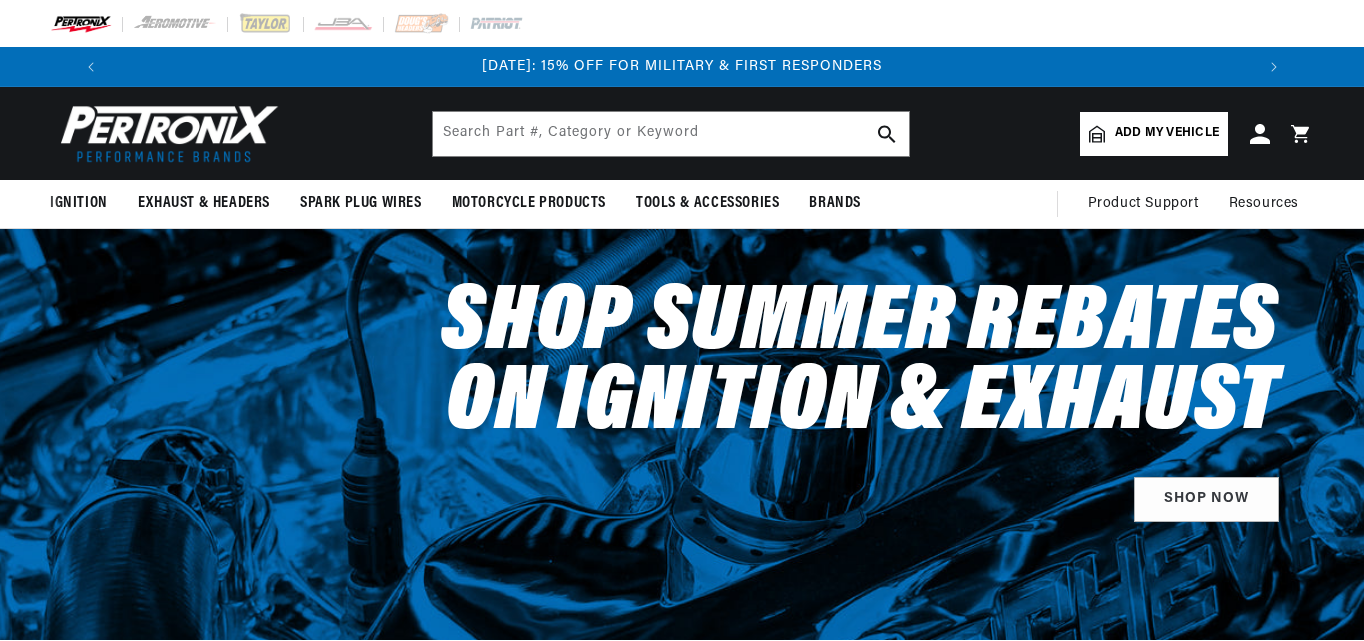 scroll, scrollTop: 0, scrollLeft: 0, axis: both 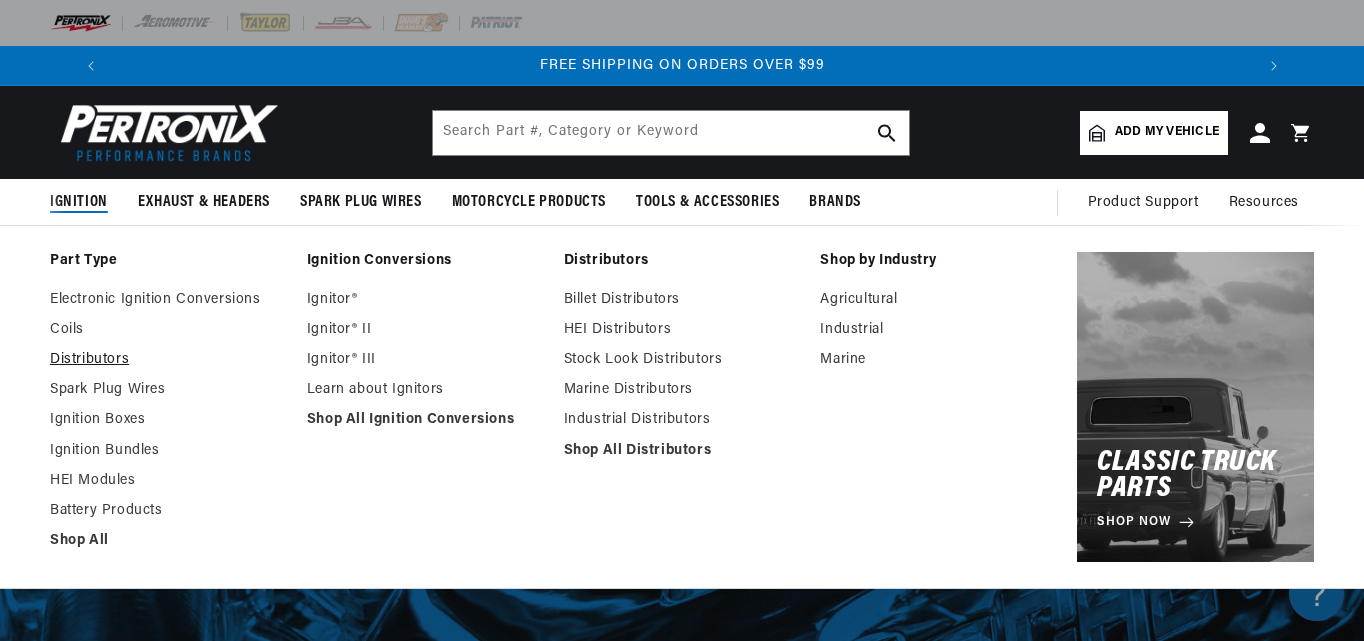 click on "Distributors" at bounding box center [168, 360] 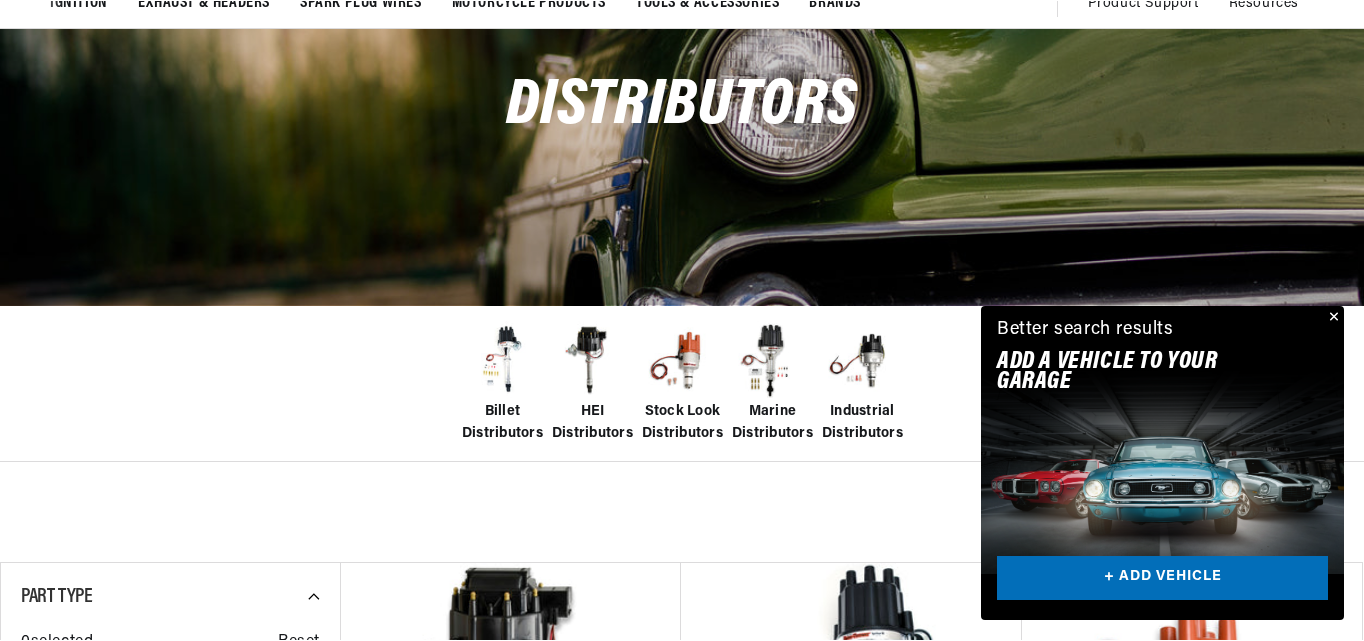 scroll, scrollTop: 0, scrollLeft: 0, axis: both 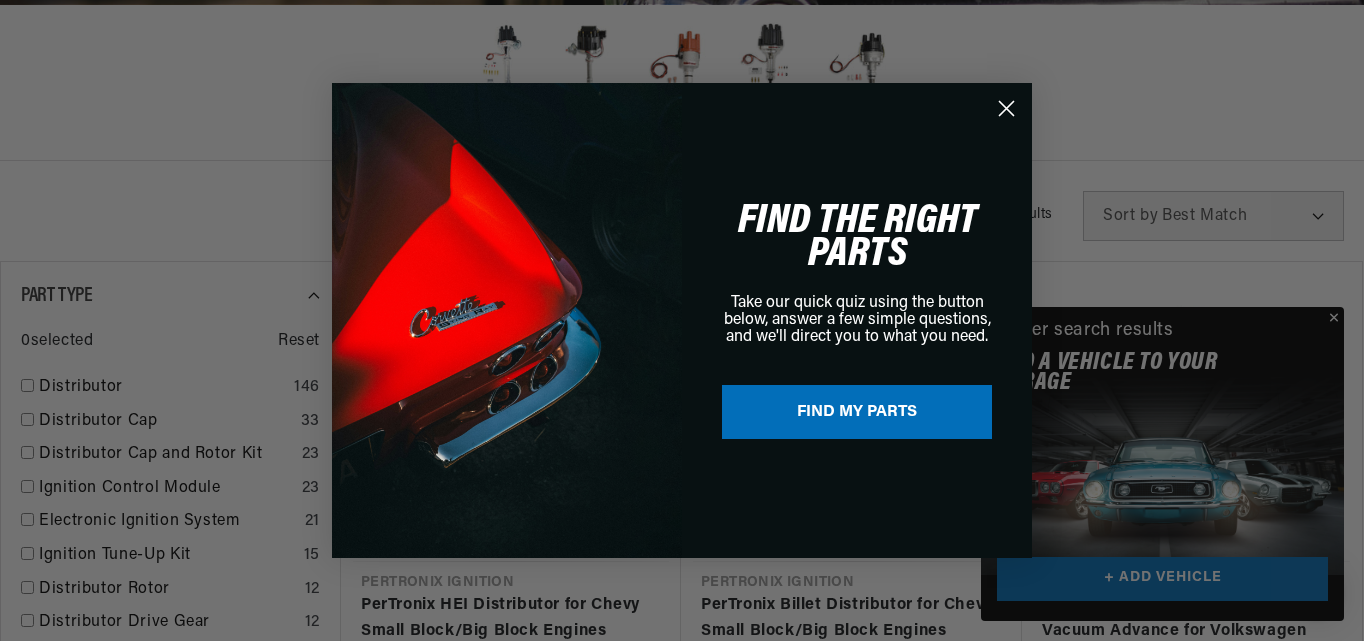 click on "FIND MY PARTS" at bounding box center (857, 412) 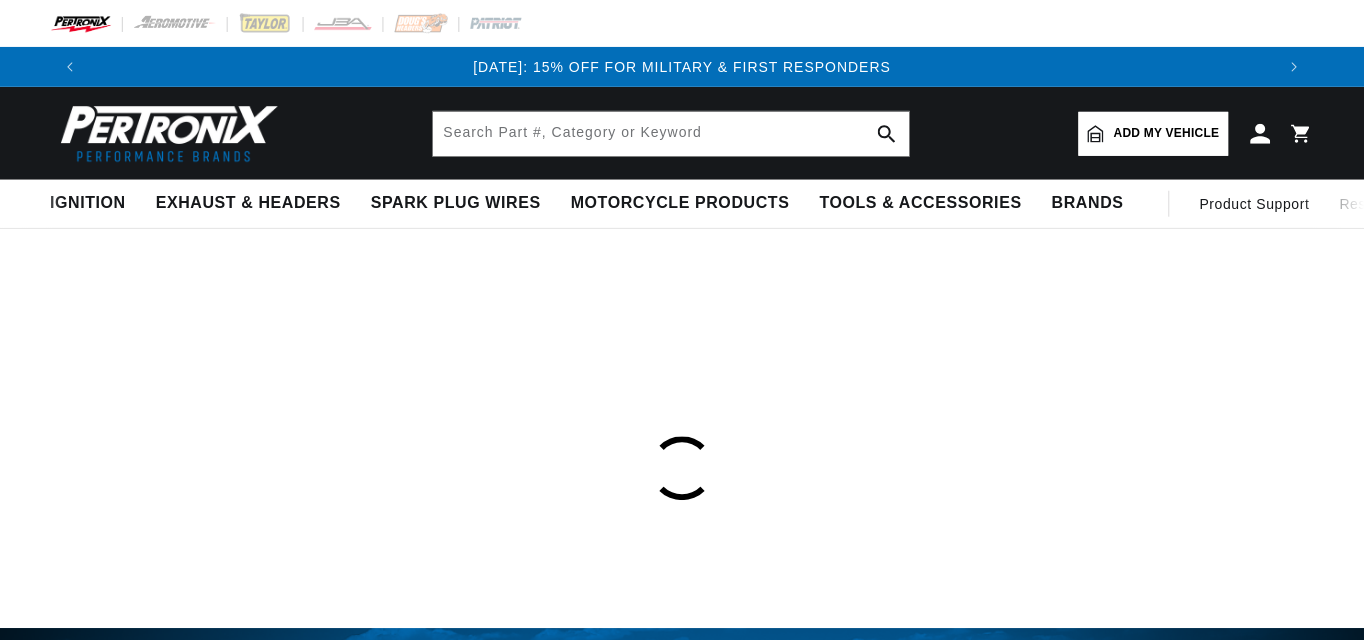 scroll, scrollTop: 0, scrollLeft: 0, axis: both 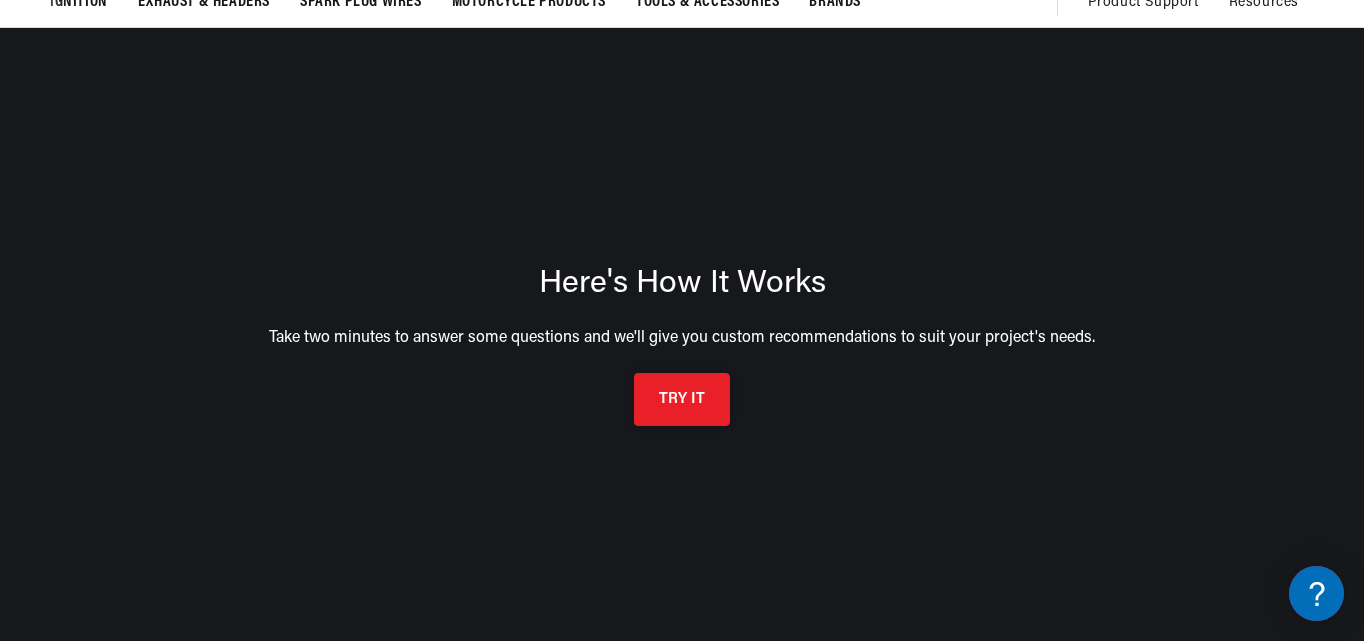 click on "TRY IT" at bounding box center (682, 399) 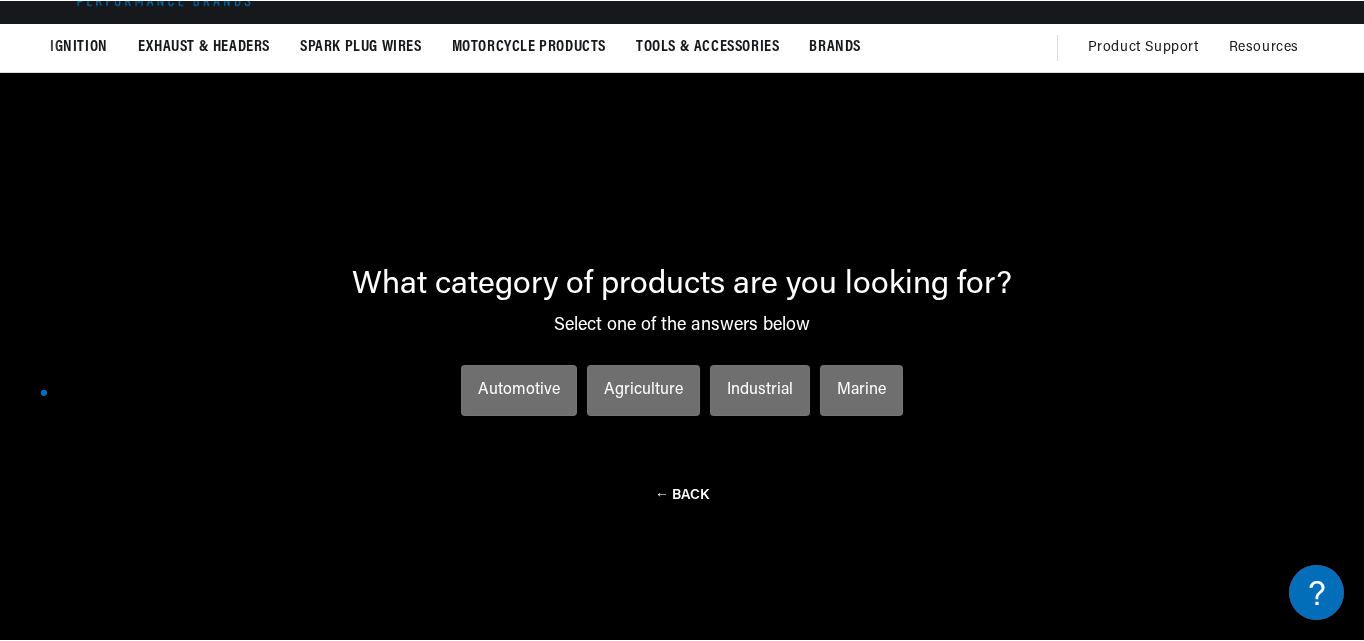 scroll, scrollTop: 143, scrollLeft: 0, axis: vertical 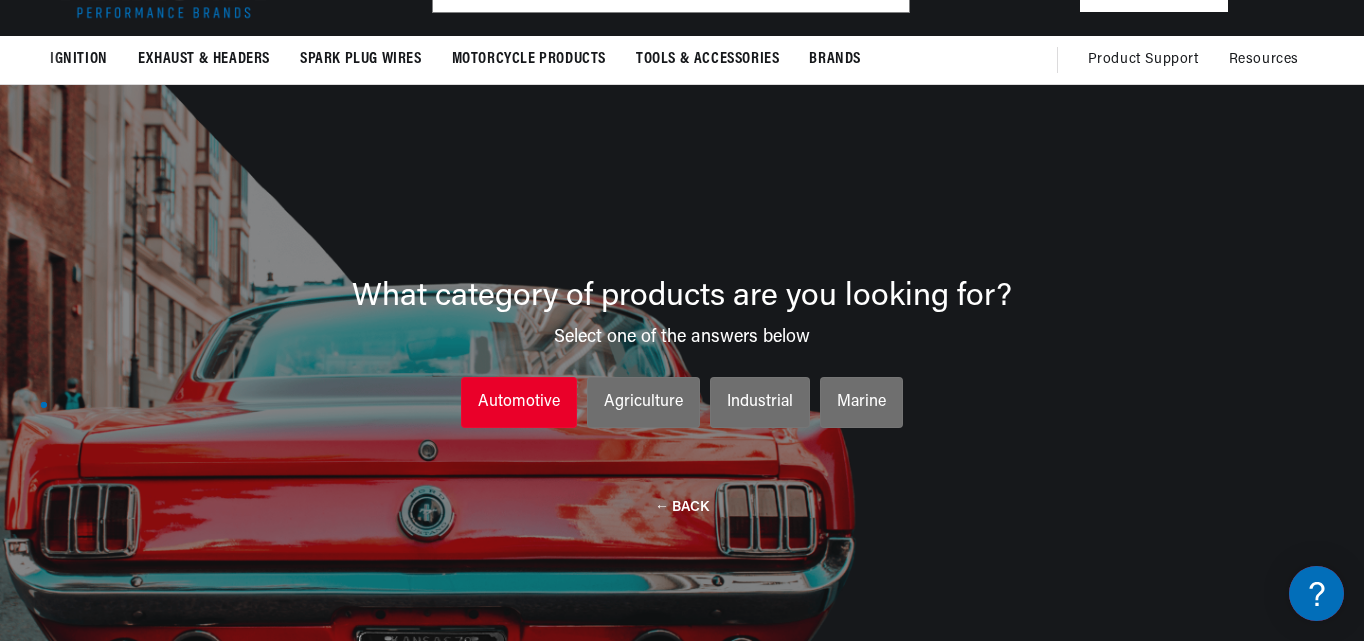 click on "Automotive" at bounding box center [519, 403] 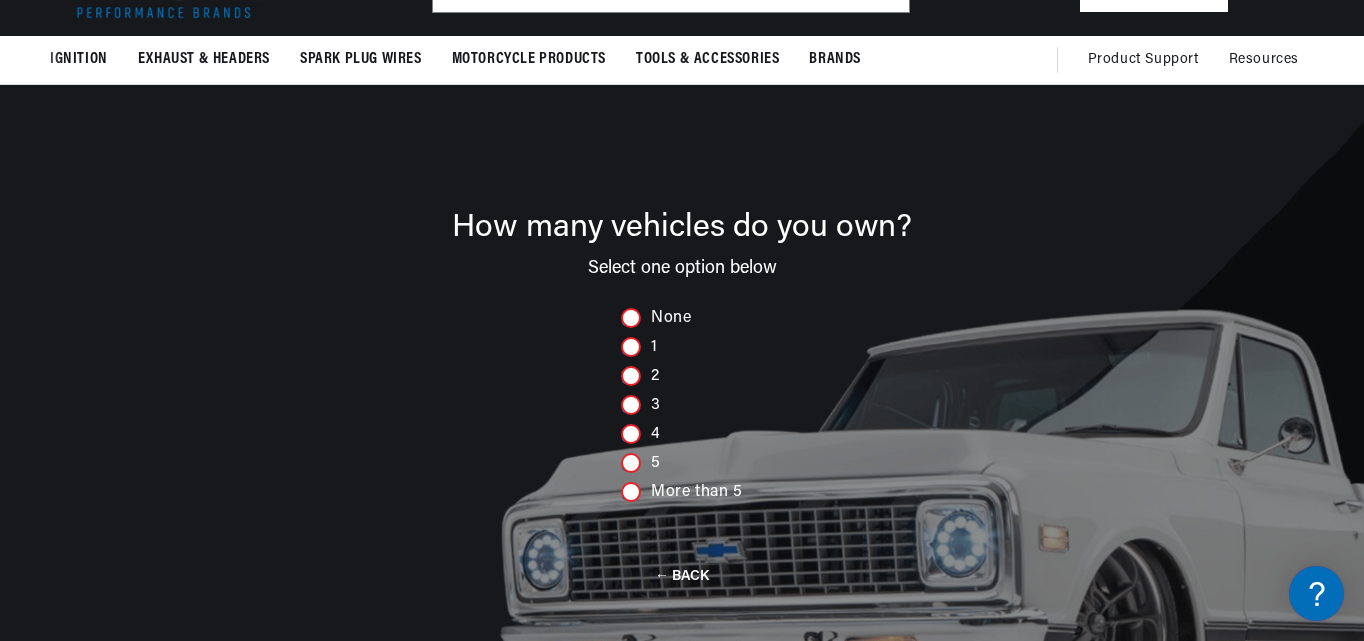 click at bounding box center (631, 492) 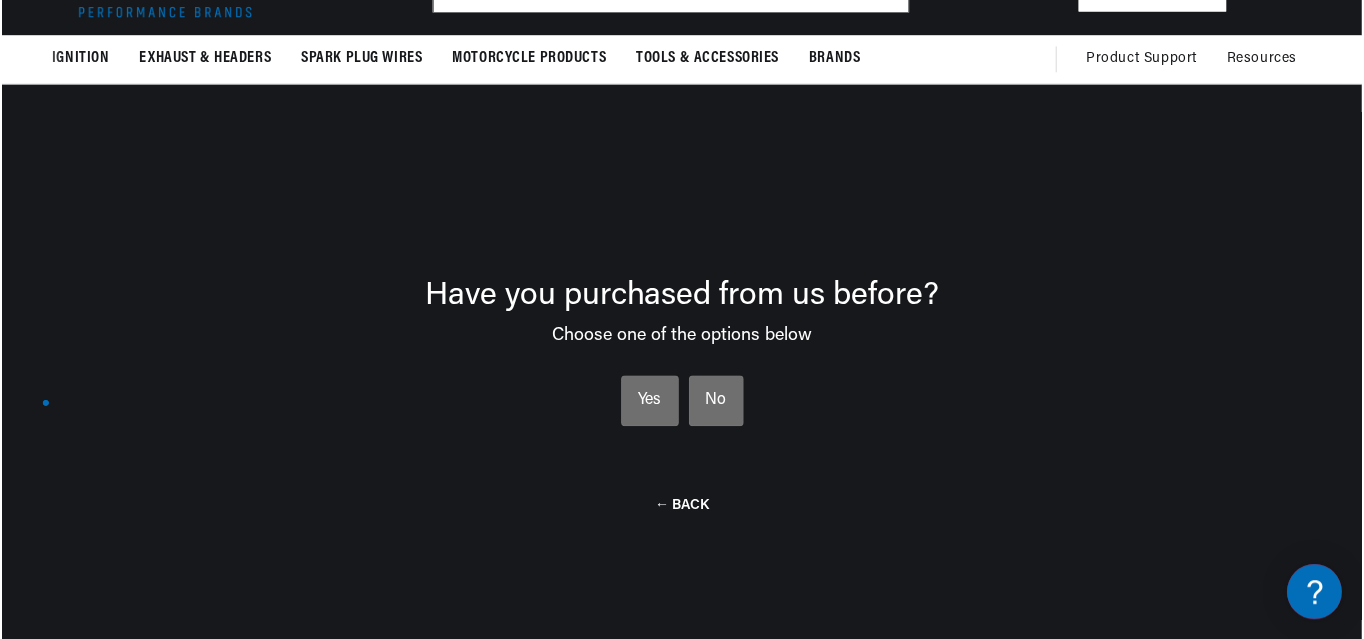 scroll, scrollTop: 0, scrollLeft: 2362, axis: horizontal 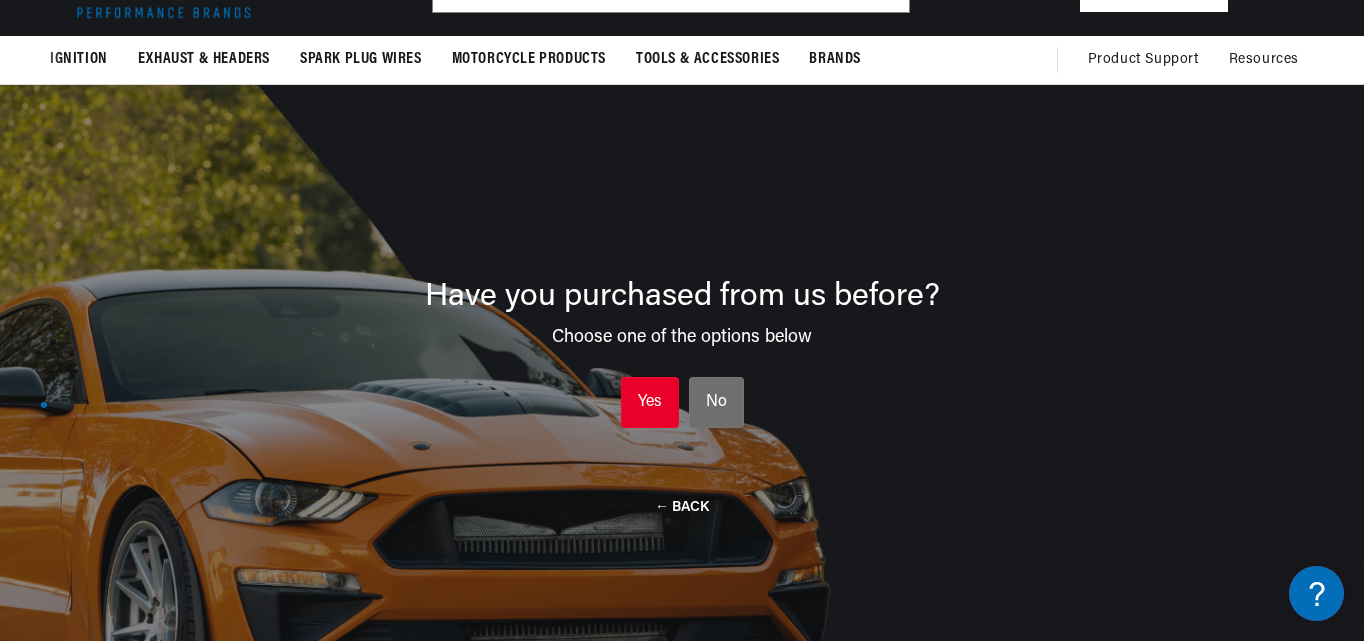 click on "Yes" at bounding box center (650, 403) 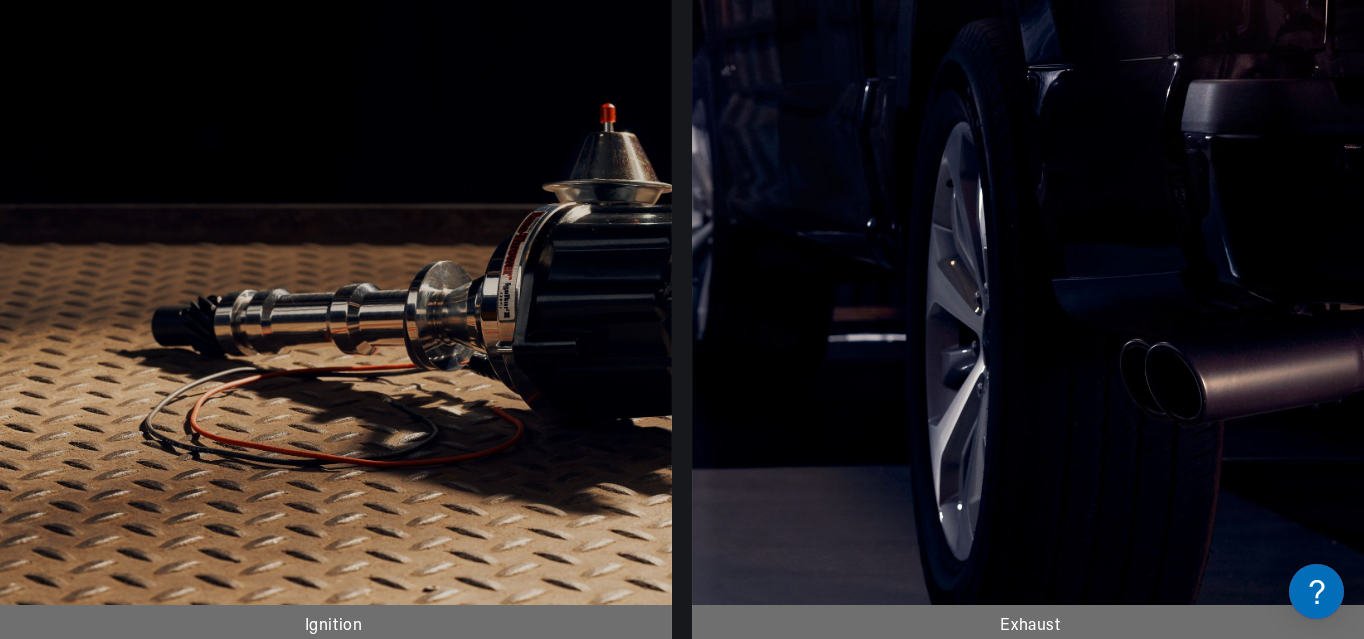 scroll, scrollTop: 443, scrollLeft: 0, axis: vertical 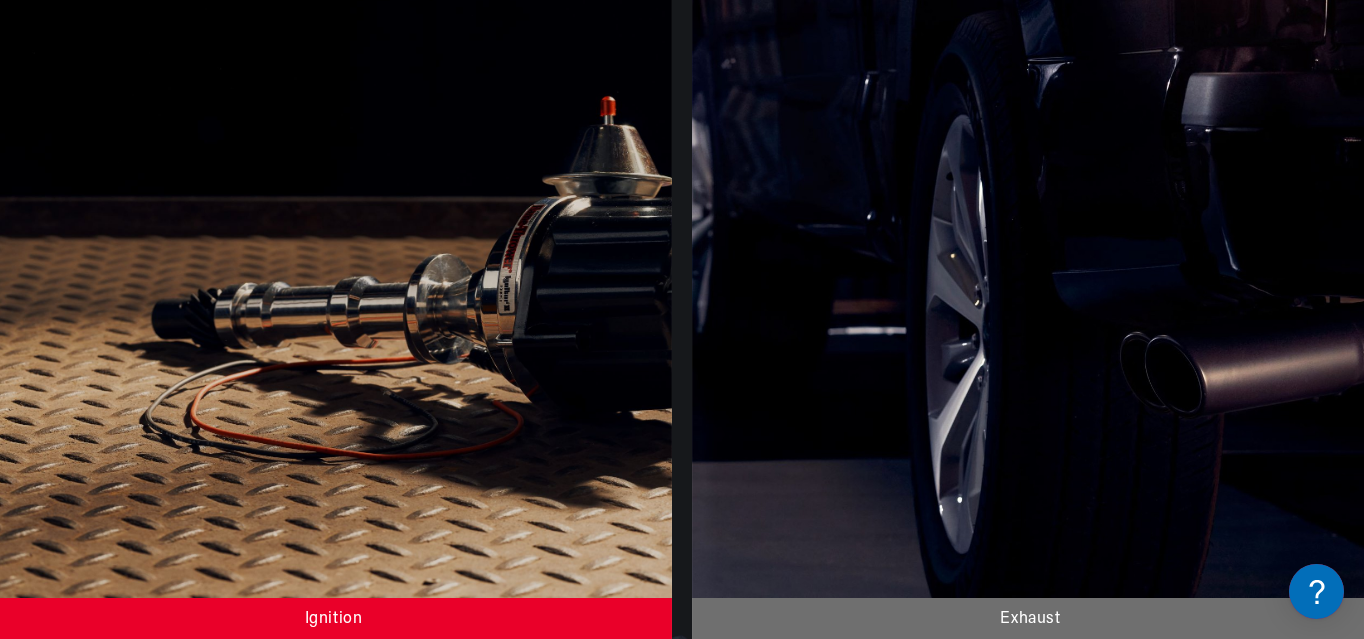 click at bounding box center [333, 283] 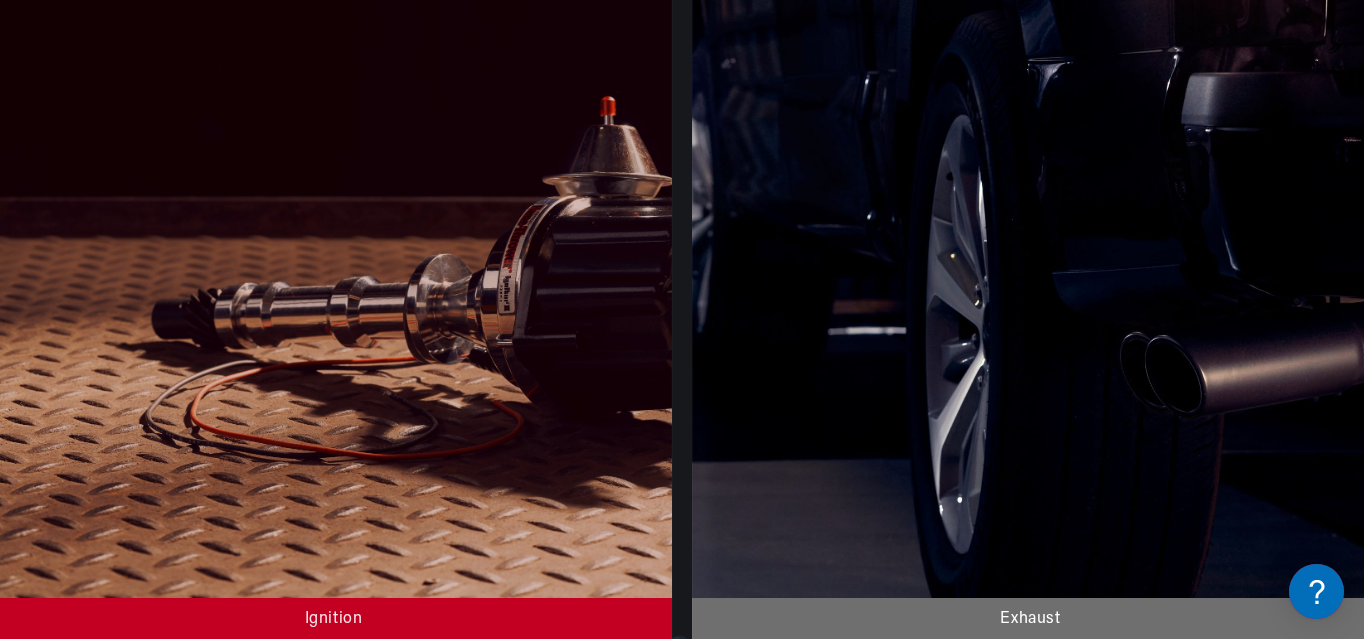 click on "CONTINUE" at bounding box center [682, 1462] 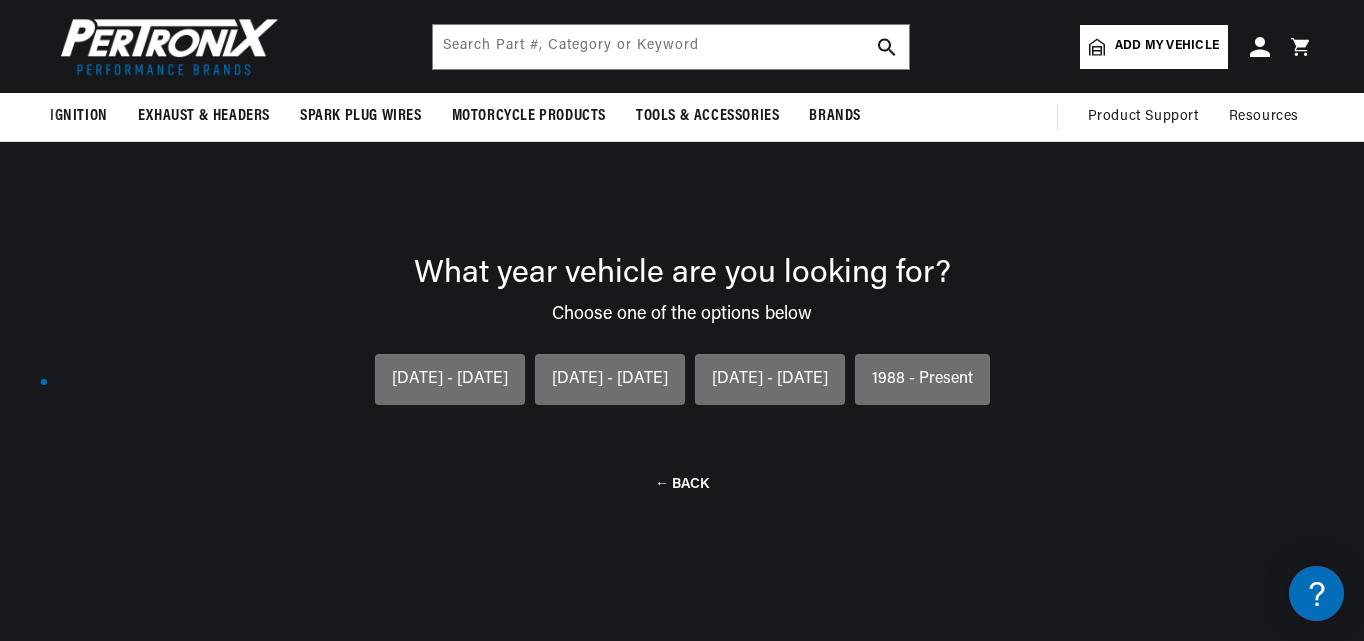 scroll, scrollTop: 143, scrollLeft: 0, axis: vertical 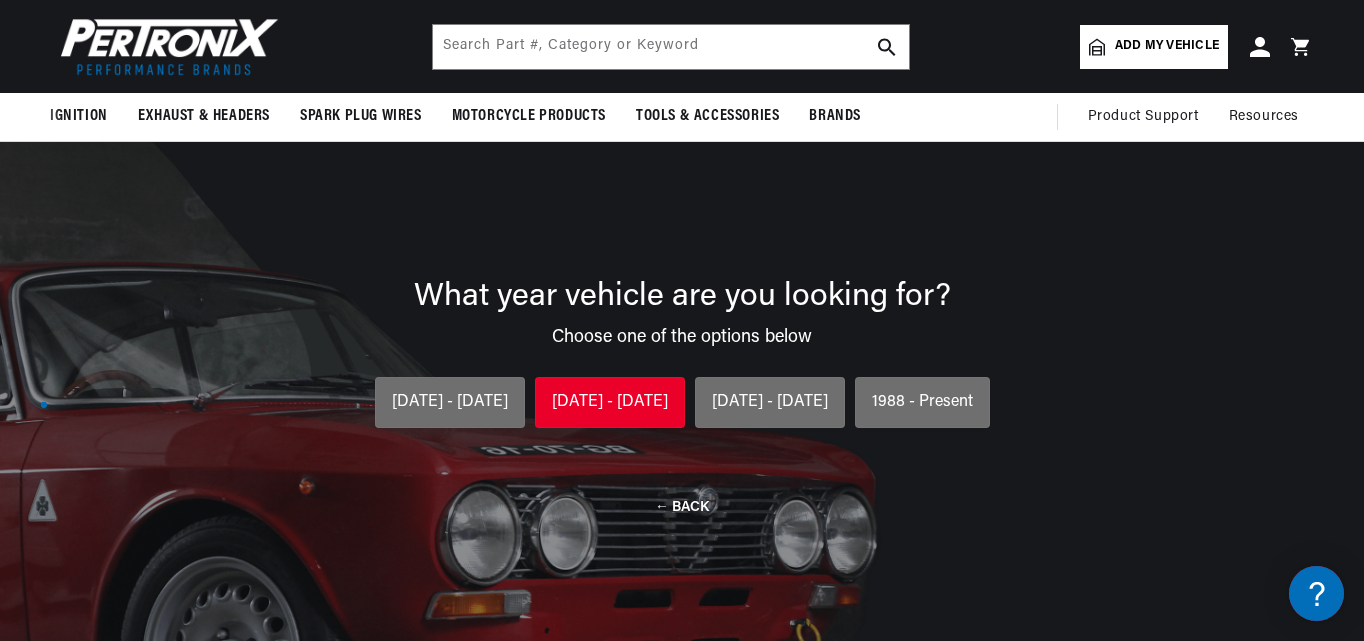 click on "1954 - 1974" at bounding box center (610, 403) 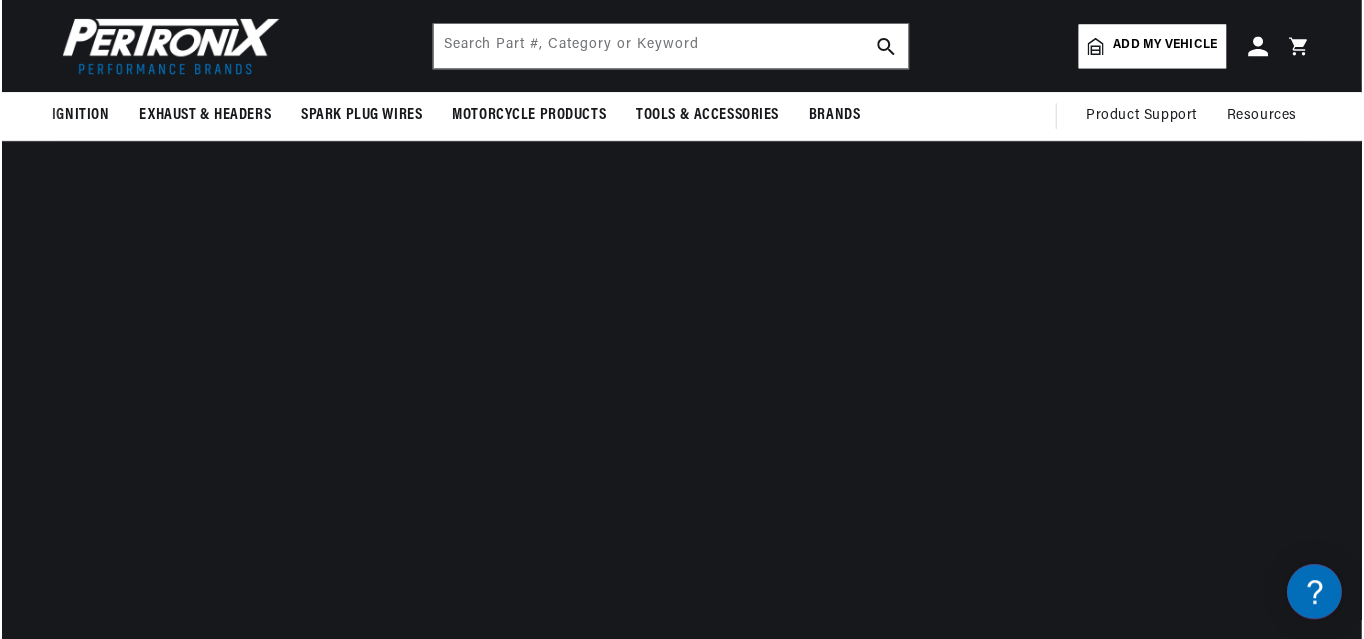 scroll, scrollTop: 0, scrollLeft: 2362, axis: horizontal 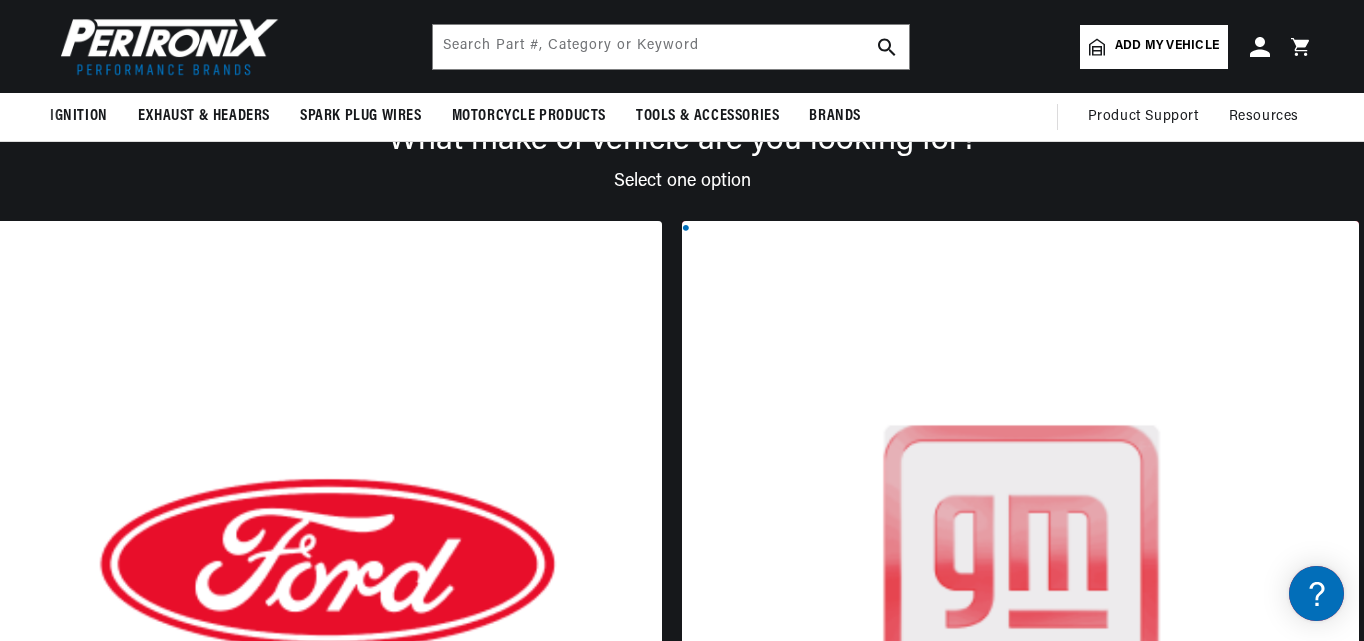 click at bounding box center (1020, 583) 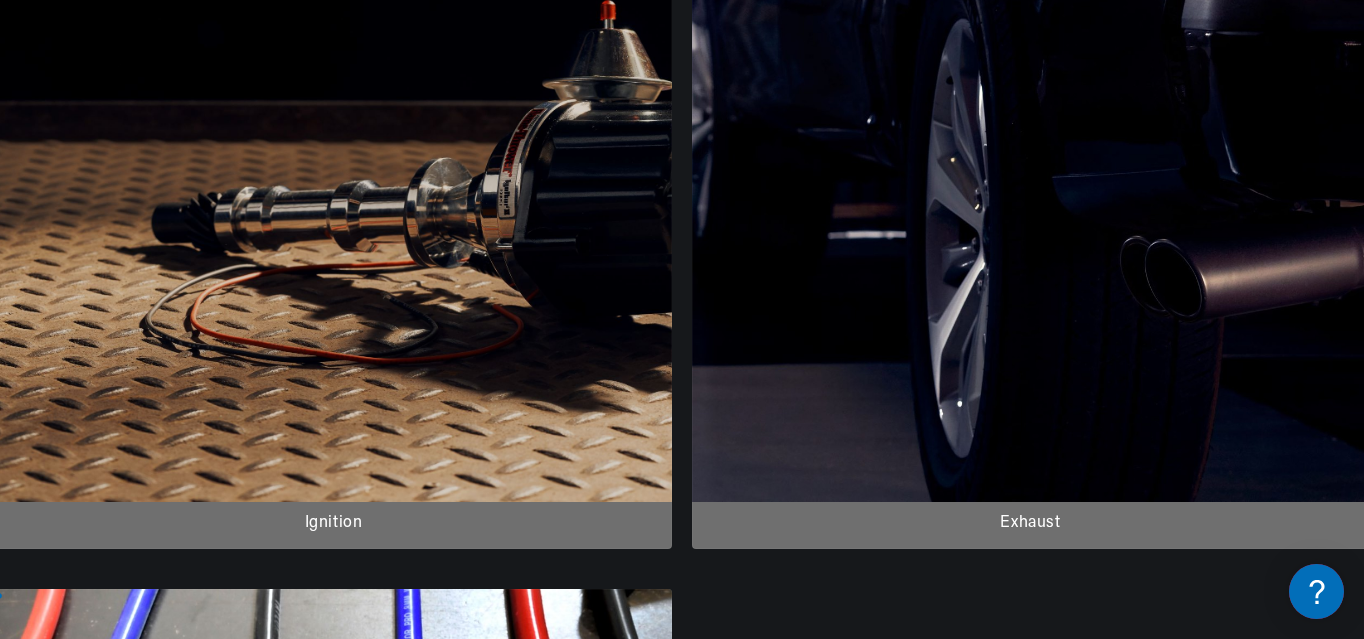 scroll, scrollTop: 543, scrollLeft: 0, axis: vertical 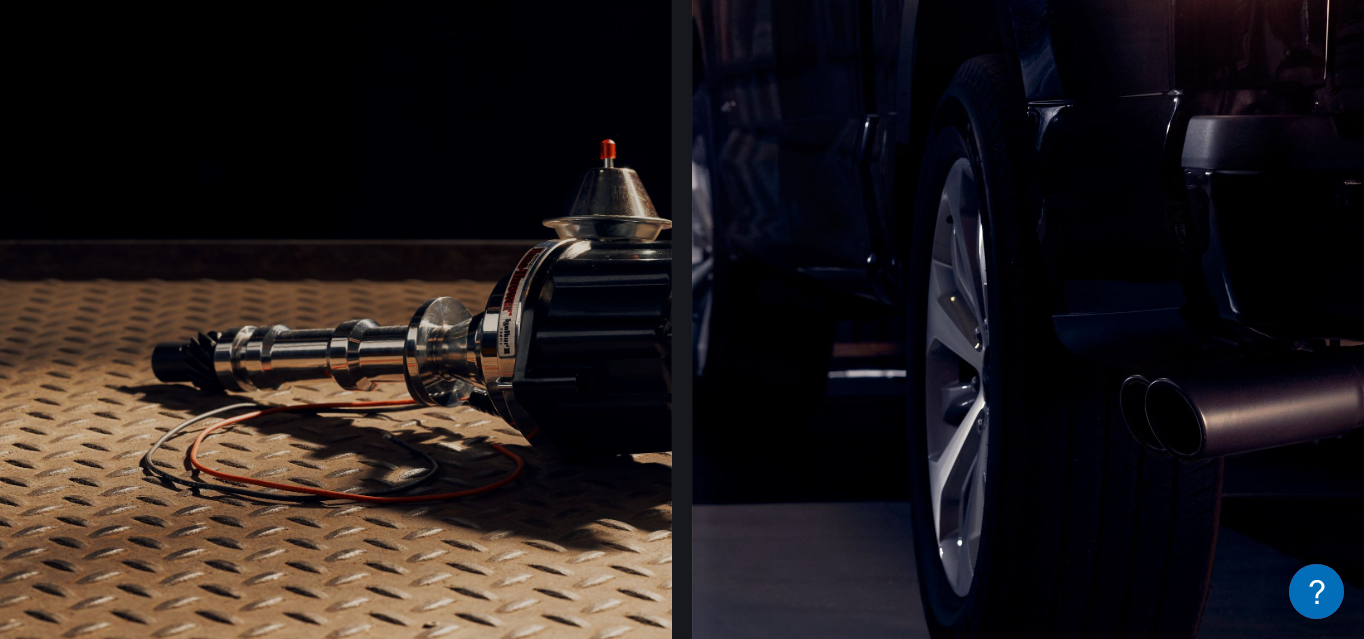 click at bounding box center [333, 326] 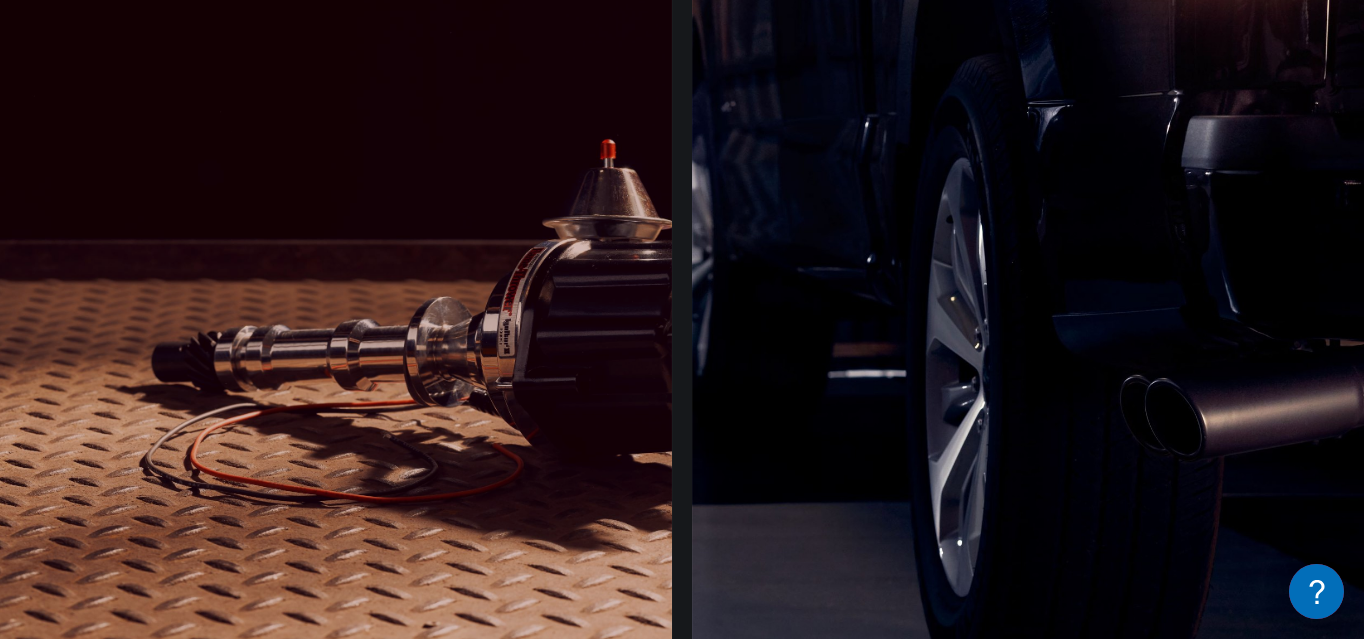 scroll, scrollTop: 0, scrollLeft: 1181, axis: horizontal 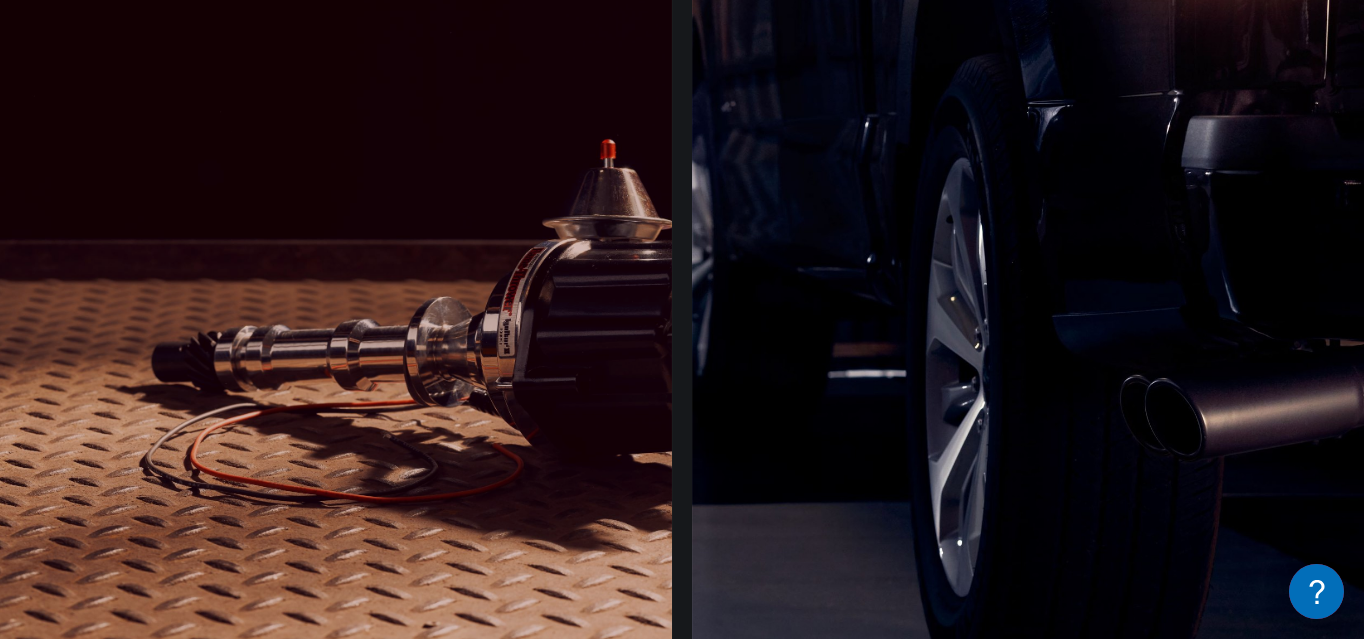 click on "CONTINUE" at bounding box center [682, 1505] 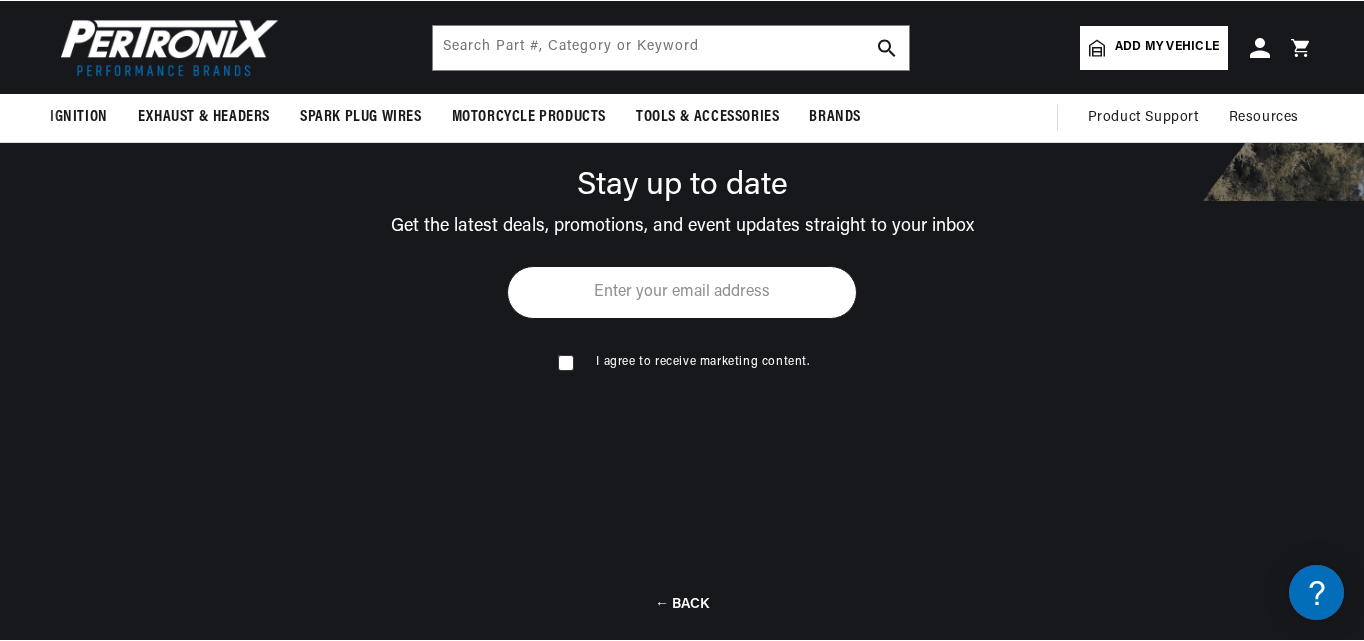 scroll, scrollTop: 143, scrollLeft: 0, axis: vertical 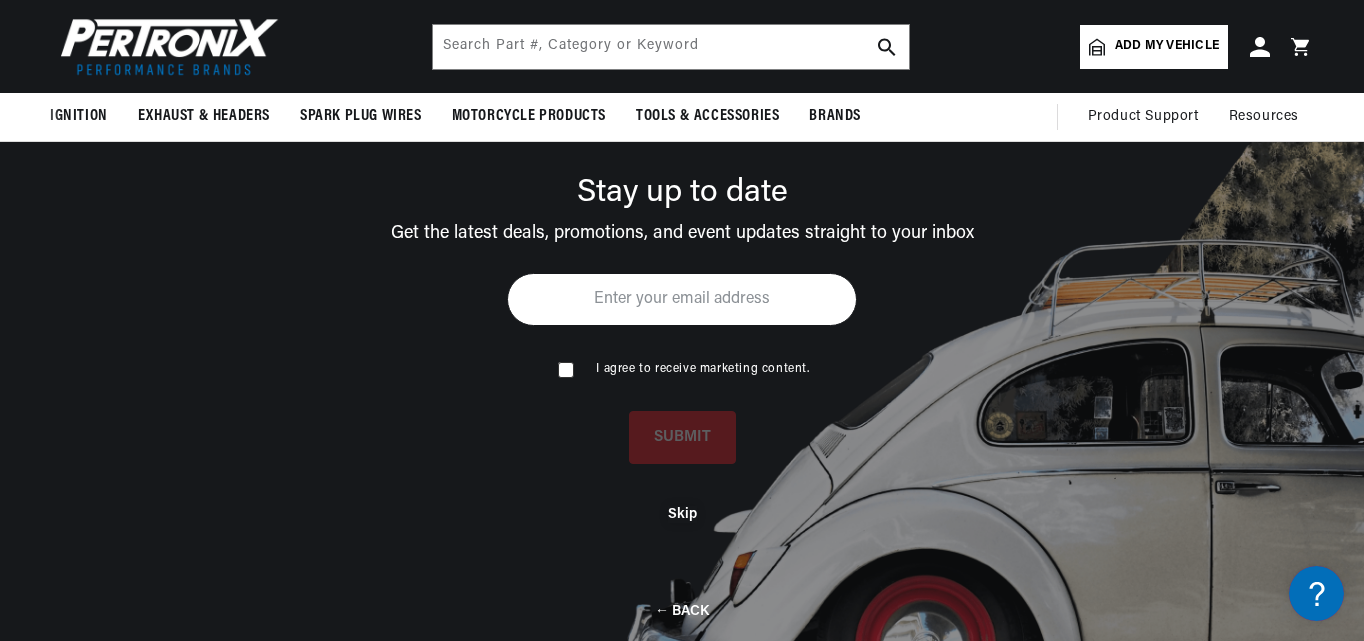 click on "Skip" at bounding box center [682, 514] 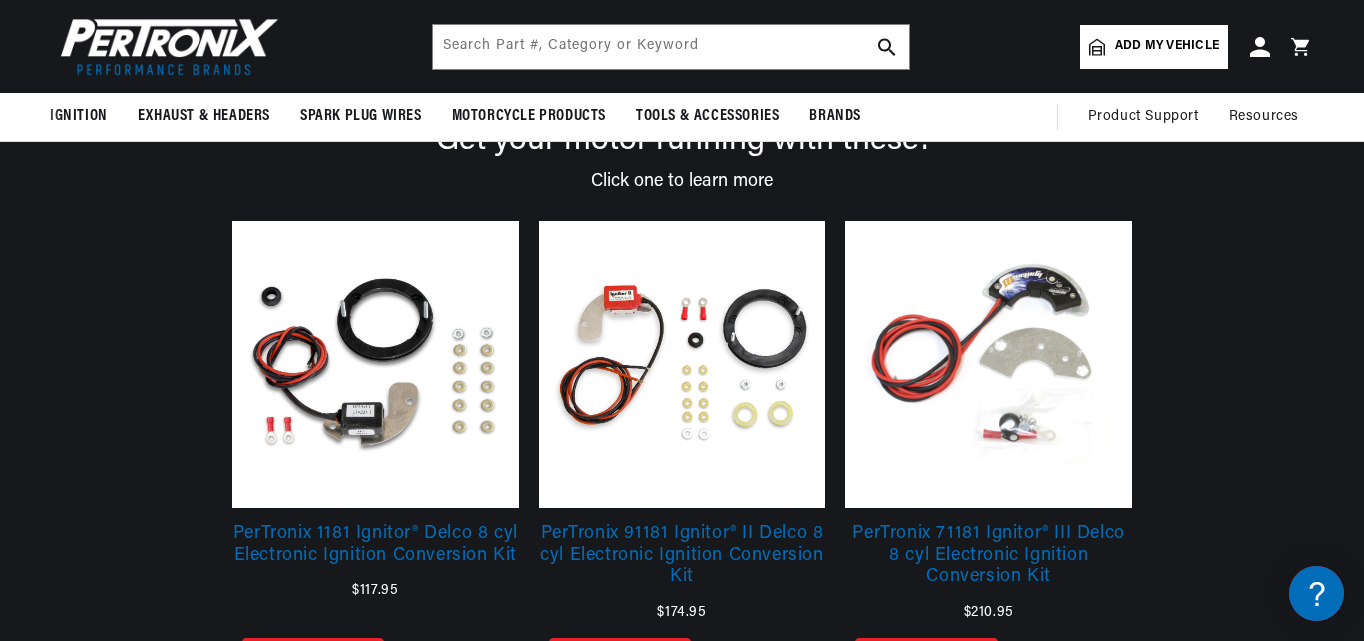 scroll, scrollTop: 0, scrollLeft: 1099, axis: horizontal 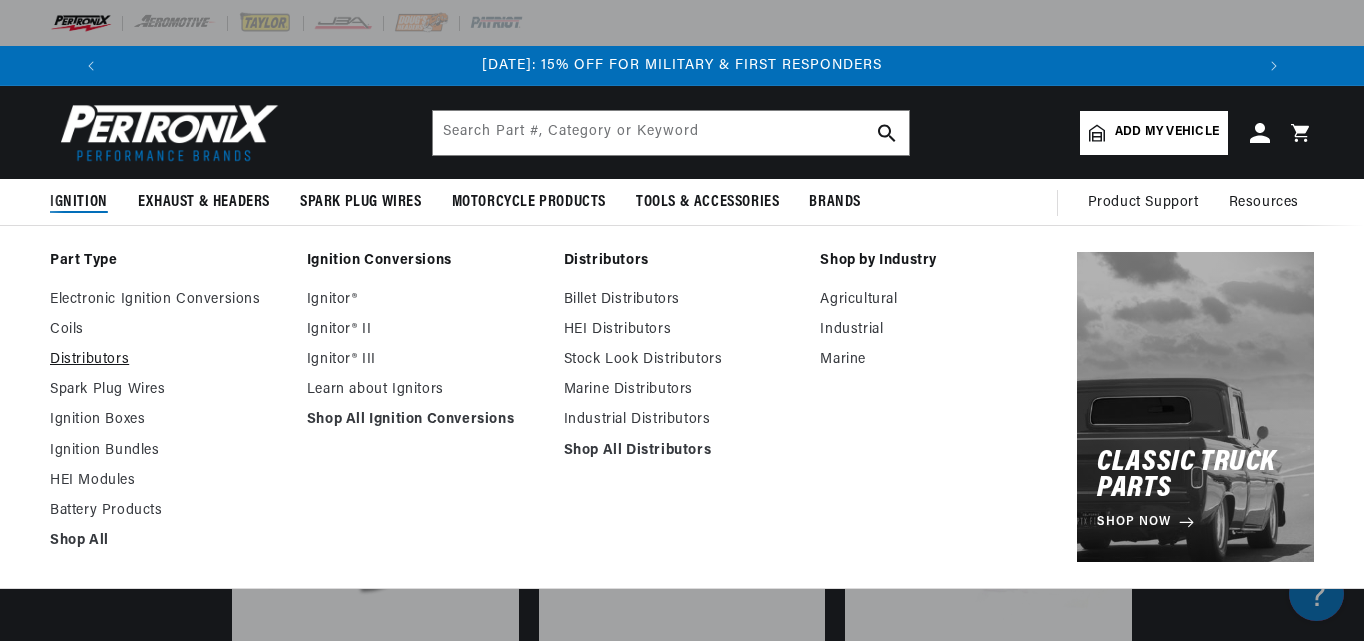 click on "Distributors" at bounding box center (168, 360) 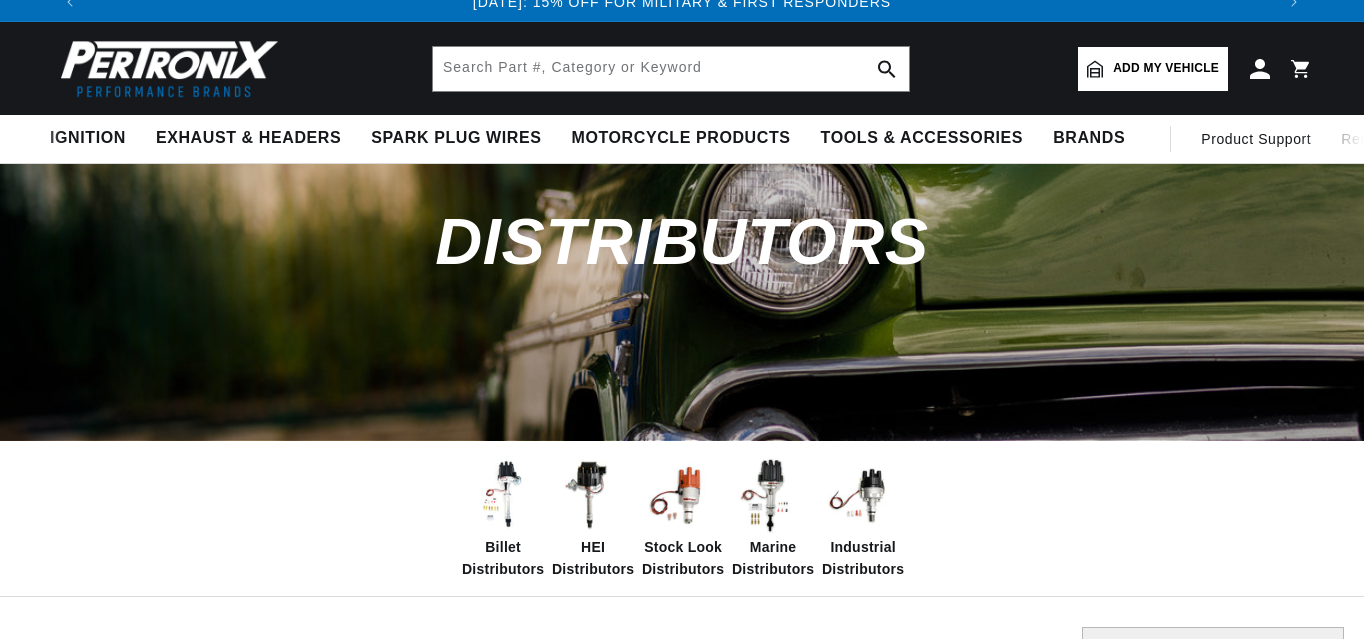 scroll, scrollTop: 100, scrollLeft: 0, axis: vertical 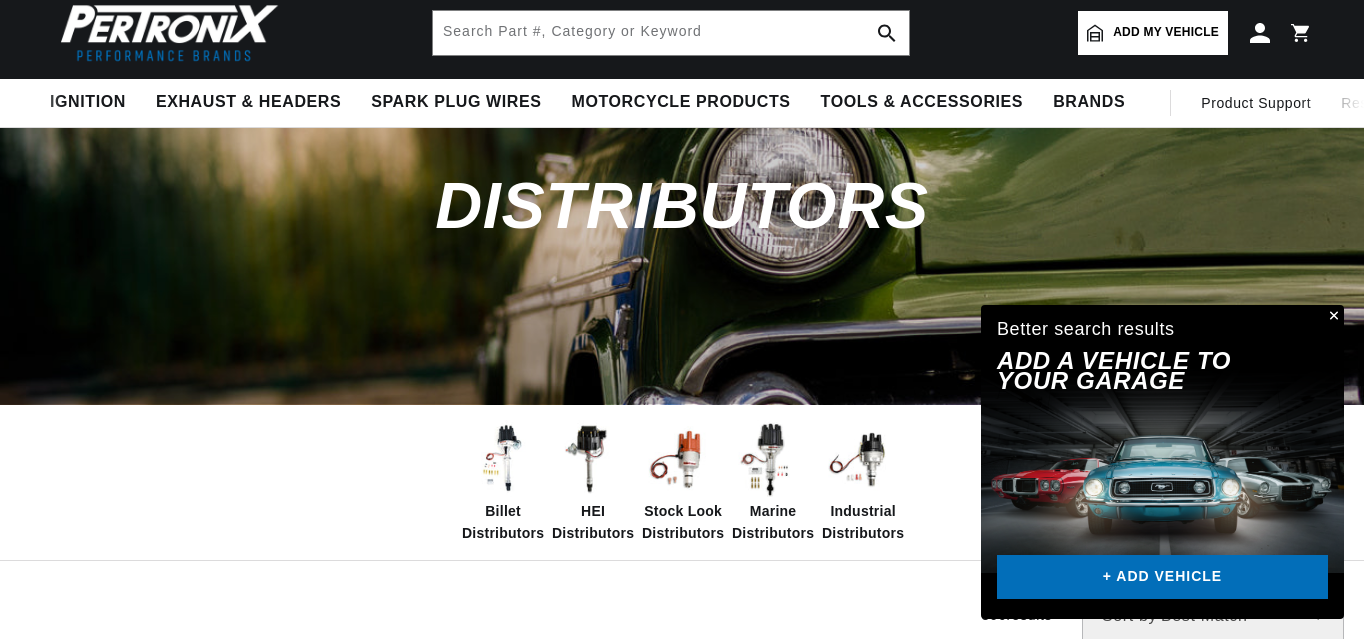 click at bounding box center [502, 460] 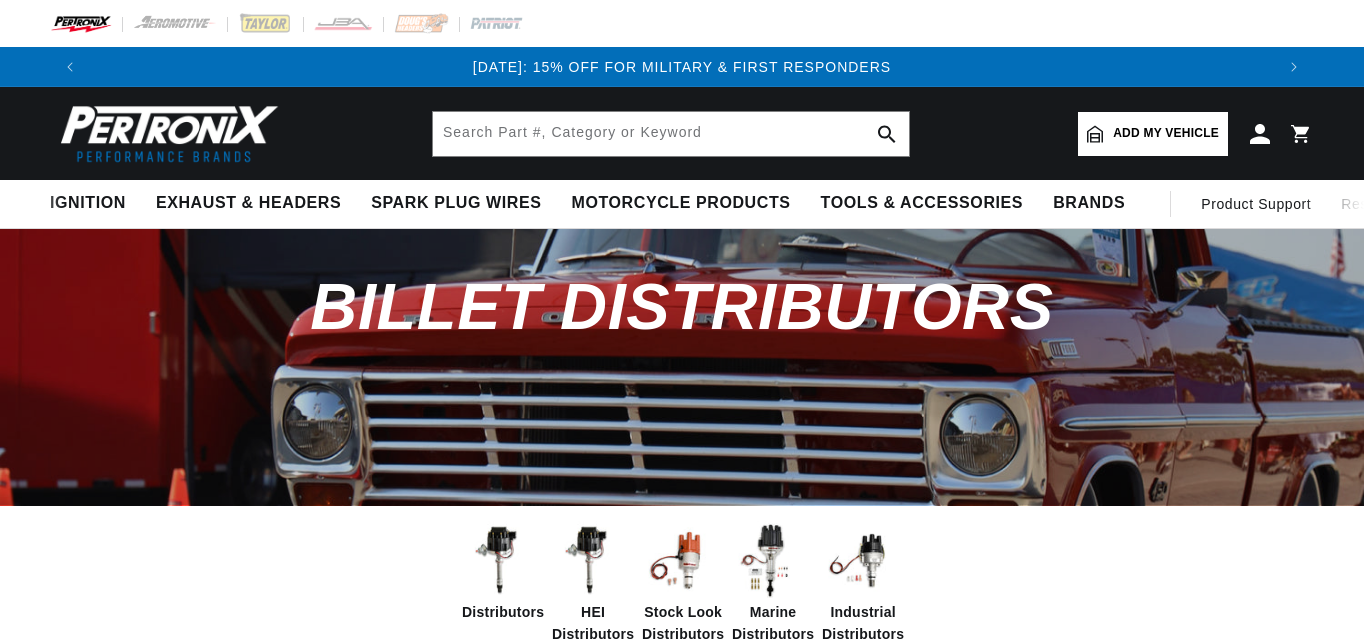 scroll, scrollTop: 0, scrollLeft: 0, axis: both 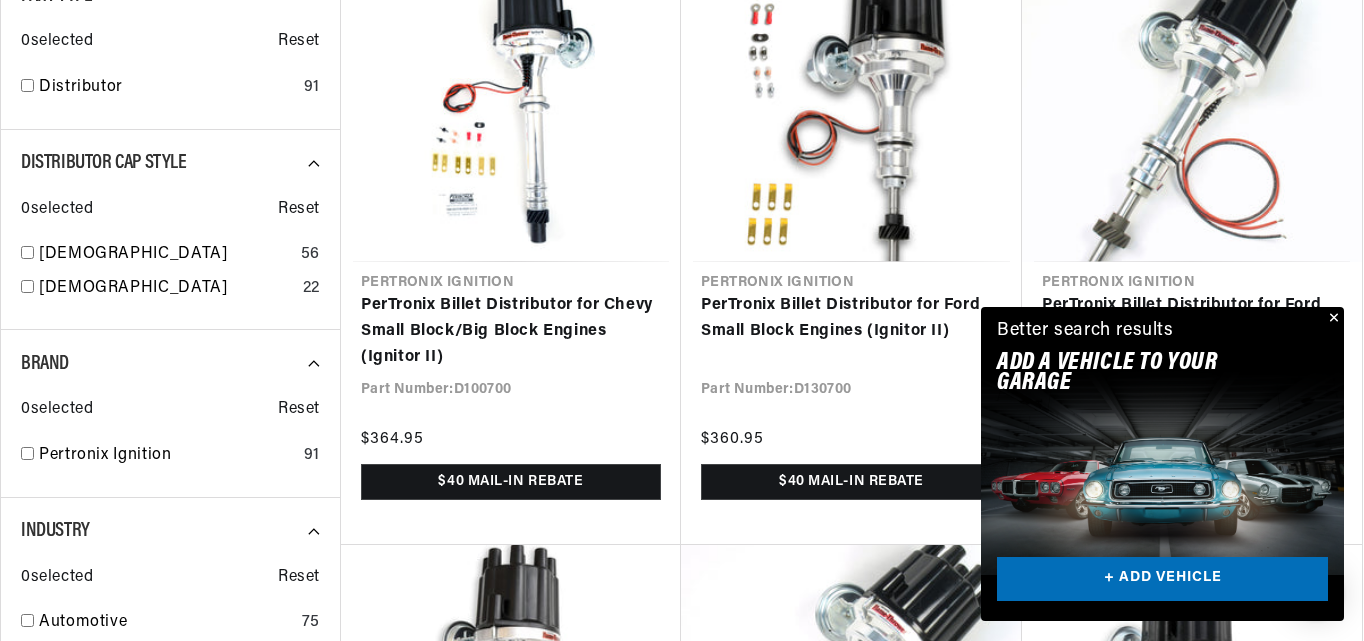 click at bounding box center (1332, 319) 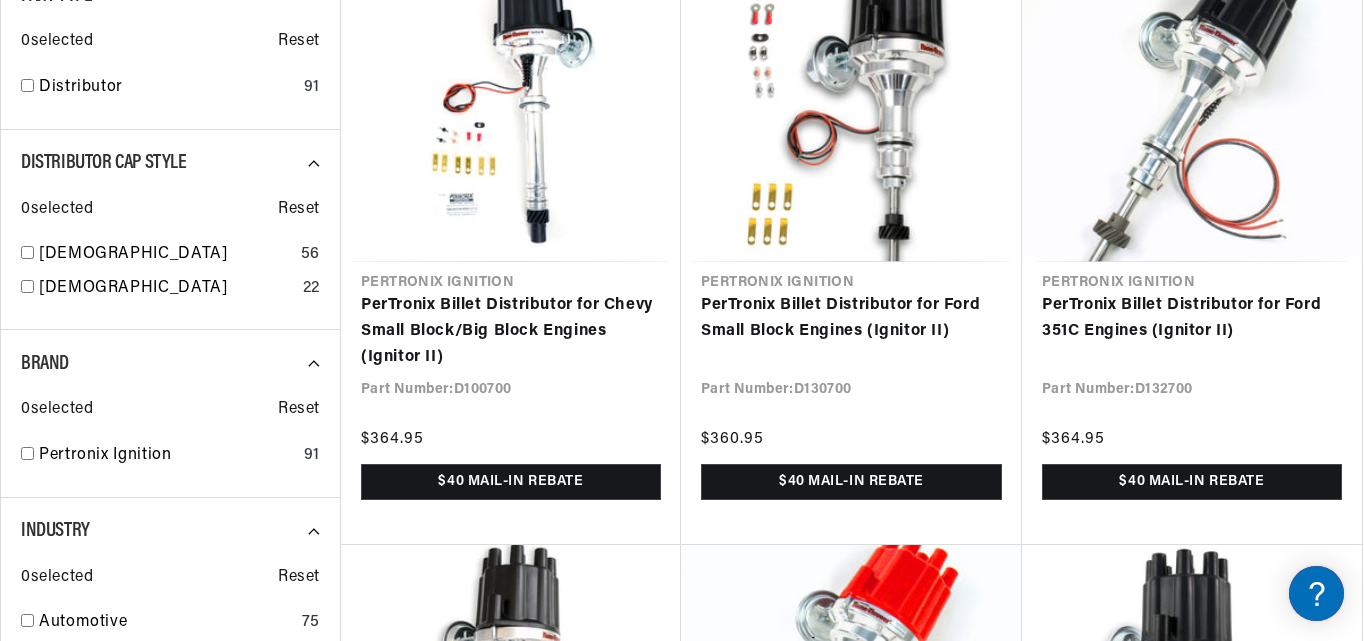 scroll, scrollTop: 0, scrollLeft: 0, axis: both 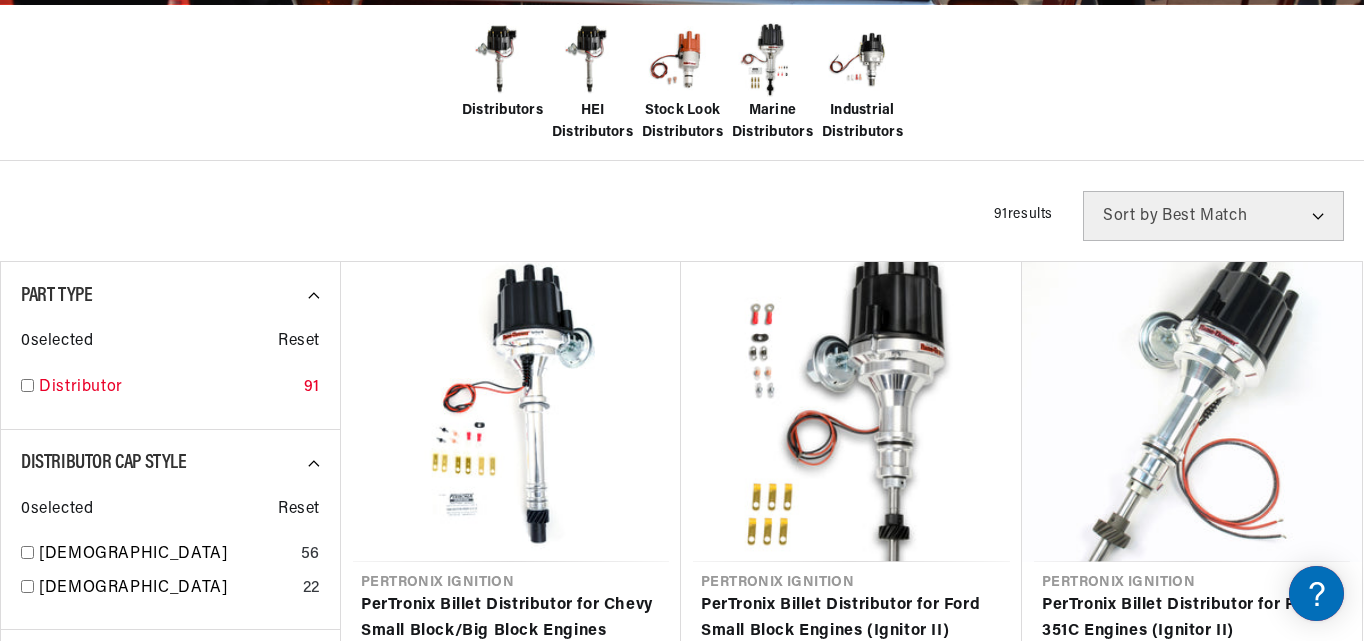 click at bounding box center (27, 385) 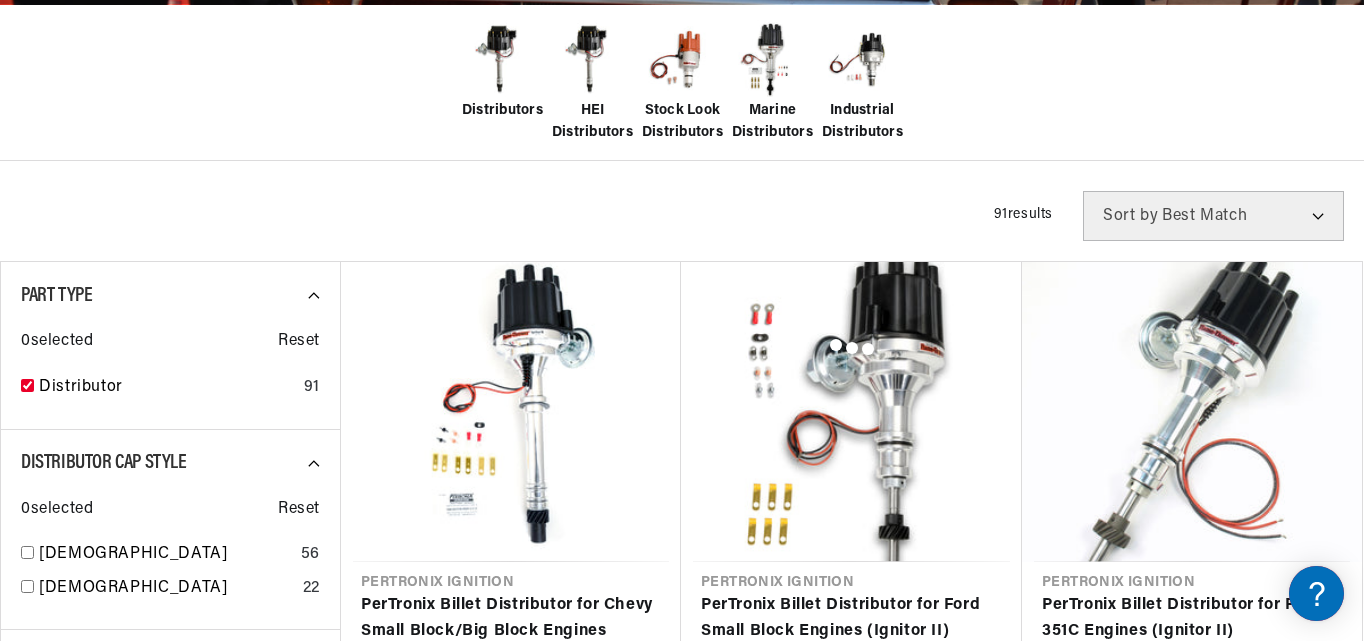 checkbox on "true" 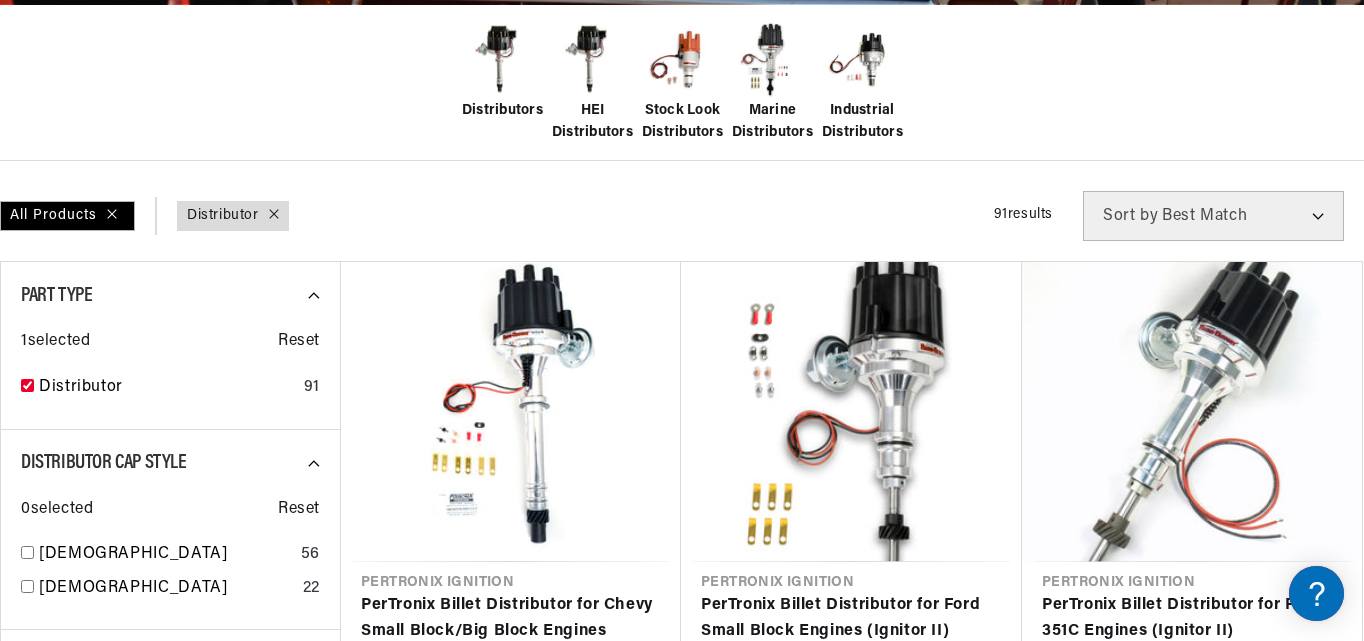 scroll, scrollTop: 0, scrollLeft: 0, axis: both 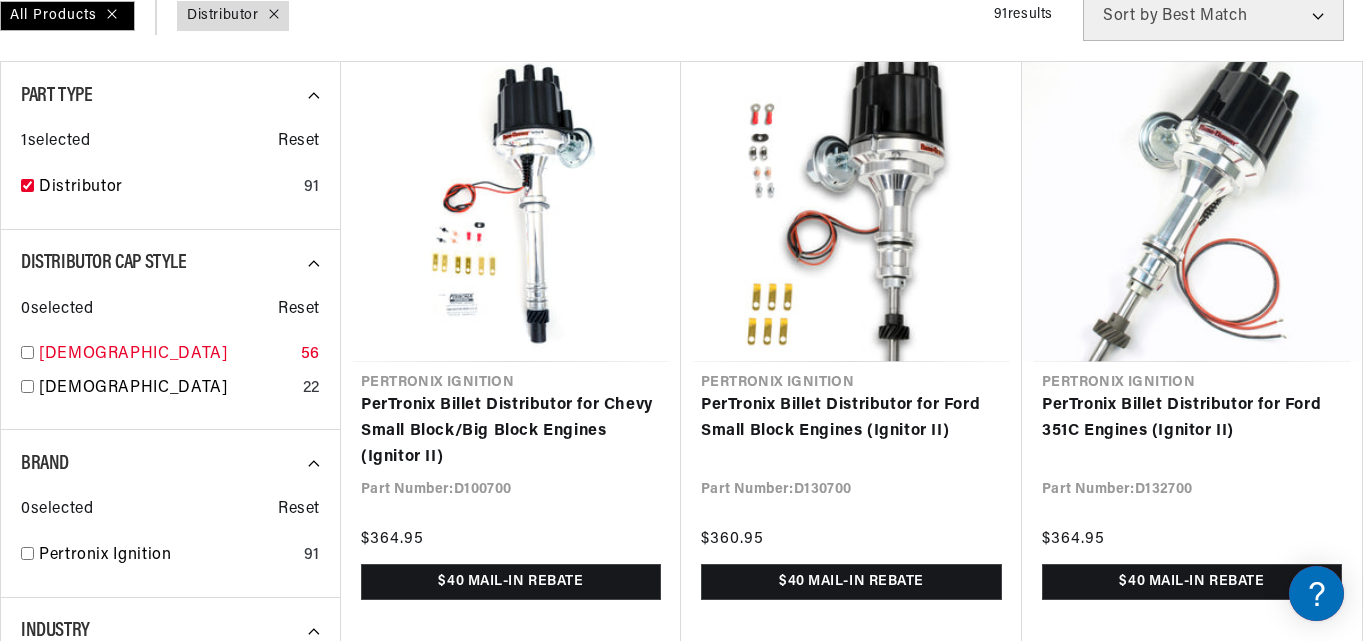 click at bounding box center [27, 352] 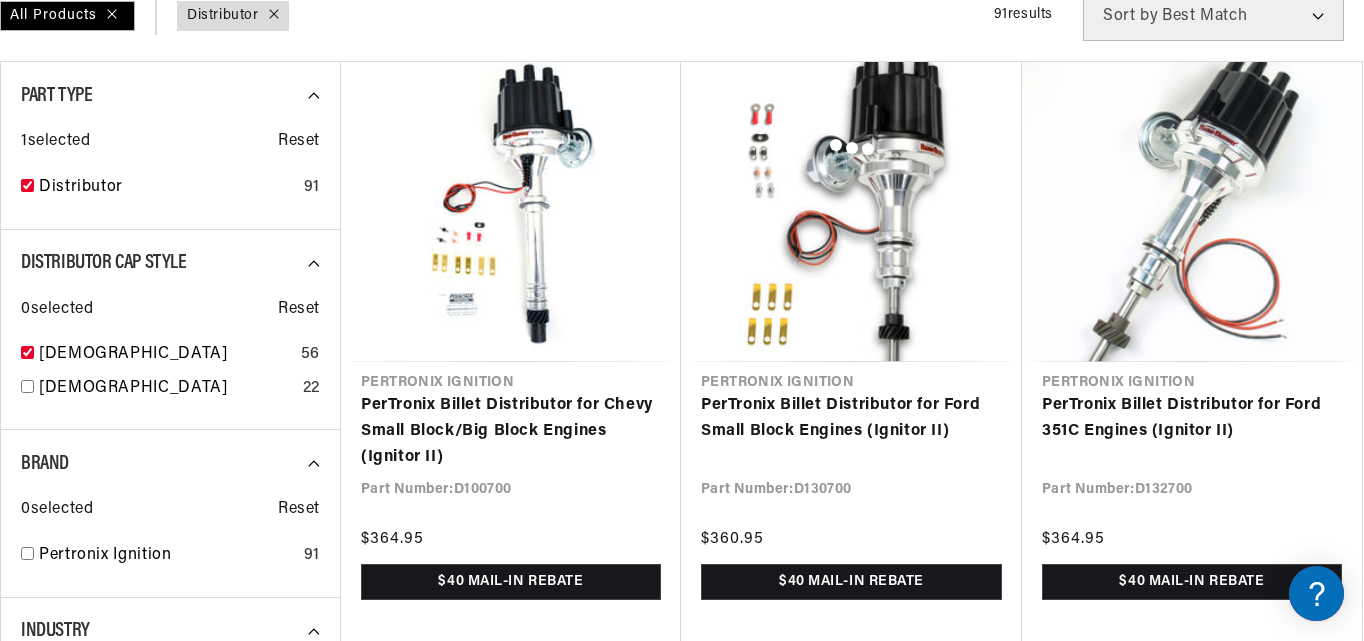 checkbox on "true" 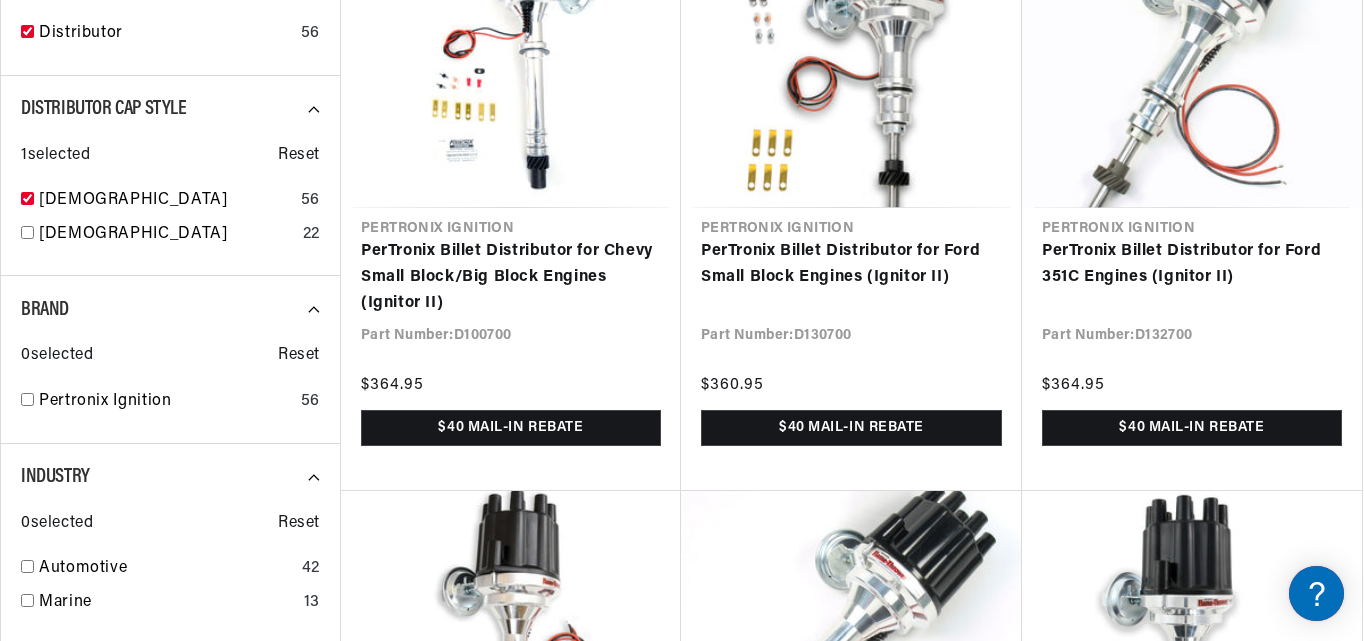 scroll, scrollTop: 900, scrollLeft: 0, axis: vertical 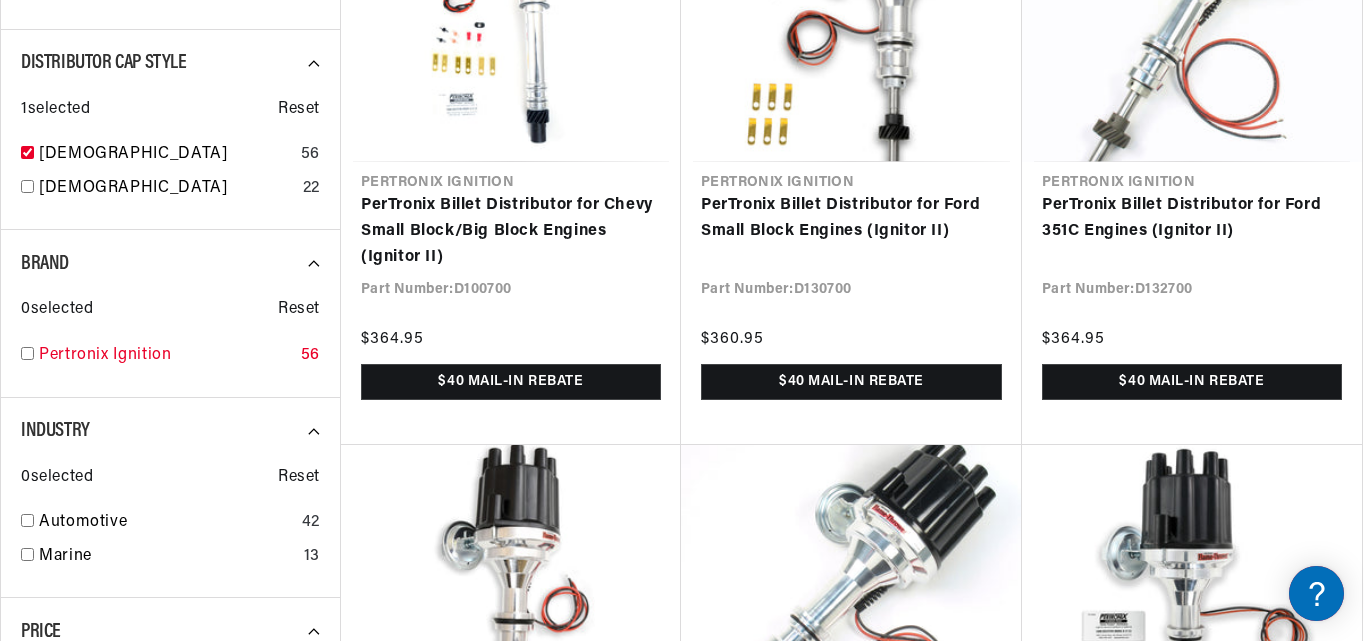 click at bounding box center [27, 353] 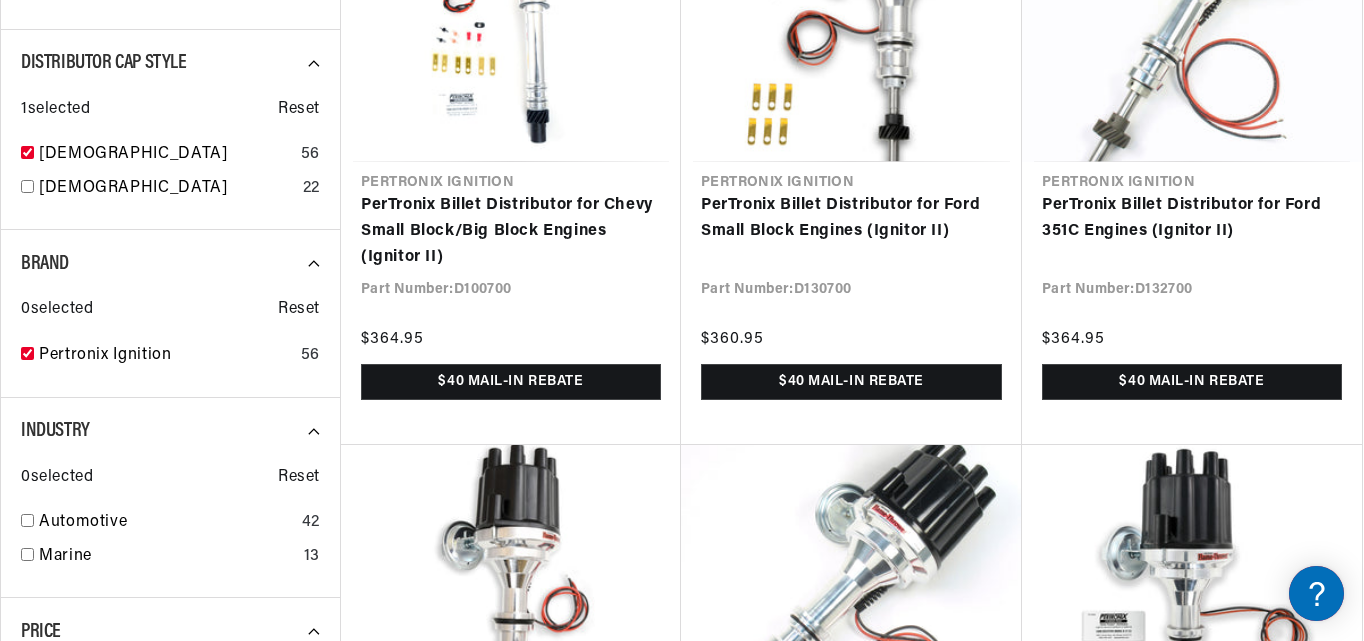 checkbox on "true" 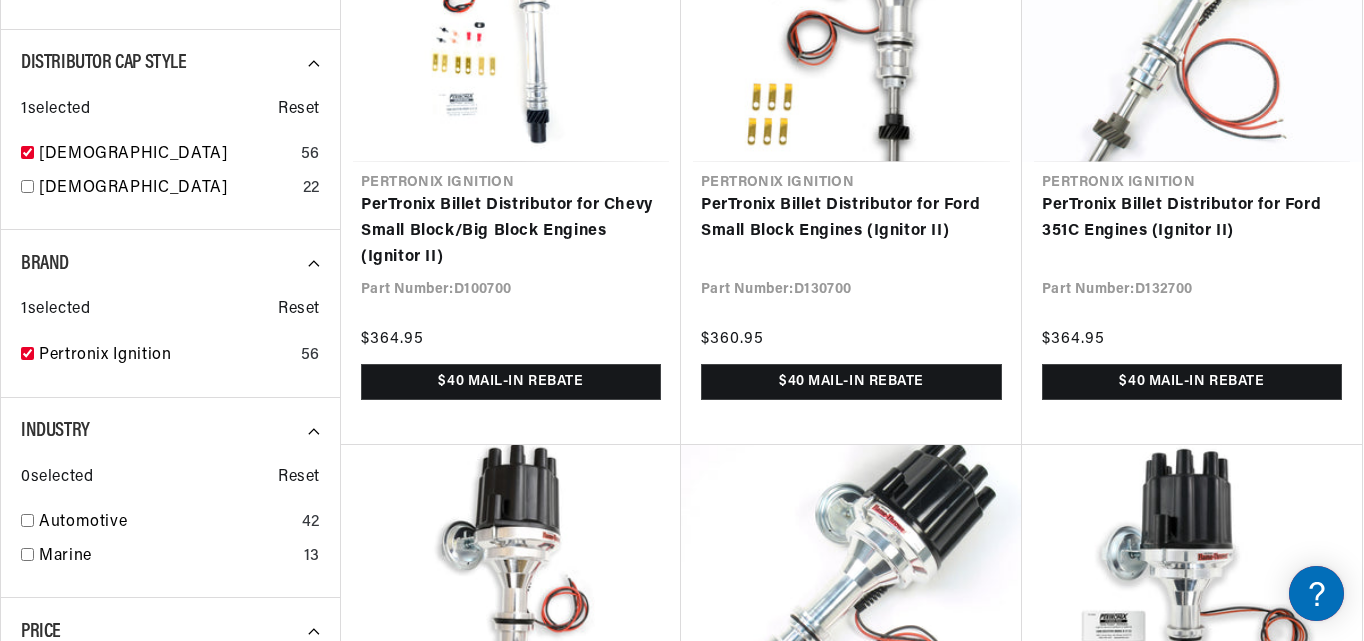 scroll, scrollTop: 0, scrollLeft: 2362, axis: horizontal 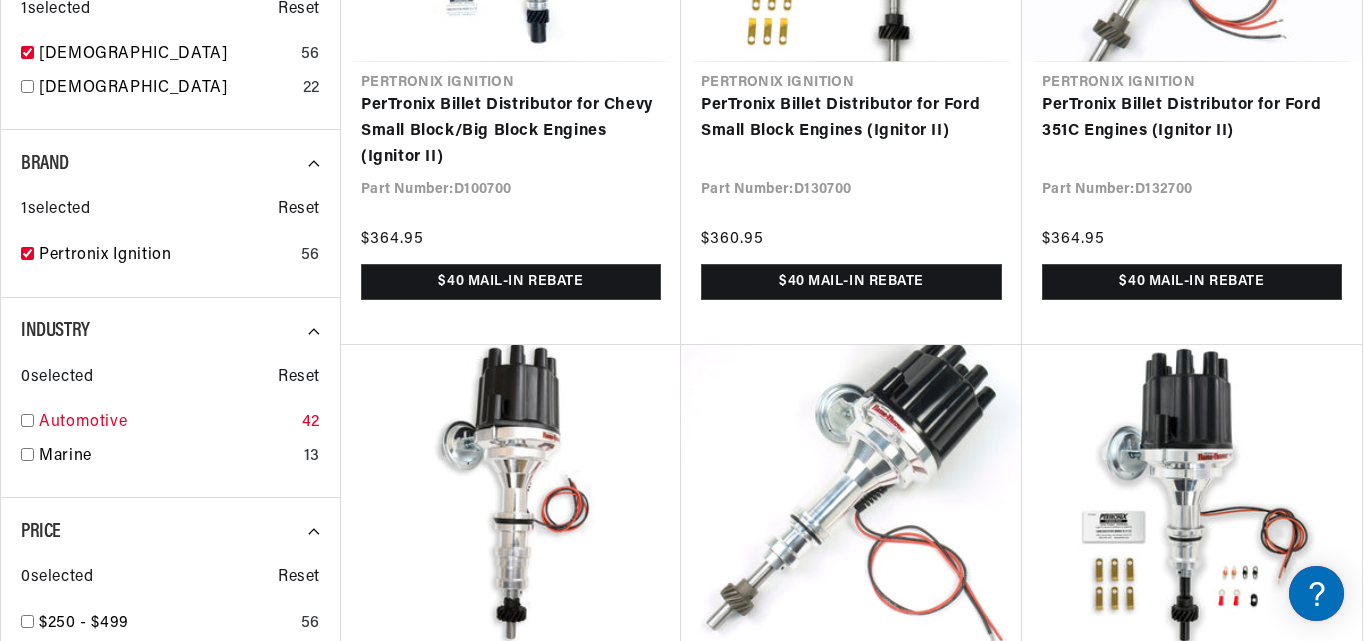 click on "Automotive 42" at bounding box center (170, 427) 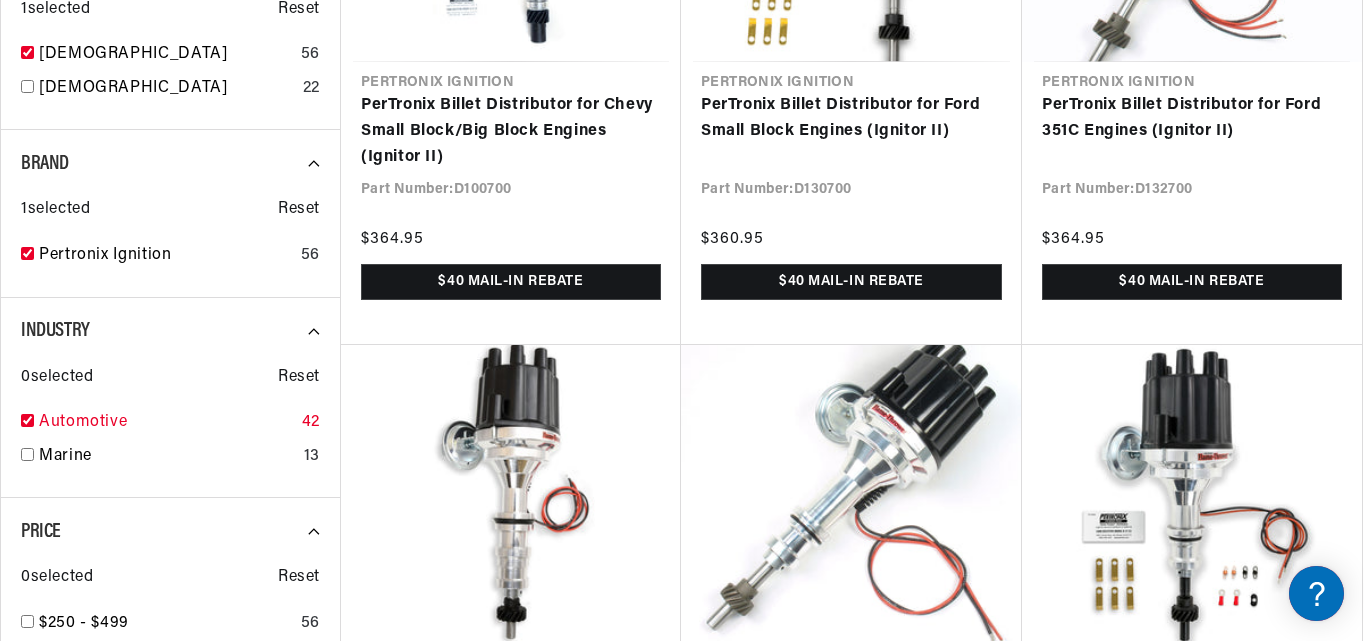 checkbox on "true" 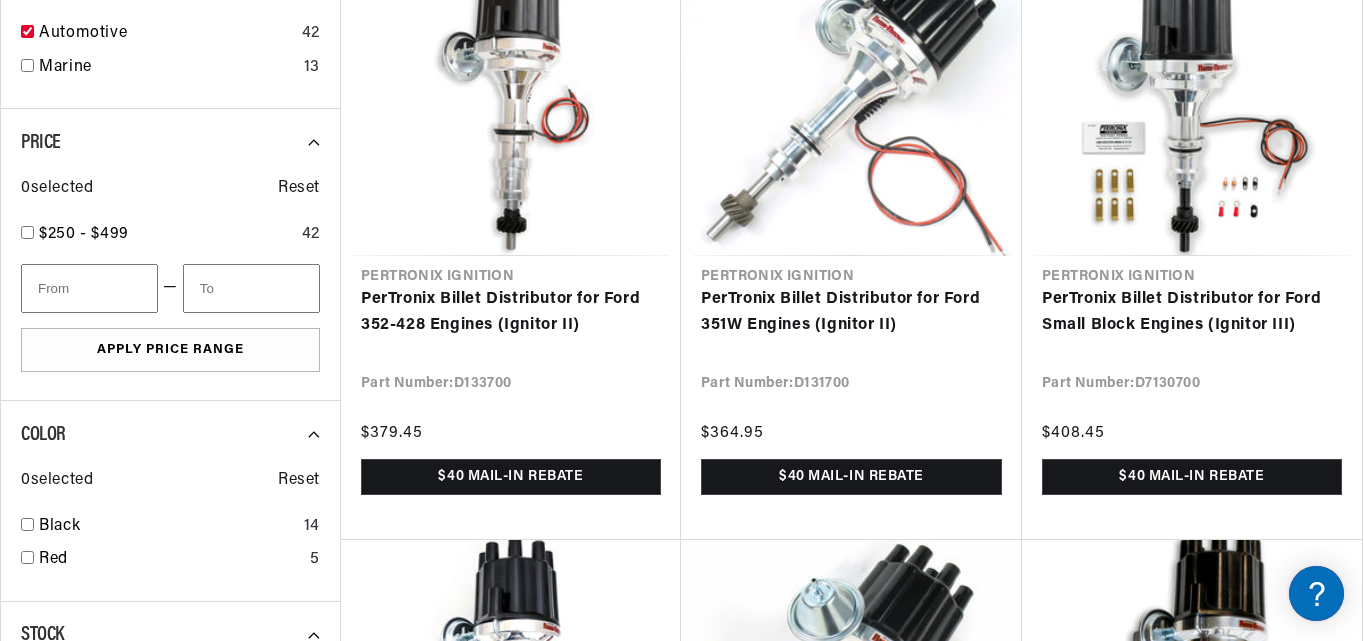 scroll, scrollTop: 1400, scrollLeft: 0, axis: vertical 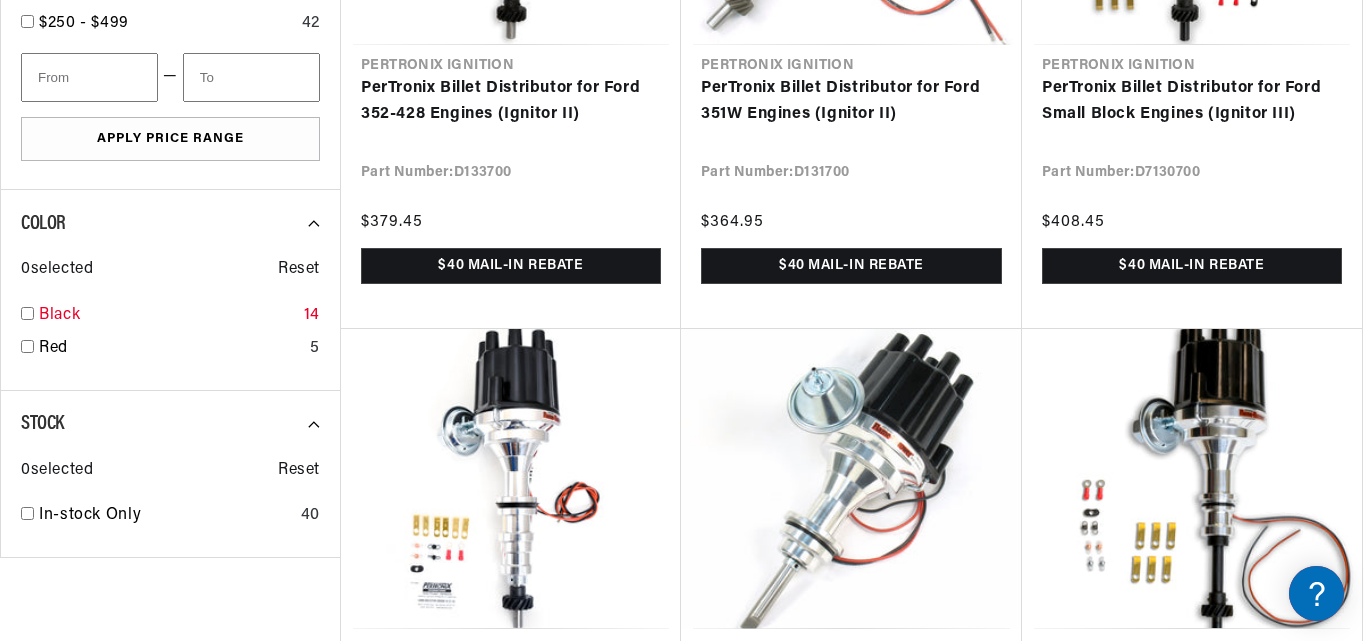 click at bounding box center (27, 313) 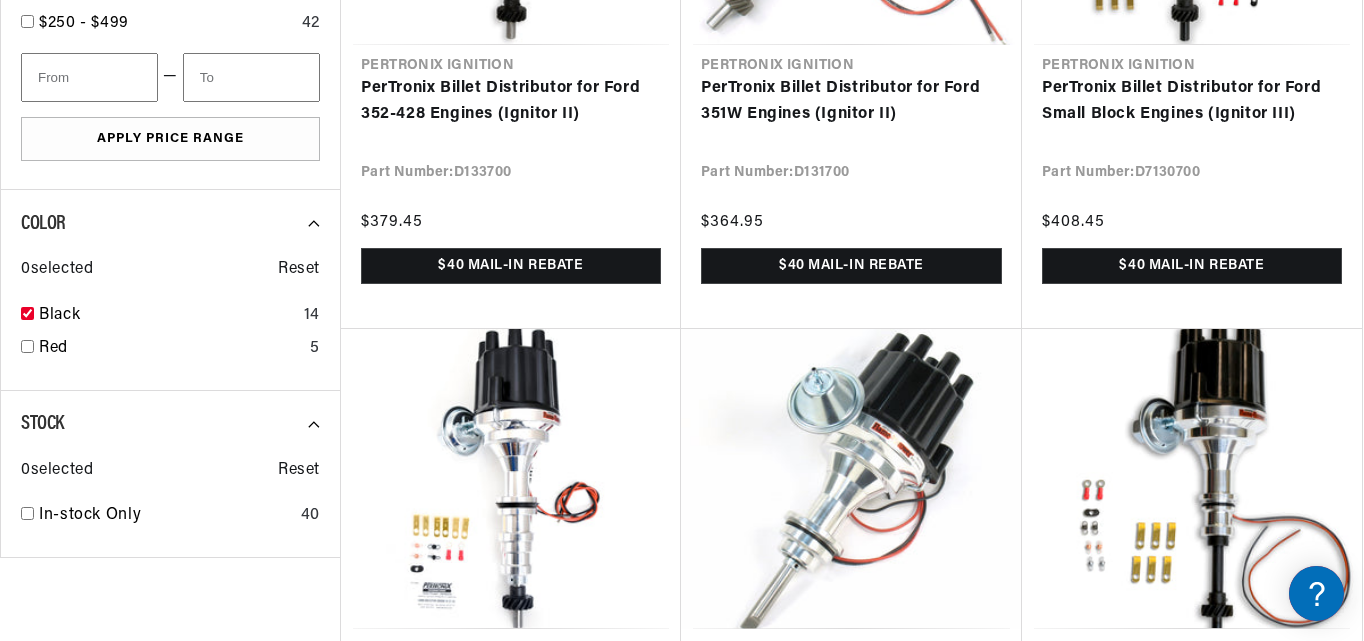 checkbox on "true" 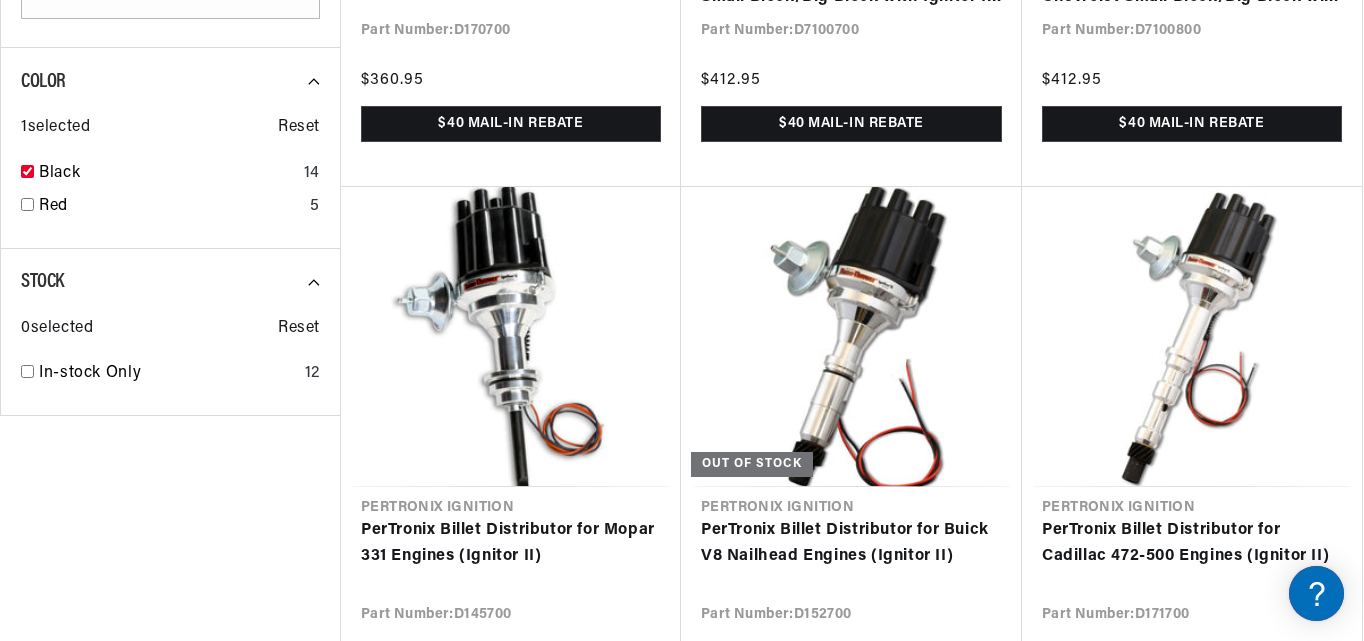 scroll, scrollTop: 1800, scrollLeft: 0, axis: vertical 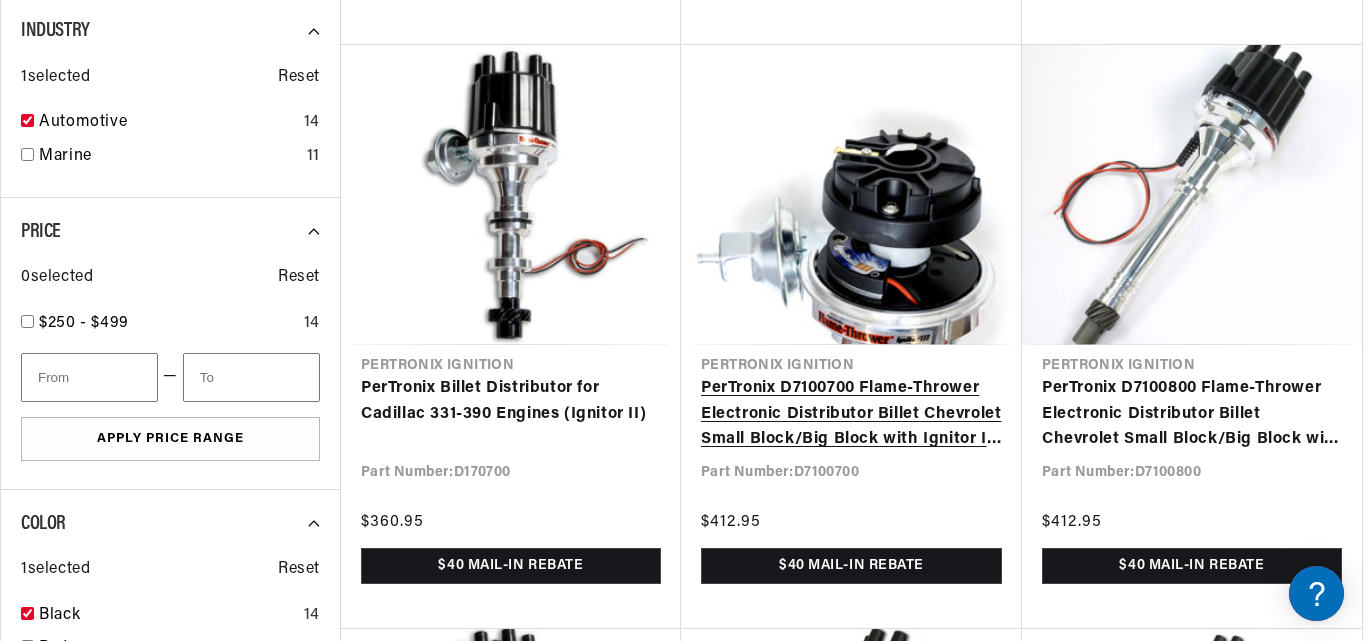 click on "PerTronix D7100700 Flame-Thrower Electronic Distributor Billet Chevrolet Small Block/Big Block with Ignitor III Vacuum Advance Black Cap" at bounding box center (851, 414) 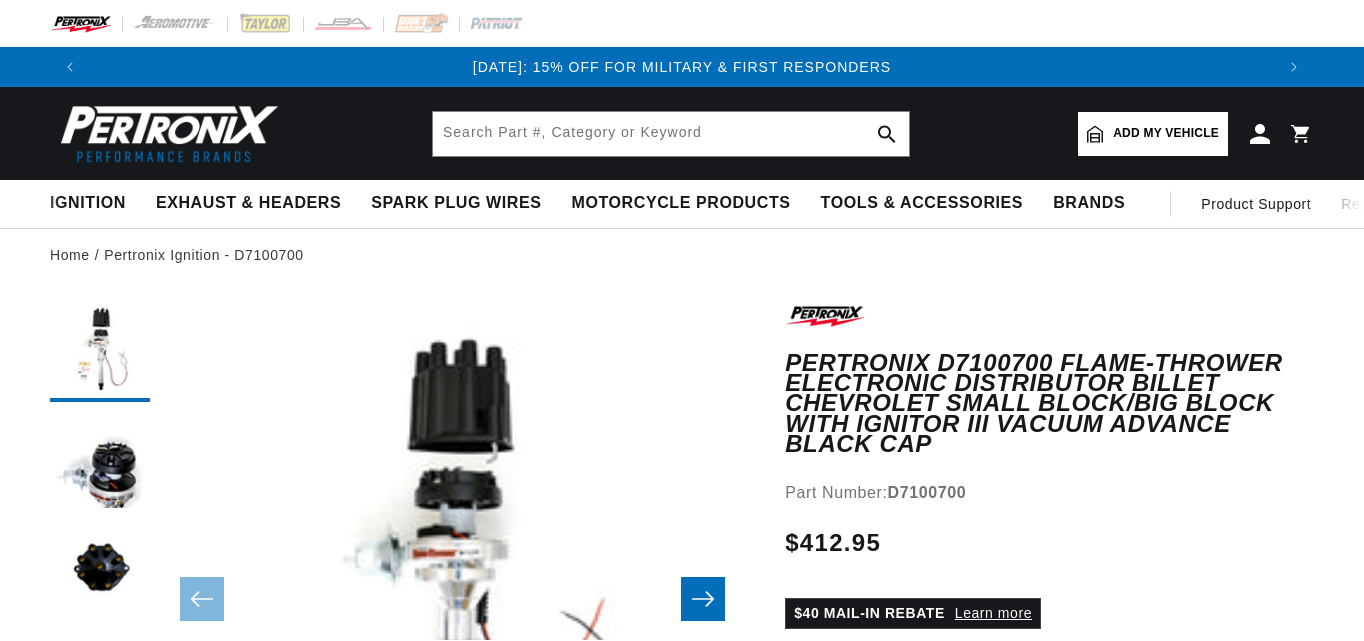 scroll, scrollTop: 0, scrollLeft: 0, axis: both 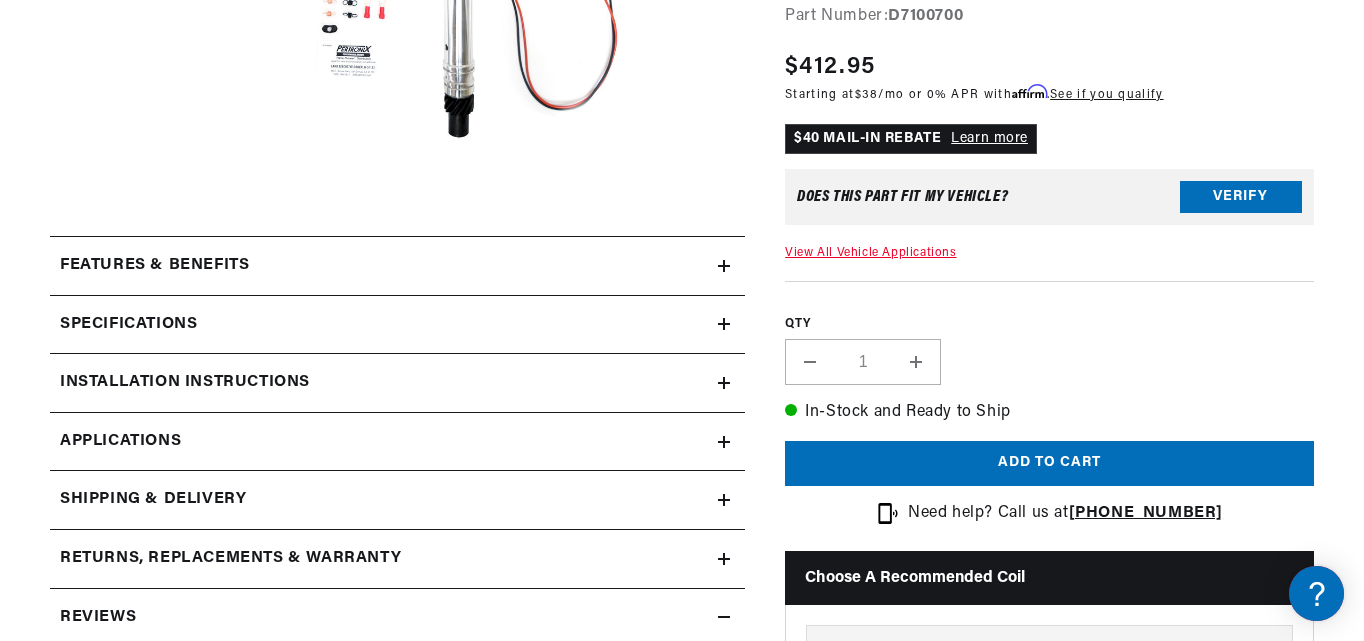click on "Installation instructions" at bounding box center [384, 266] 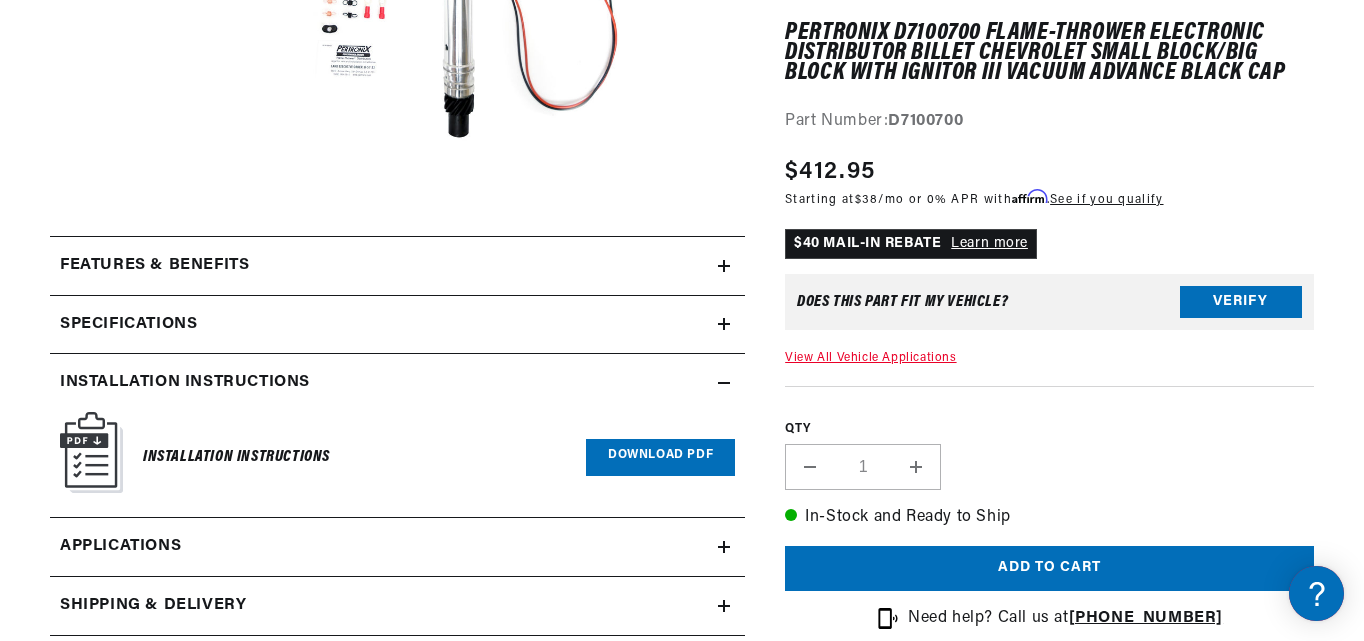 scroll, scrollTop: 0, scrollLeft: 0, axis: both 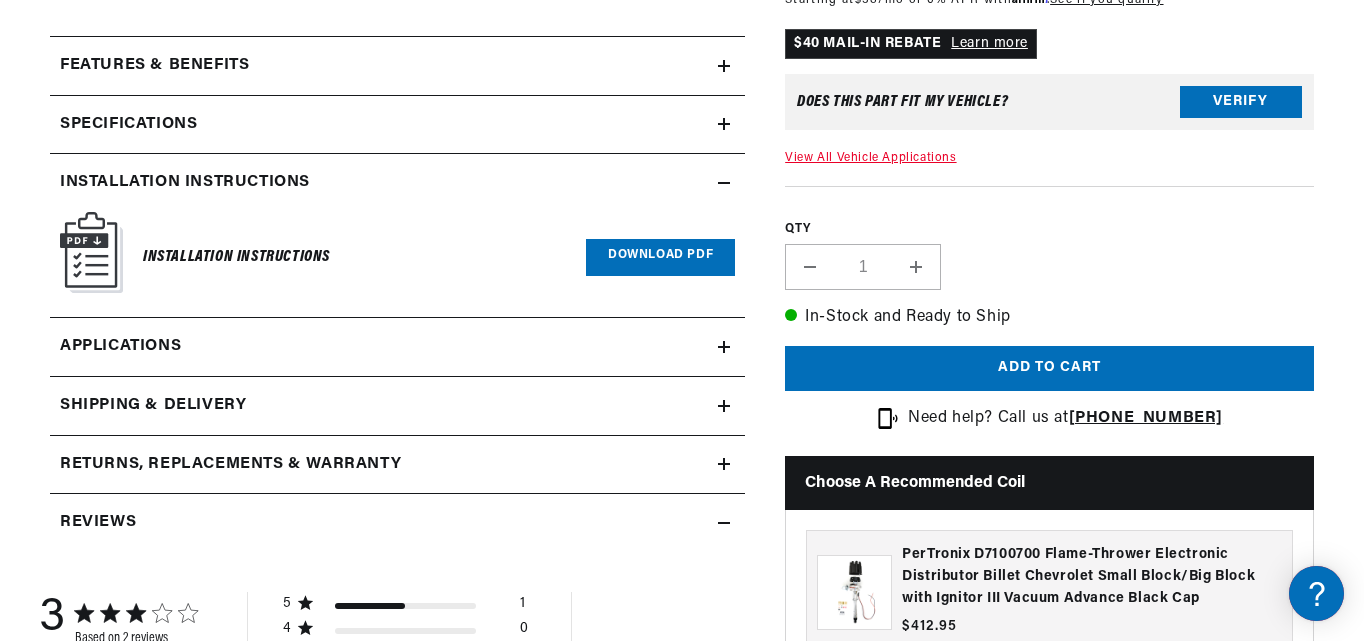 click on "Features & Benefits" at bounding box center [384, 66] 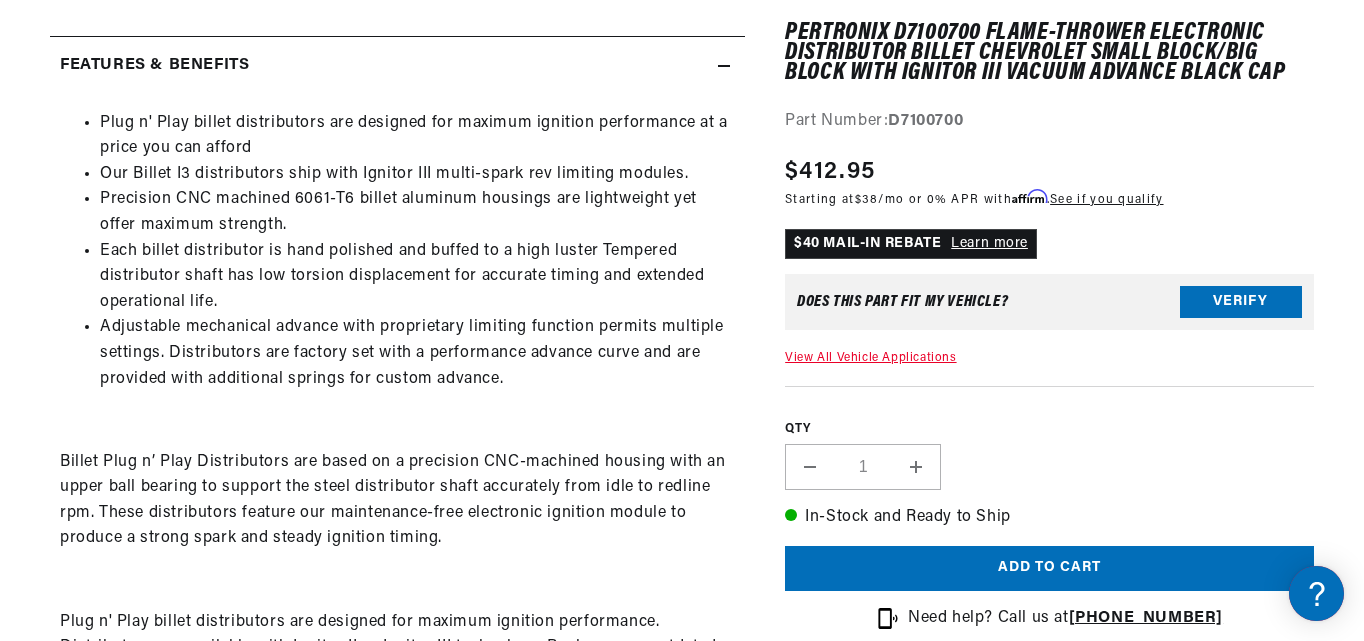scroll, scrollTop: 0, scrollLeft: 2362, axis: horizontal 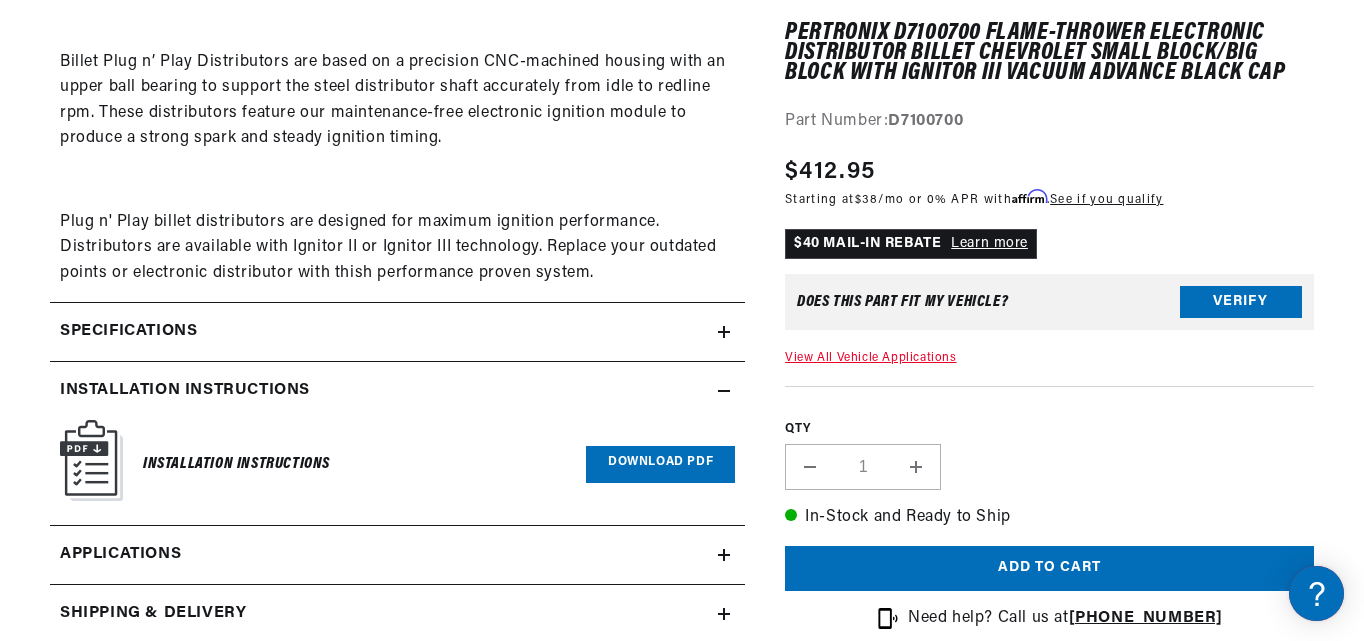 click on "Specifications" at bounding box center (384, -334) 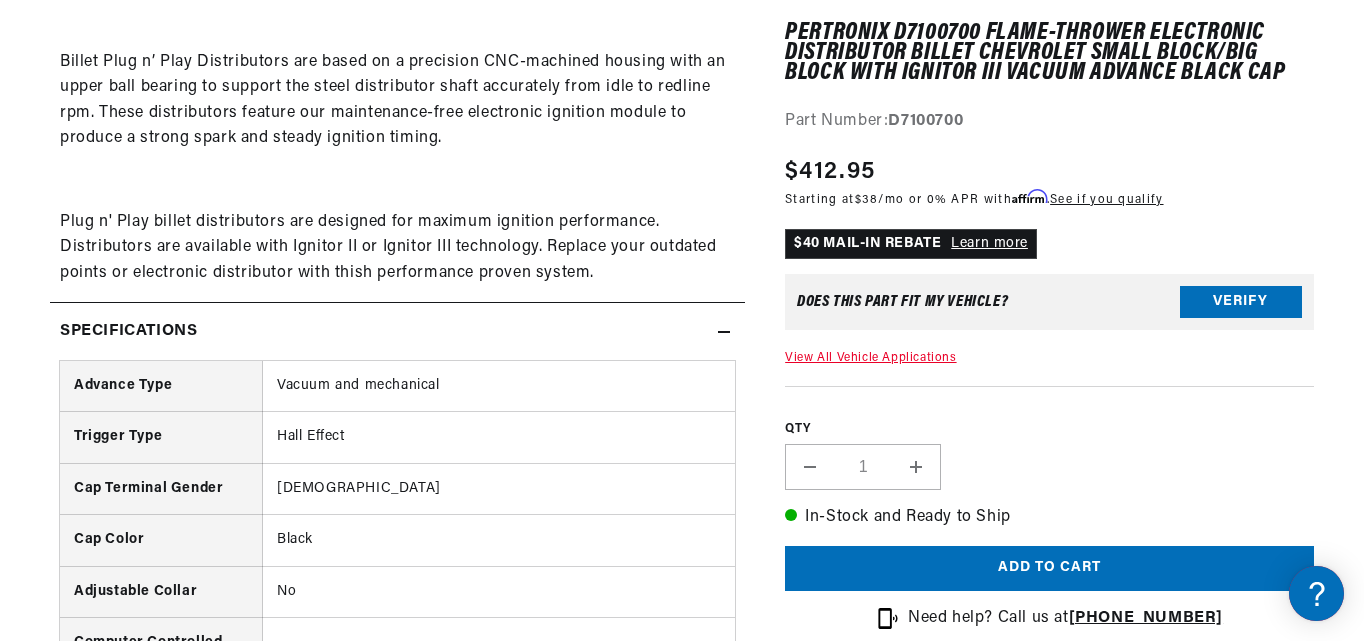 scroll, scrollTop: 0, scrollLeft: 1181, axis: horizontal 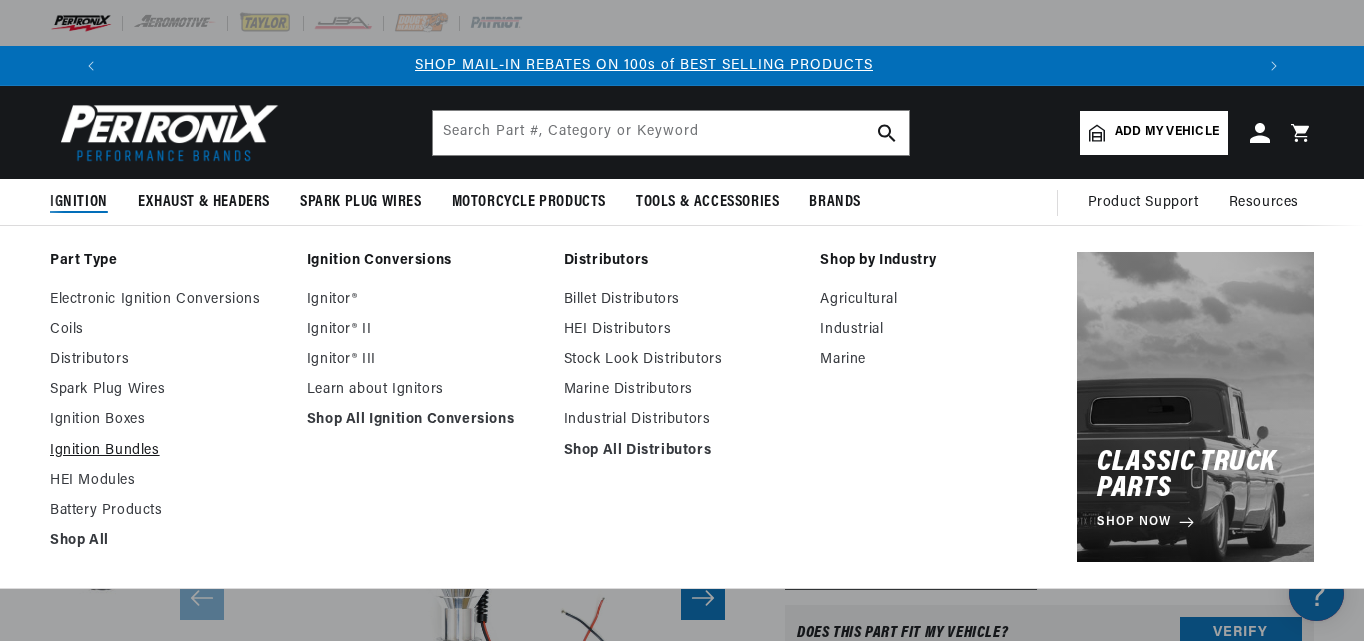 click on "Ignition Bundles" at bounding box center [168, 451] 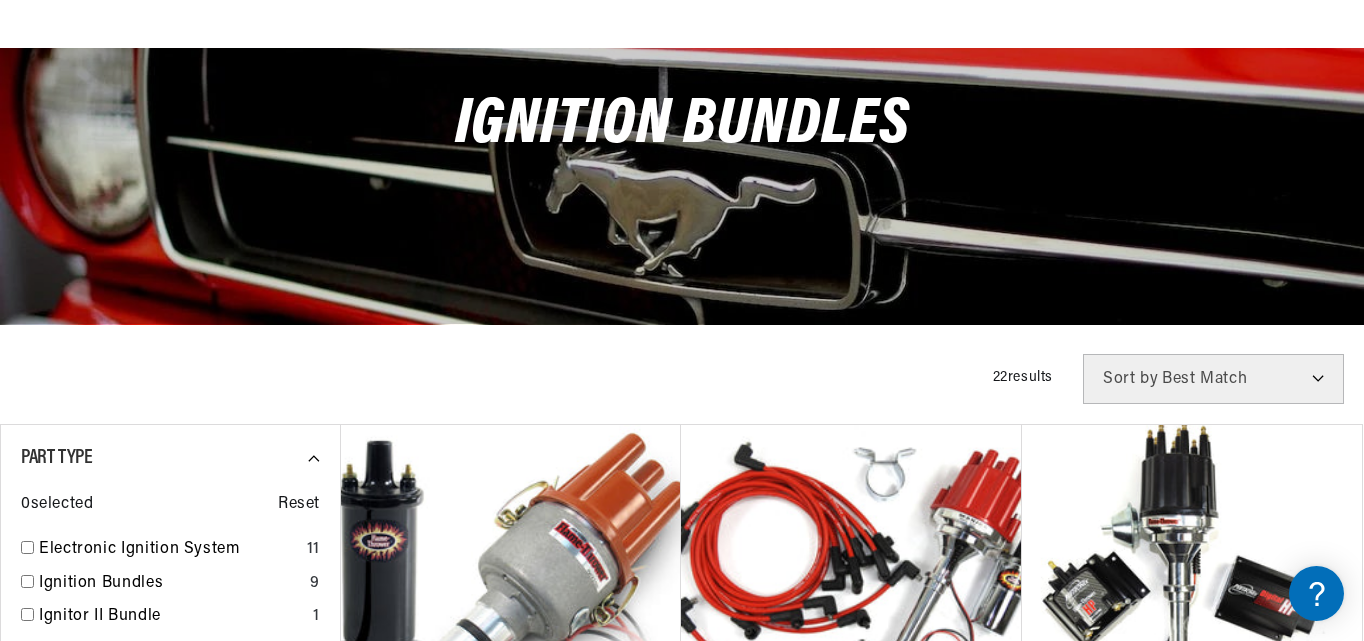 scroll, scrollTop: 424, scrollLeft: 0, axis: vertical 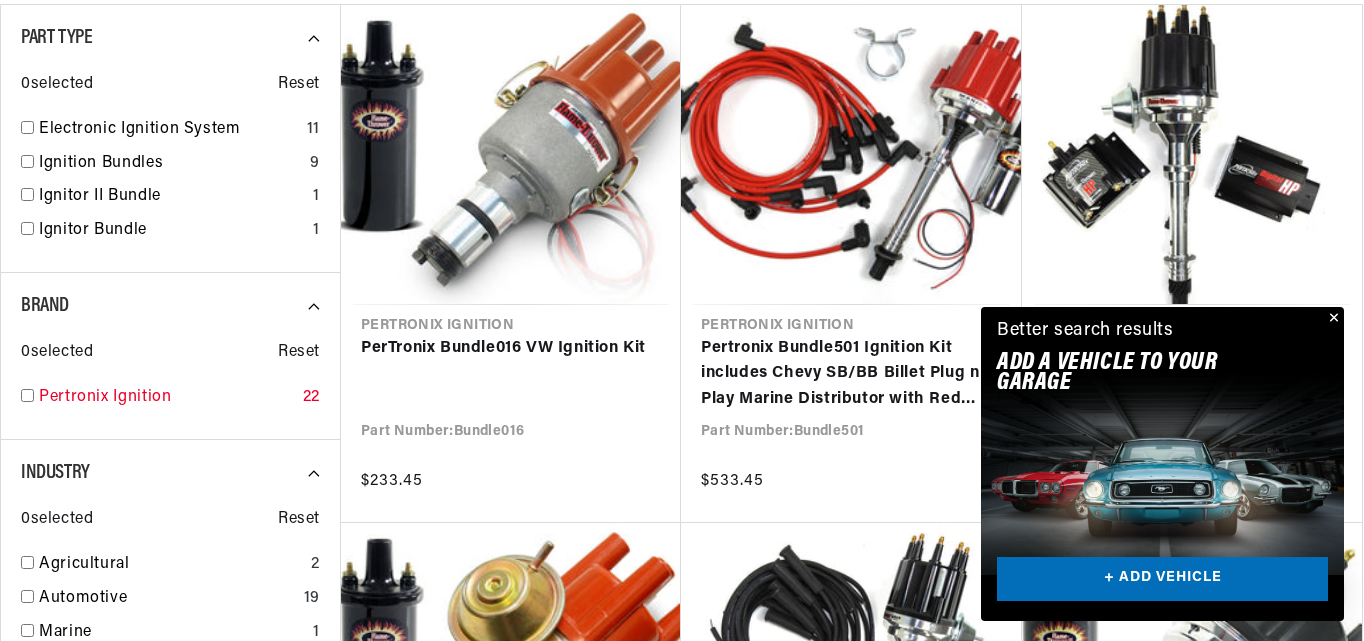 click at bounding box center [27, 395] 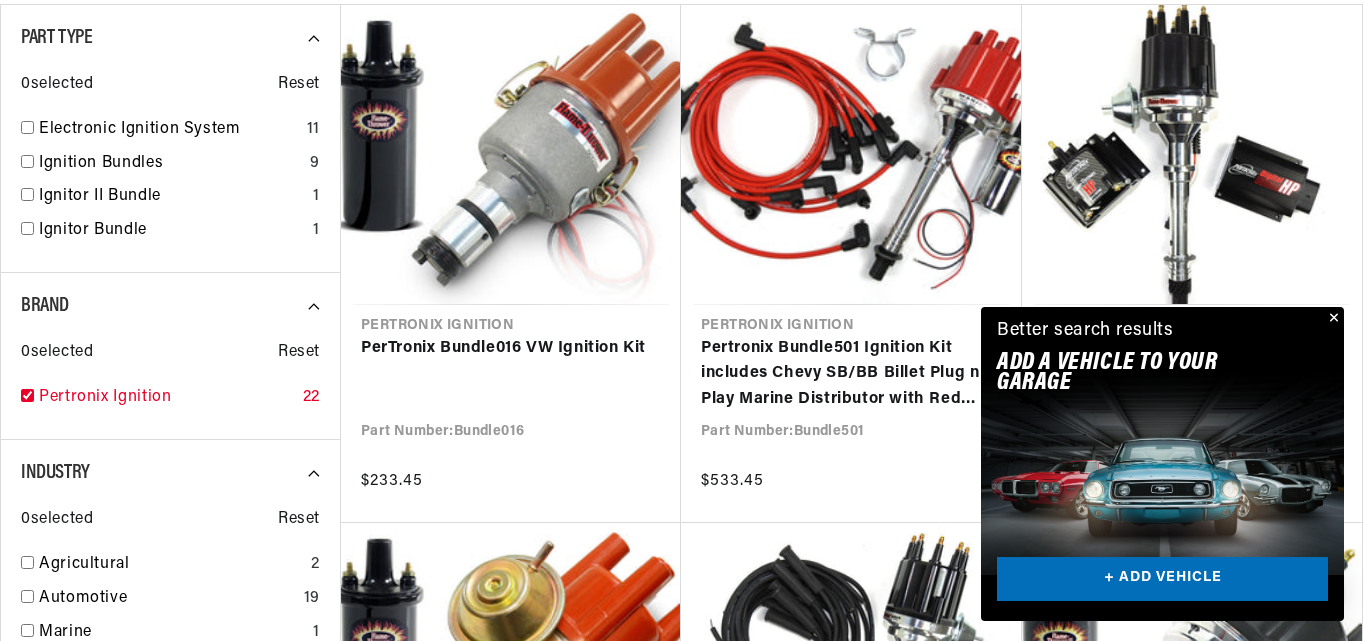 checkbox on "true" 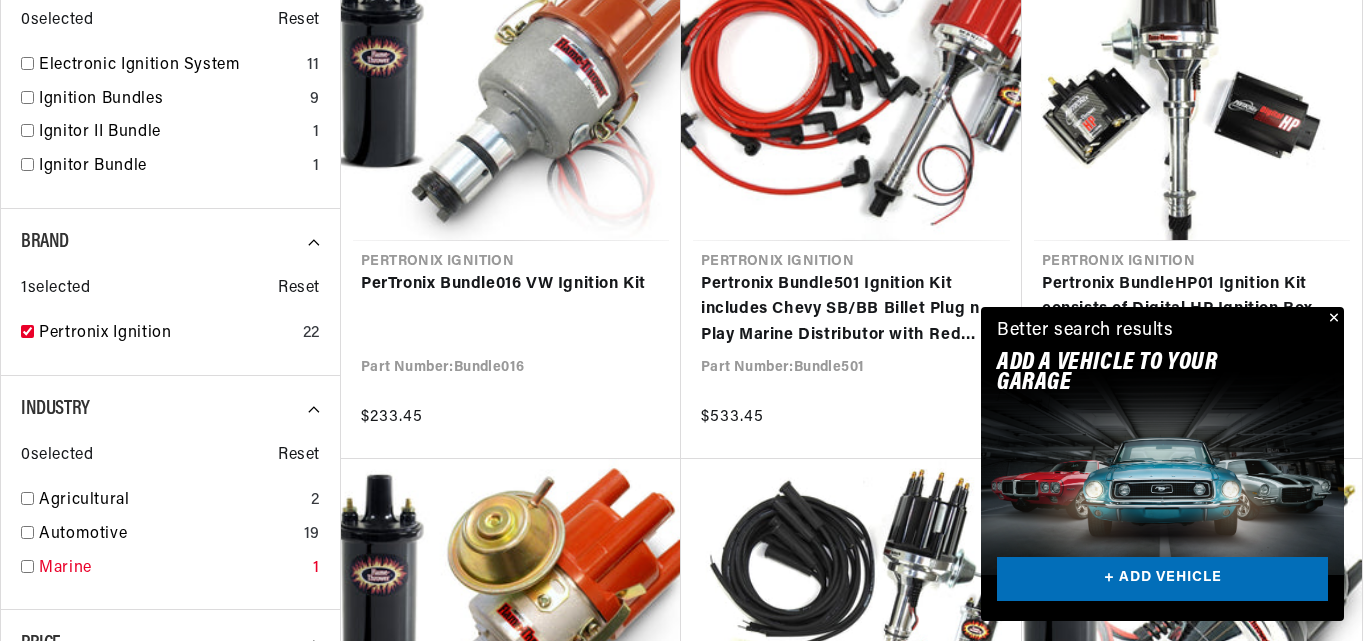 scroll, scrollTop: 850, scrollLeft: 0, axis: vertical 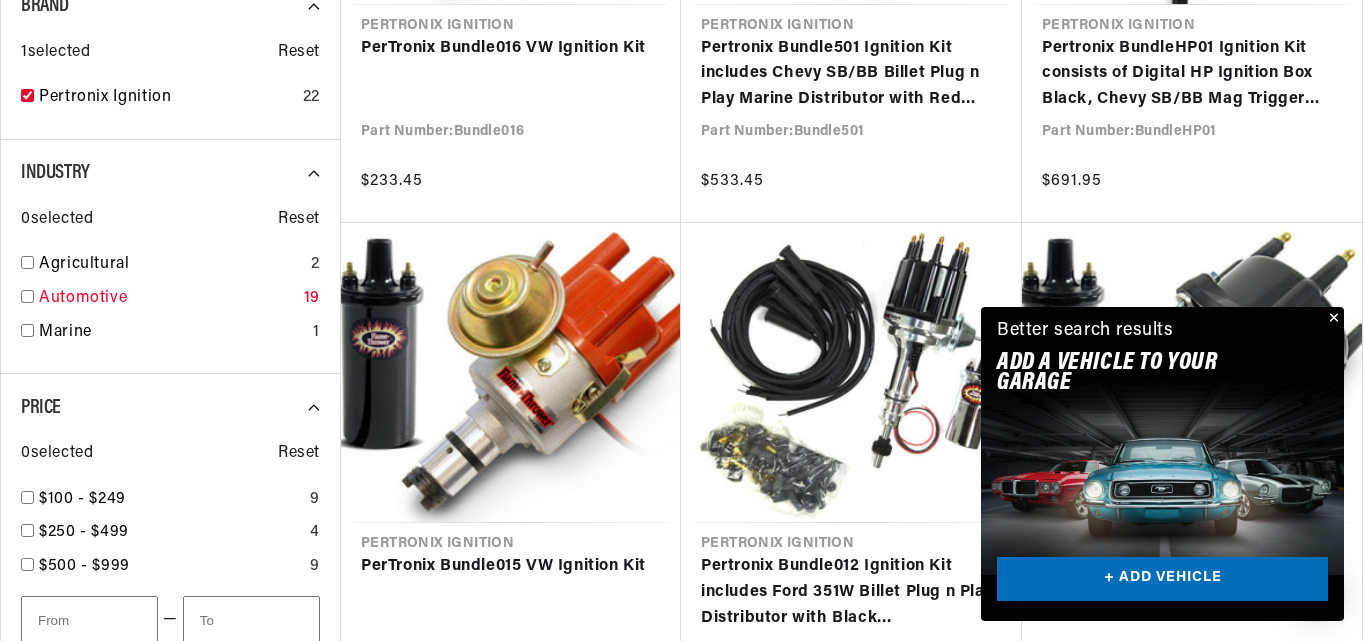 click at bounding box center [27, 296] 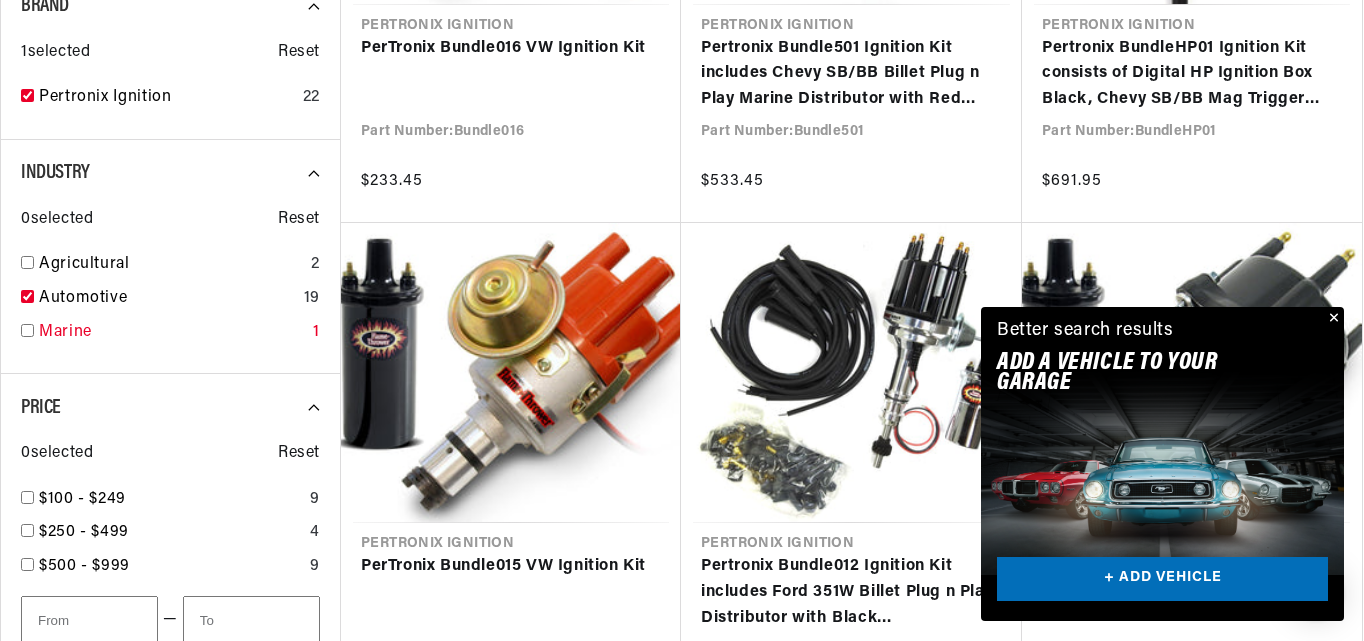 checkbox on "true" 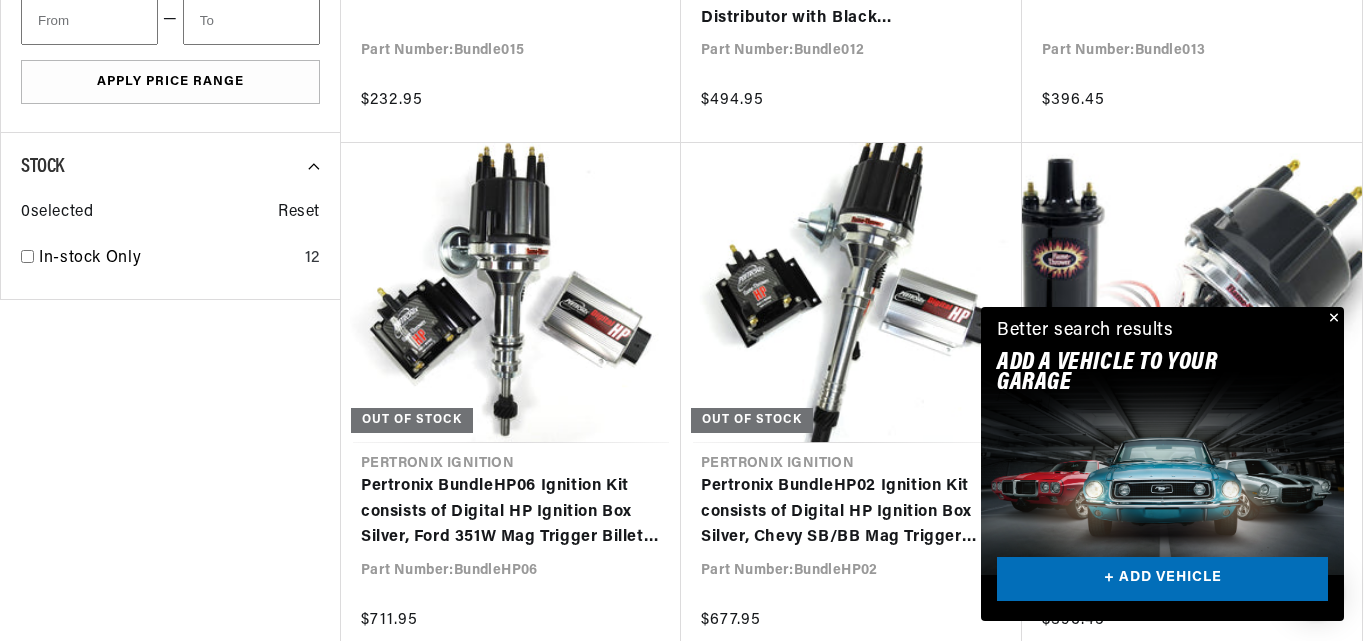scroll, scrollTop: 1436, scrollLeft: 0, axis: vertical 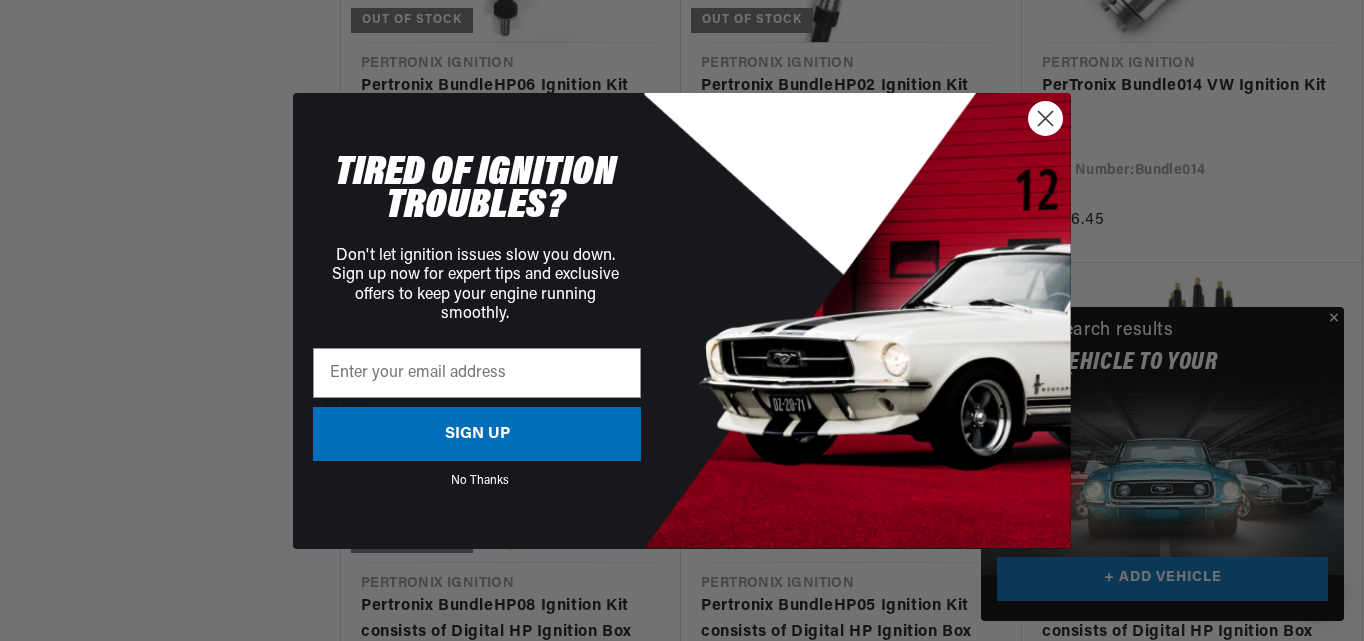click on "No Thanks" at bounding box center [480, 478] 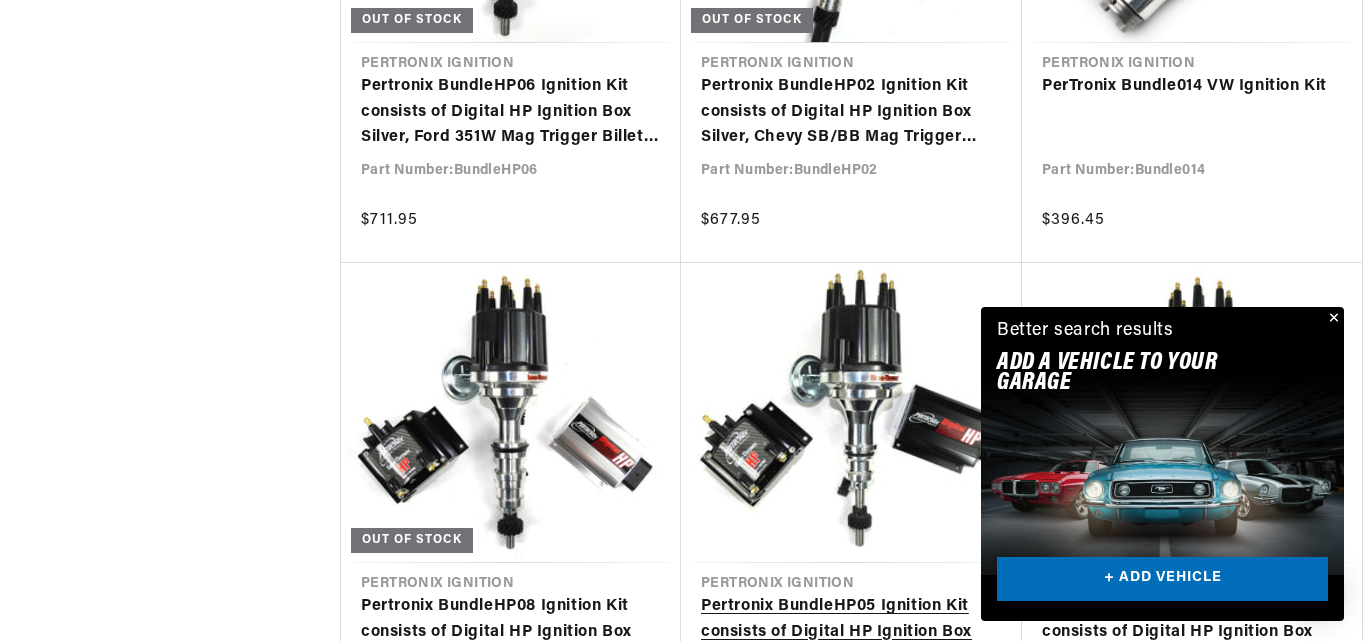 scroll, scrollTop: 0, scrollLeft: 1181, axis: horizontal 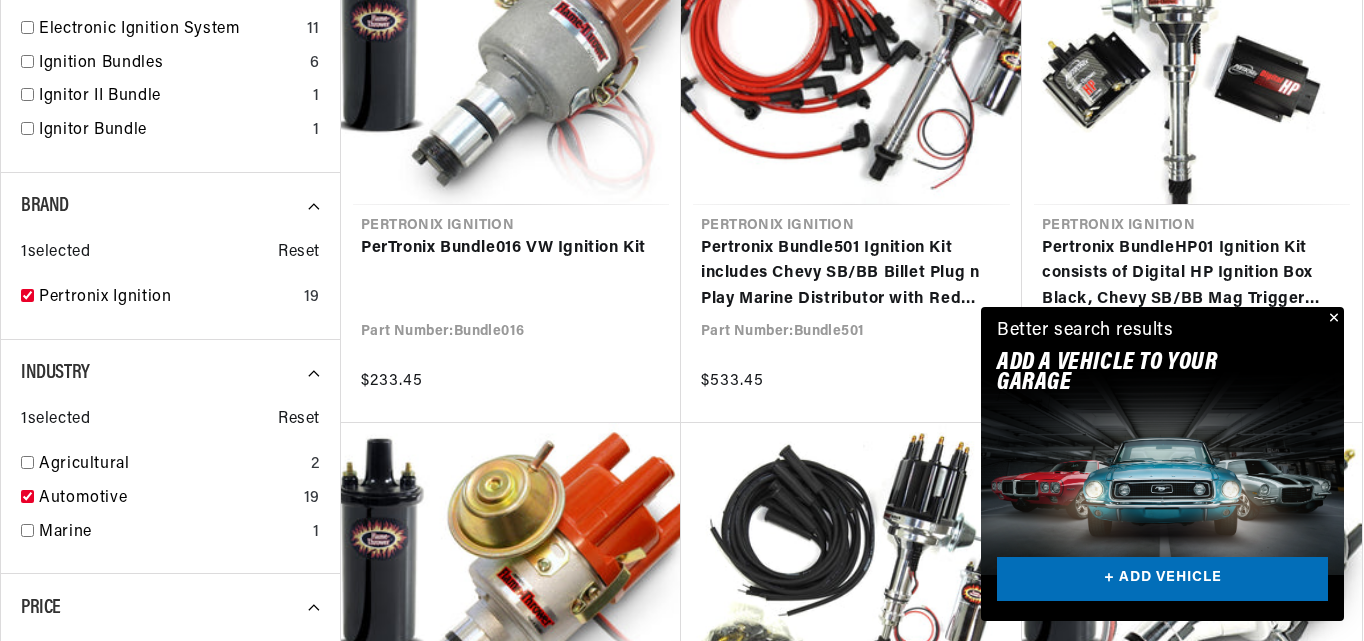 click at bounding box center [1332, 319] 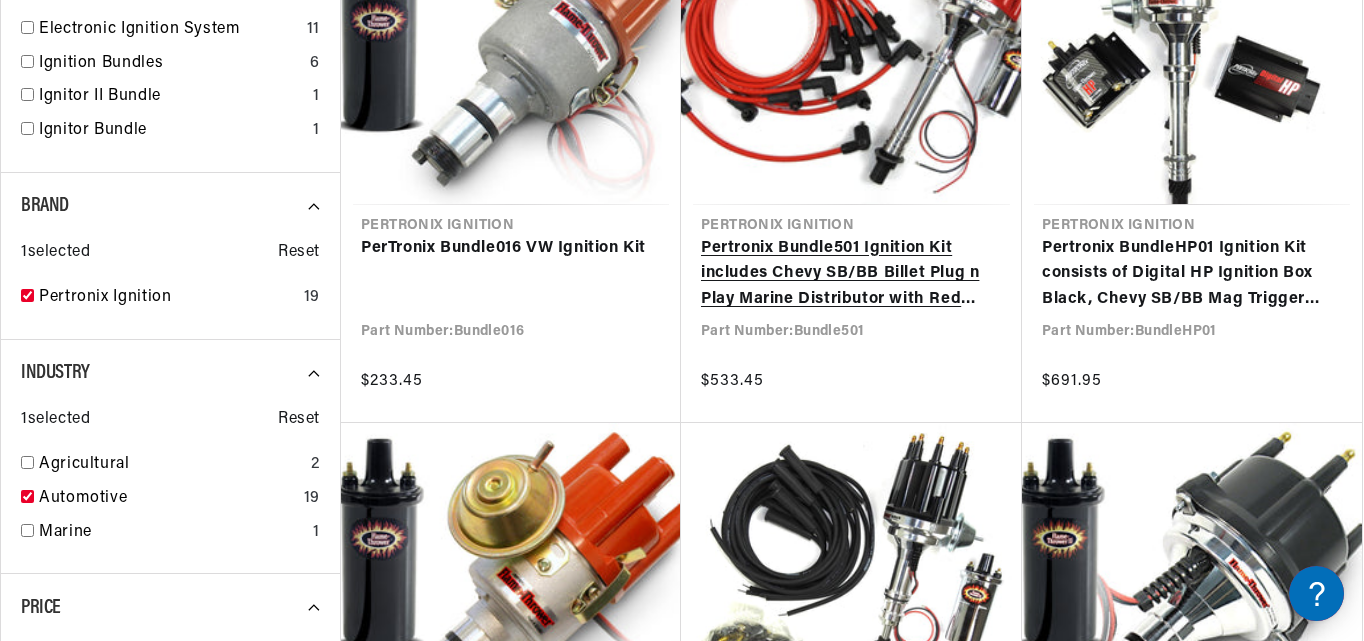 click on "Pertronix Bundle501 Ignition Kit includes Chevy SB/BB Billet Plug n Play Marine Distributor with Red Female Cap, Flame-Thrower II Chrome Coil, Chrome Coil Bracket, Flame-Thrower Marine MAGx2 Universal Red Spark Plug Wires with 90 degree plug boot ends" at bounding box center [851, 274] 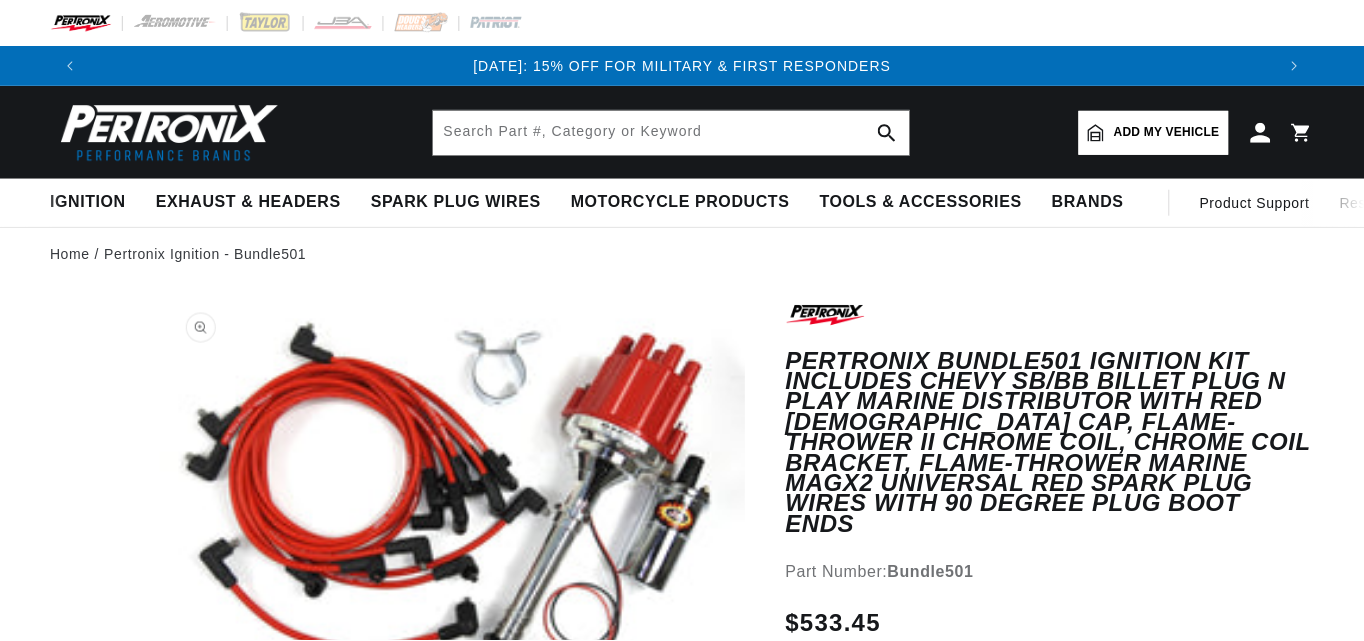 scroll, scrollTop: 0, scrollLeft: 0, axis: both 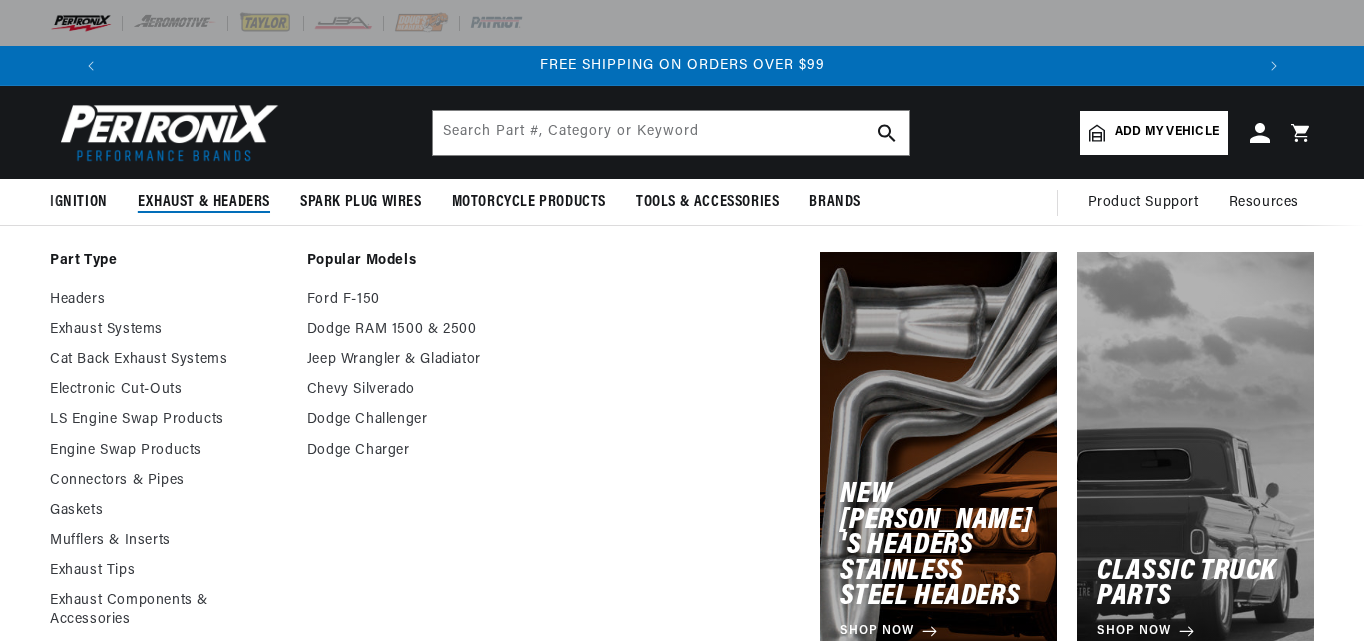 click on "Exhaust & Headers" at bounding box center [204, 202] 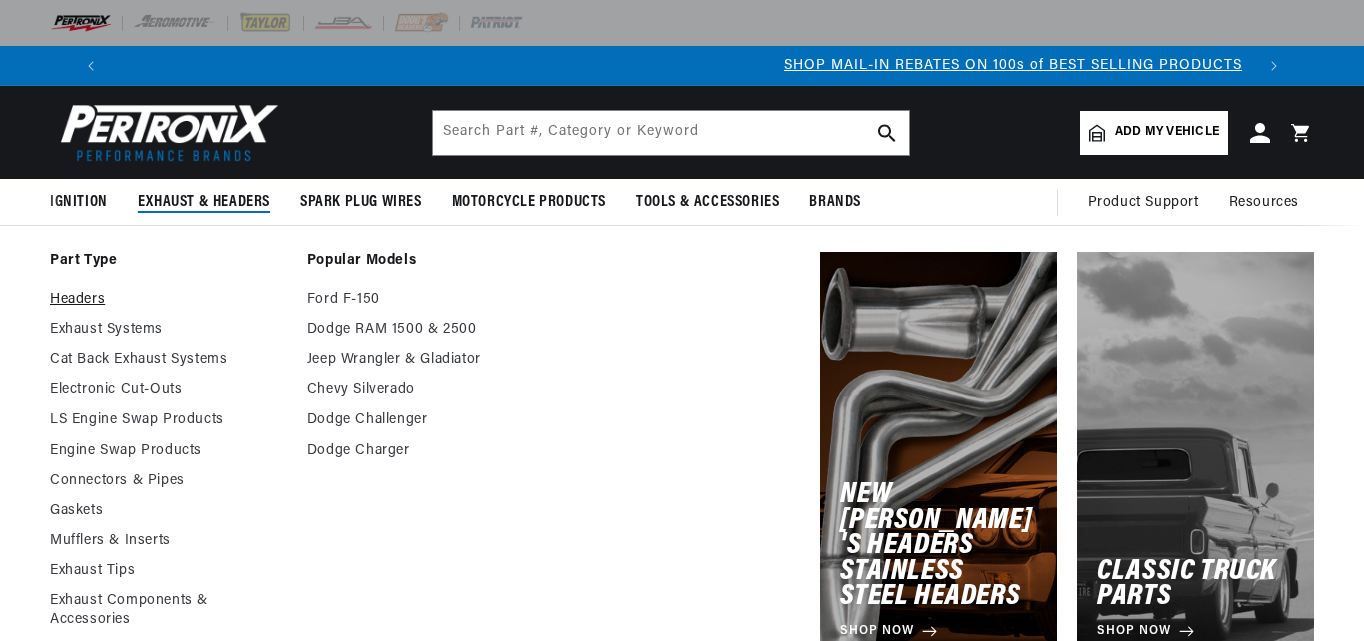 scroll, scrollTop: 0, scrollLeft: 1181, axis: horizontal 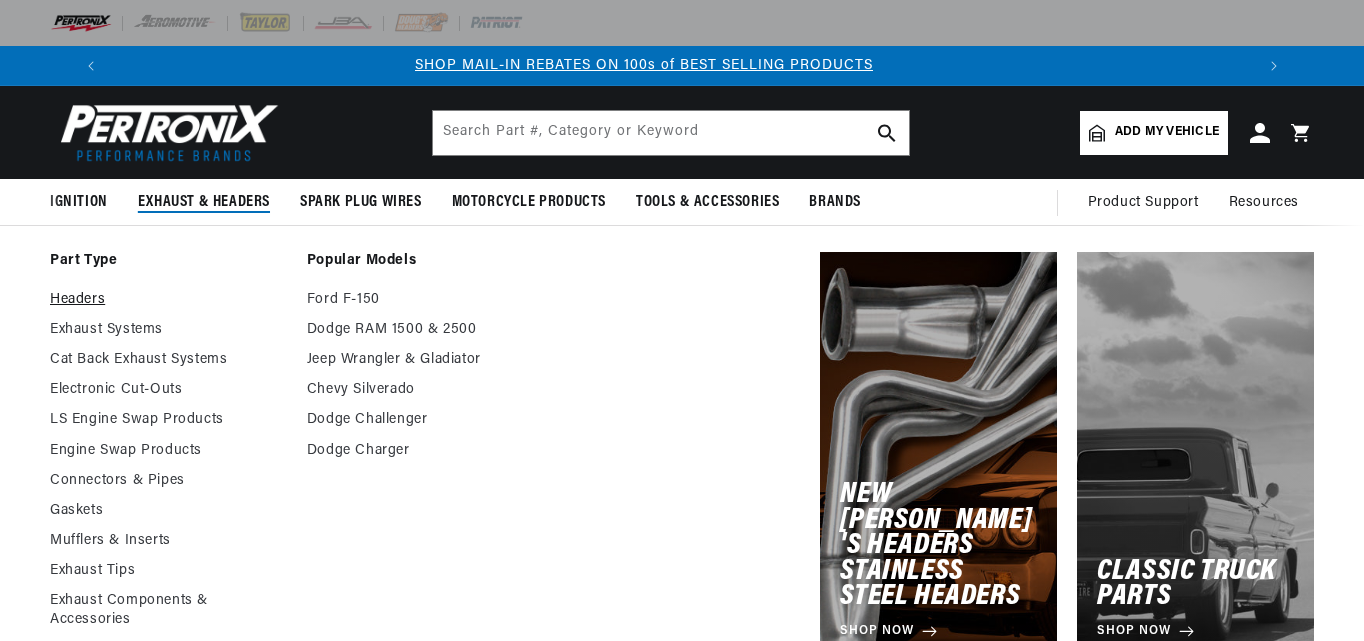 click on "Headers" at bounding box center [168, 300] 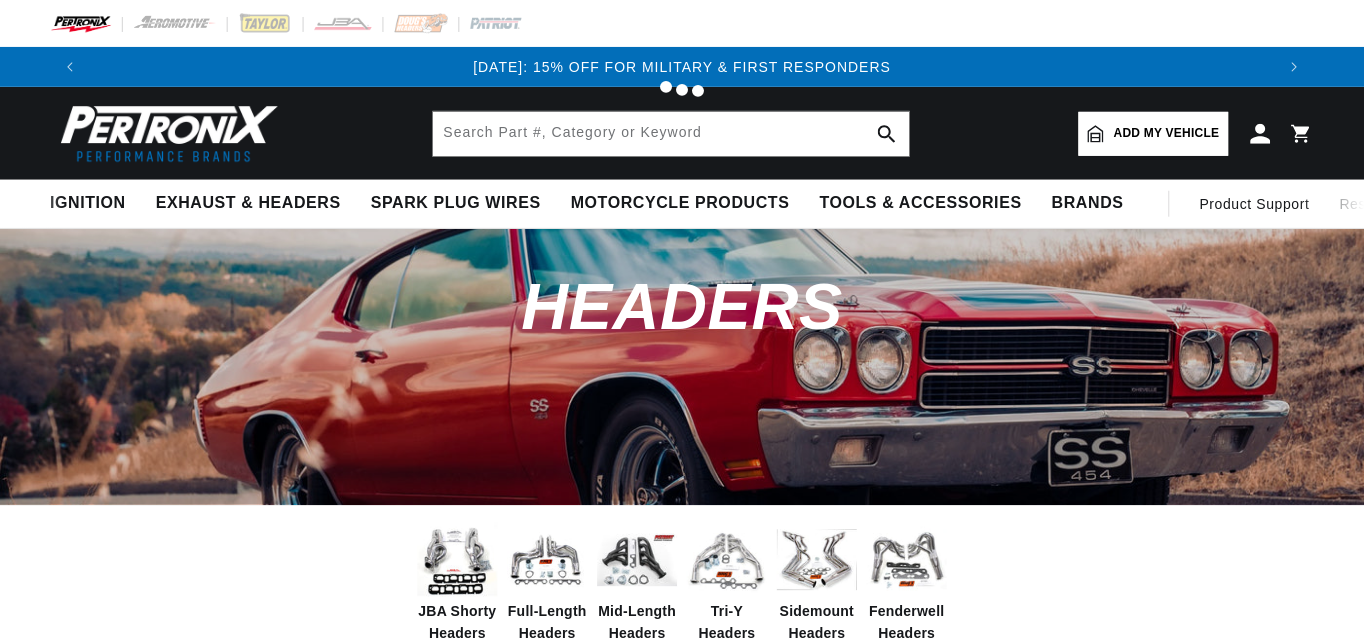 scroll, scrollTop: 0, scrollLeft: 0, axis: both 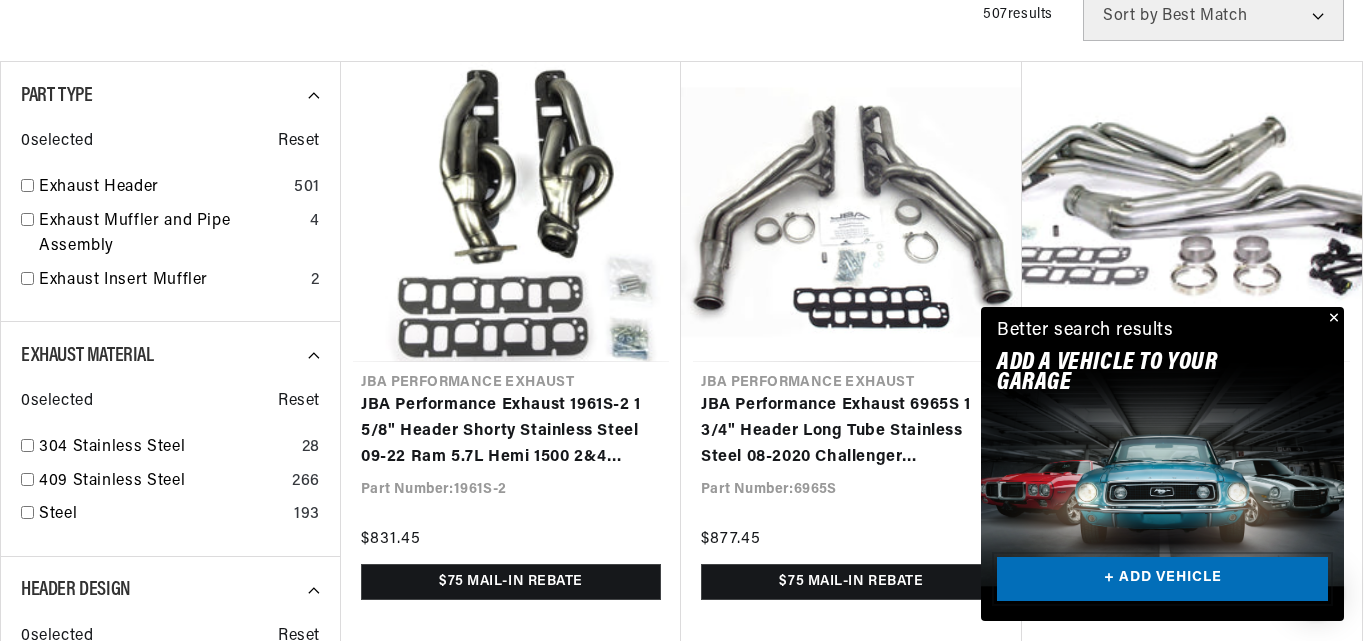 click on "+ ADD VEHICLE" at bounding box center [1162, 579] 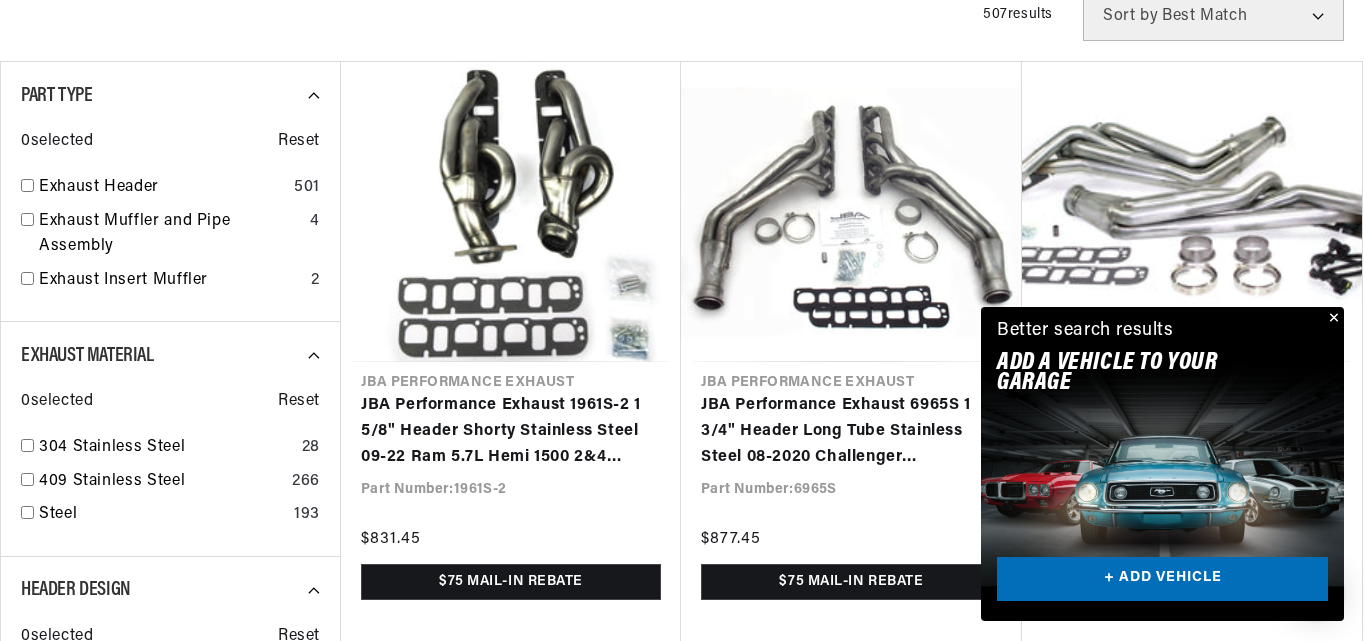 scroll, scrollTop: 0, scrollLeft: 471, axis: horizontal 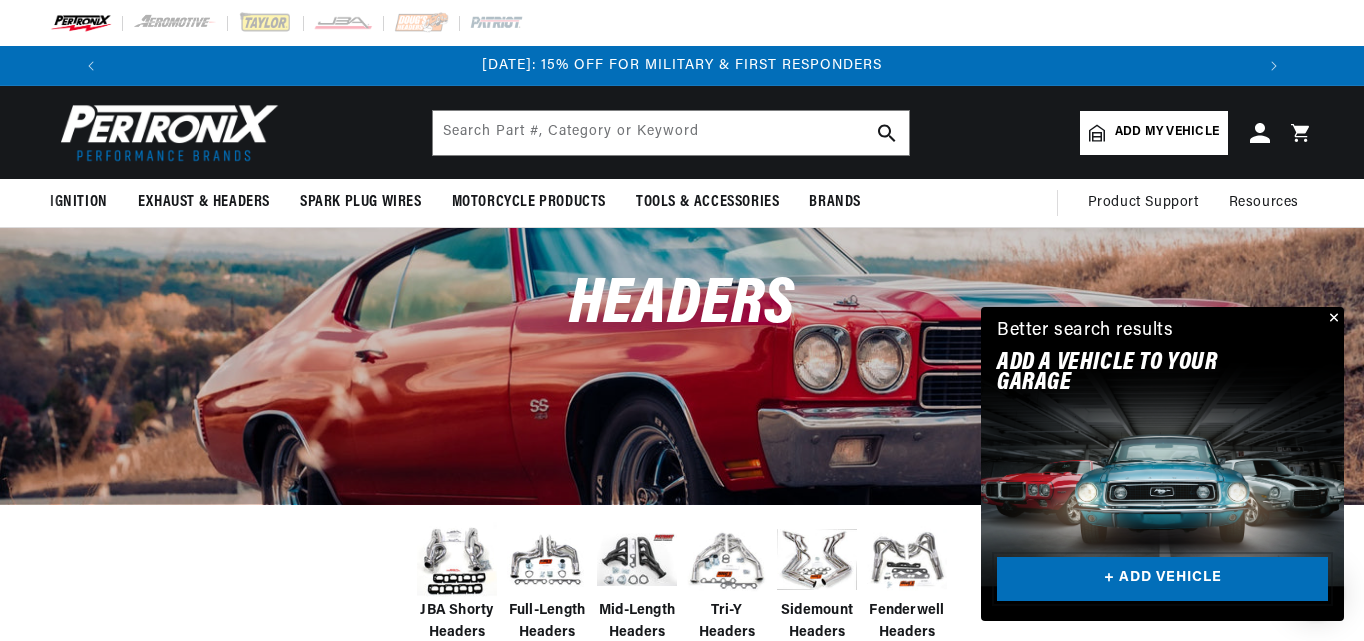 click on "+ ADD VEHICLE" at bounding box center [1162, 579] 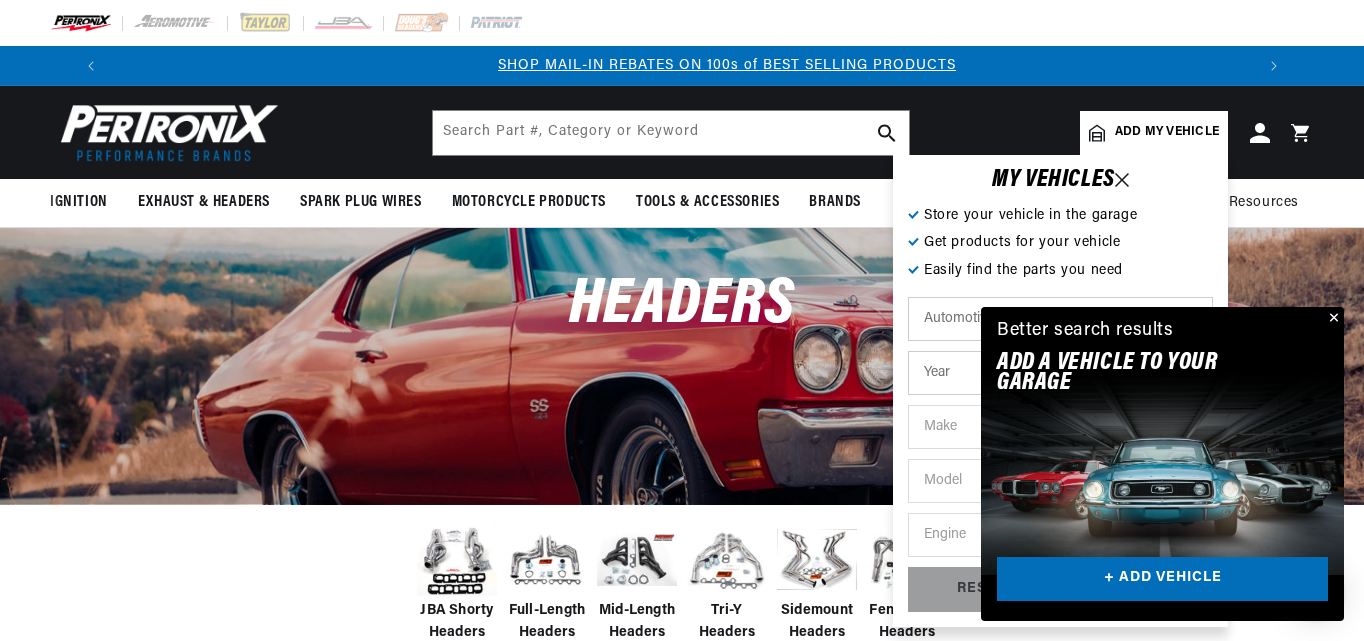scroll, scrollTop: 0, scrollLeft: 1181, axis: horizontal 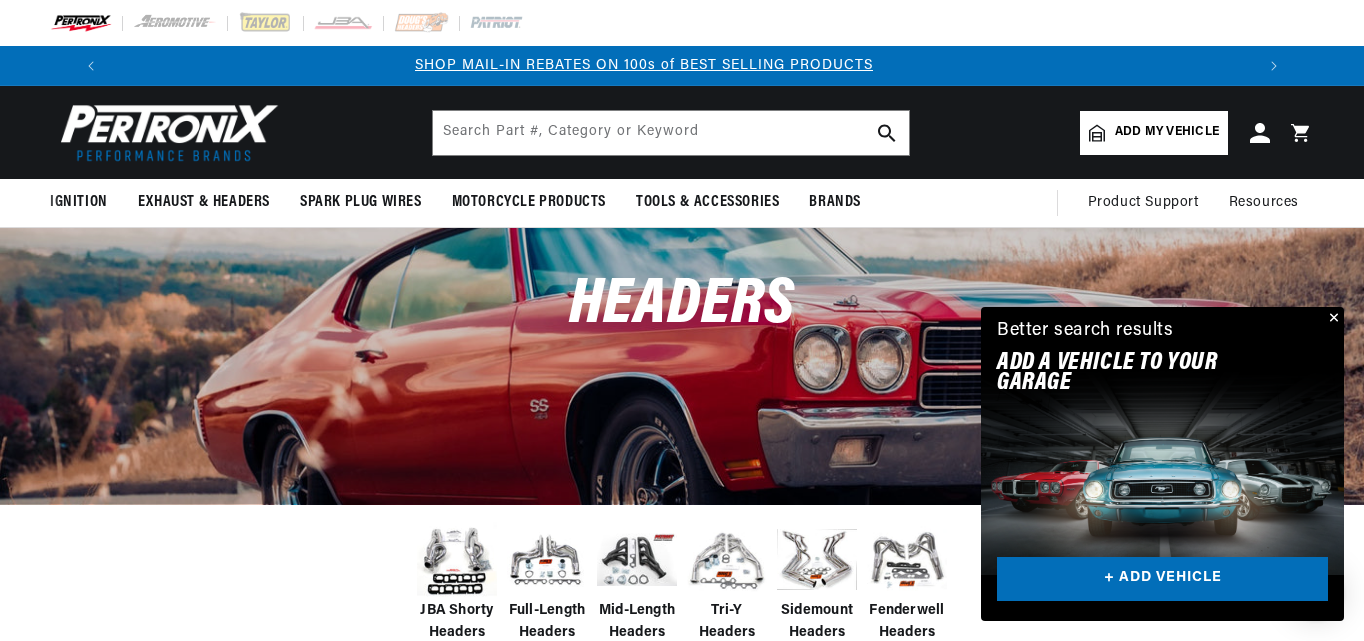 click at bounding box center (1332, 319) 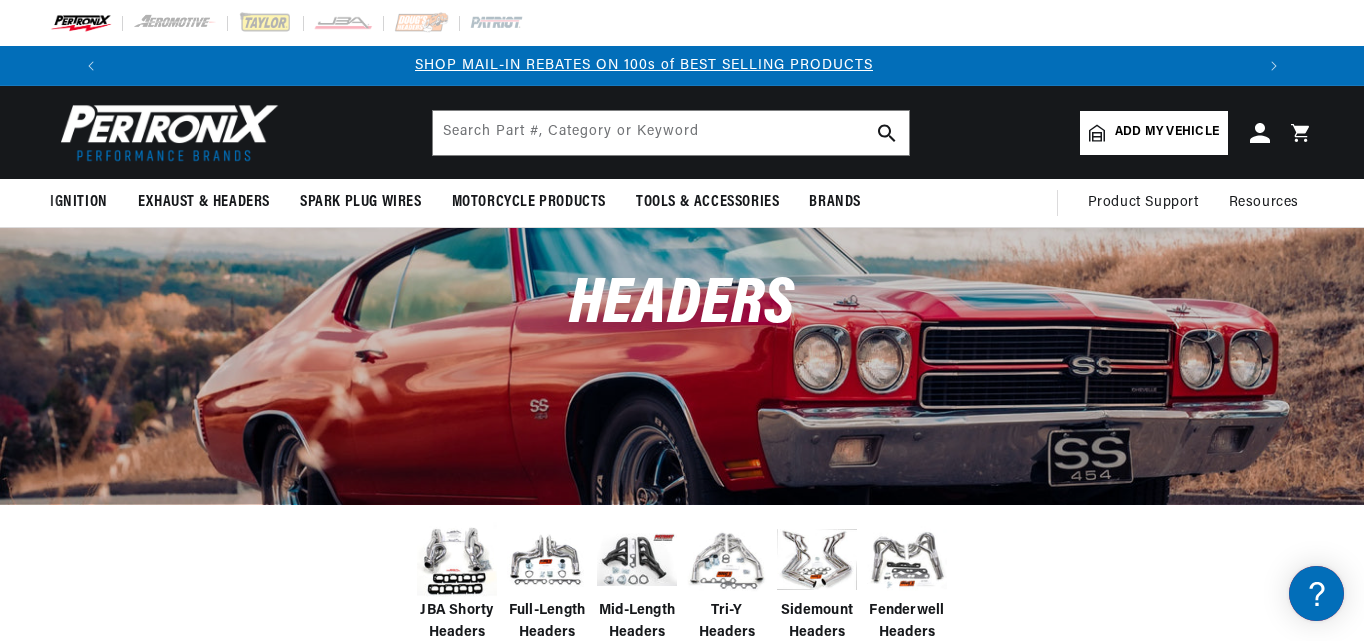click on "Add my vehicle" at bounding box center (1167, 132) 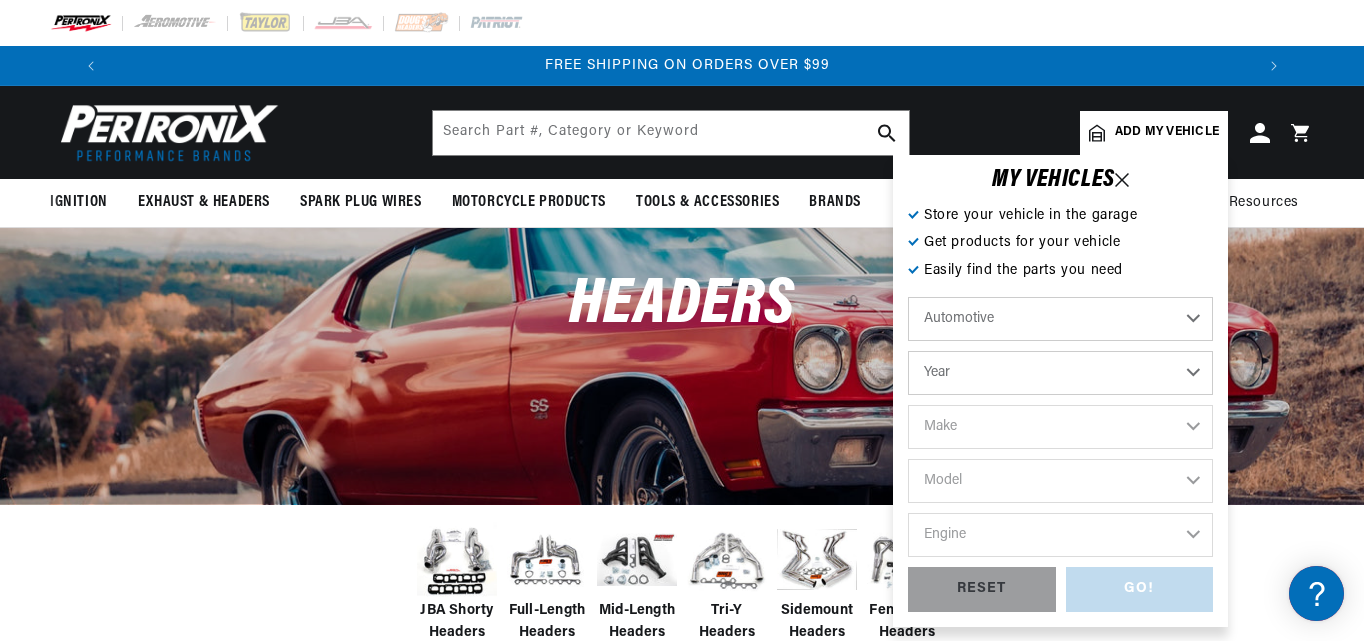 scroll, scrollTop: 0, scrollLeft: 2362, axis: horizontal 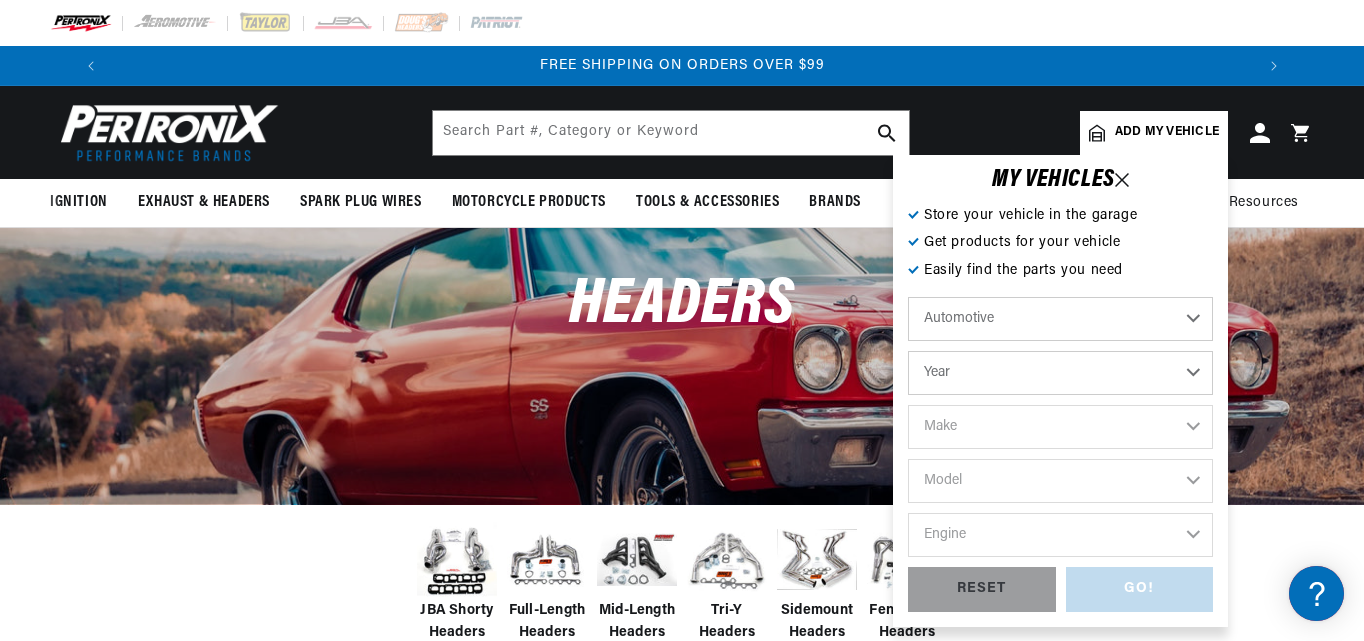 click on "Automotive
Agricultural
Industrial
Marine
Motorcycle" at bounding box center (1060, 319) 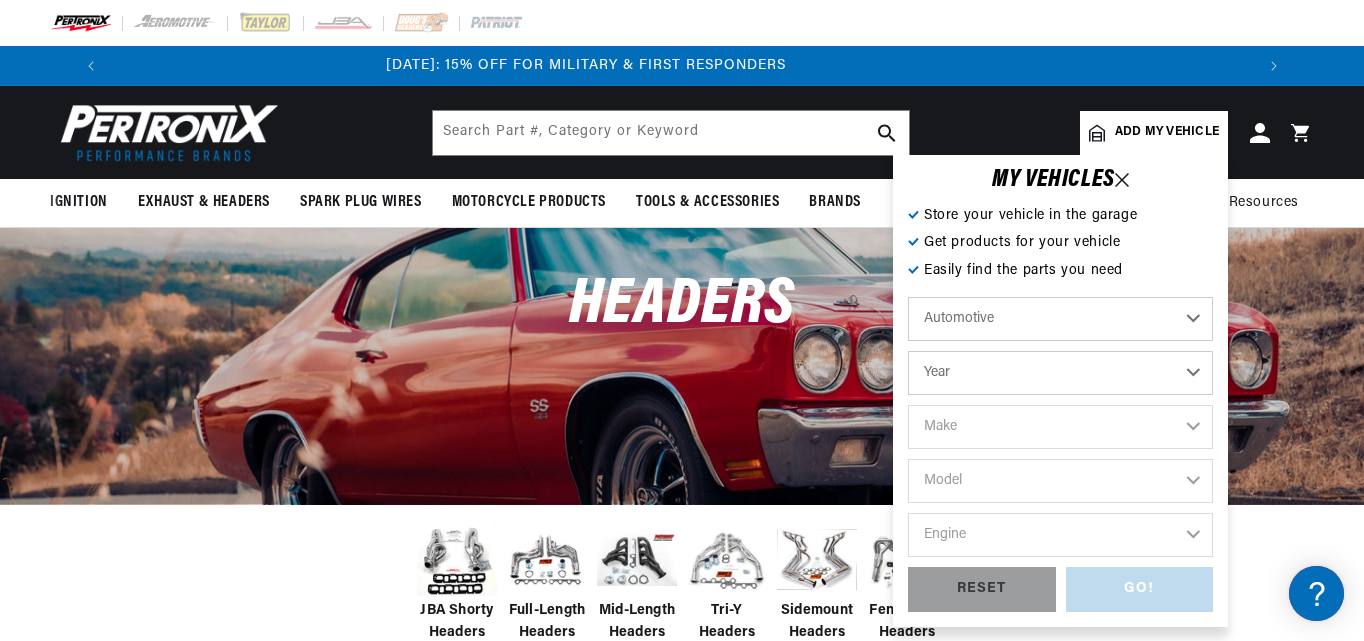 scroll, scrollTop: 0, scrollLeft: 0, axis: both 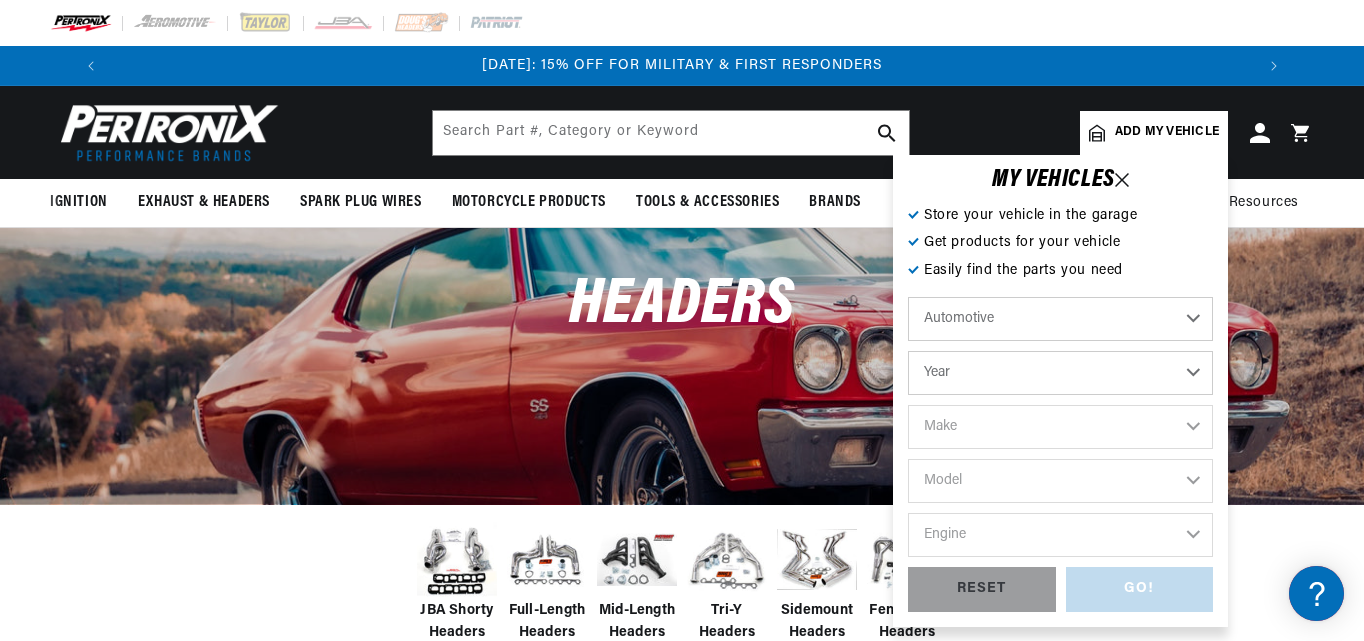 select on "1980" 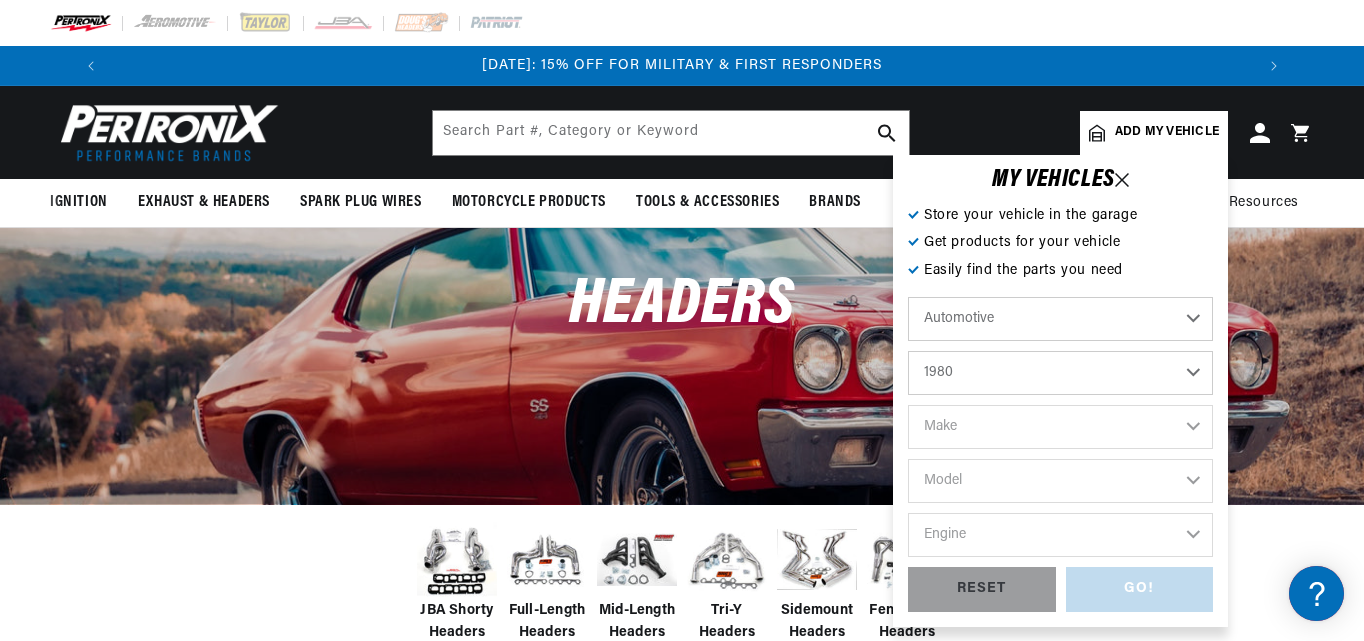 click on "Year
2022
2021
2020
2019
2018
2017
2016
2015
2014
2013
2012
2011
2010
2009
2008
2007
2006
2005
2004
2003
2002
2001
2000
1999
1998
1997
1996
1995
1994
1993
1992
1991
1990
1989
1988
1987
1986 1985" at bounding box center (1060, 373) 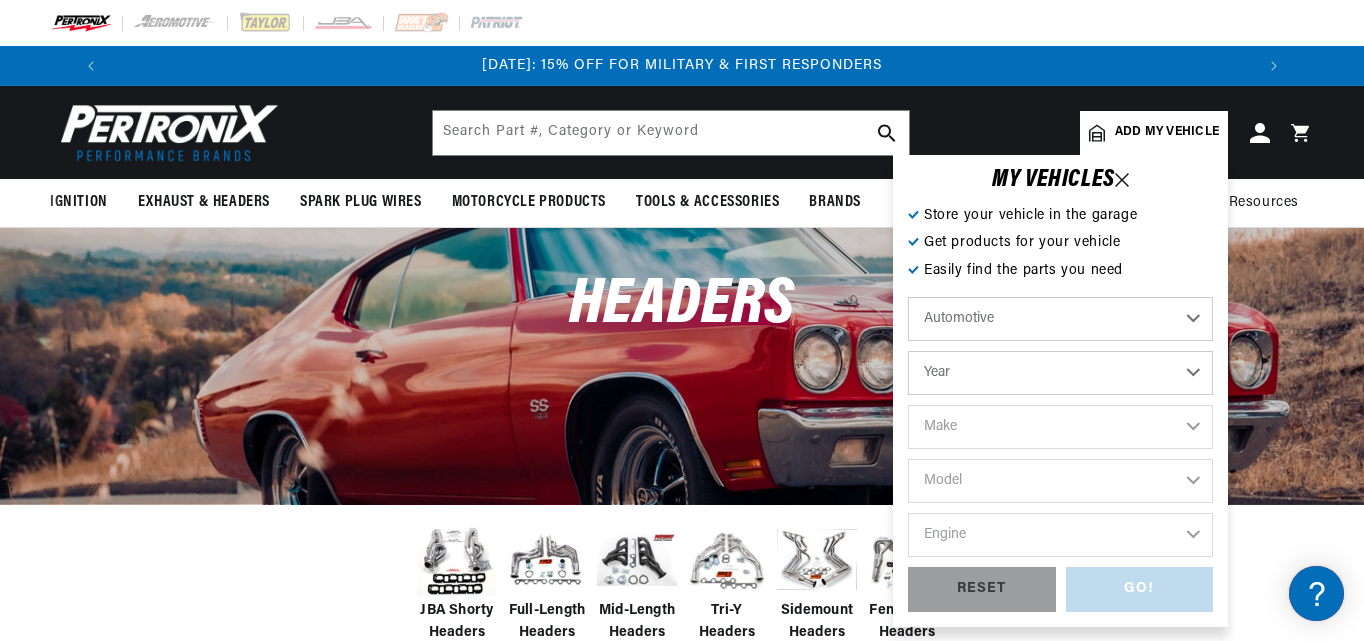 select on "1980" 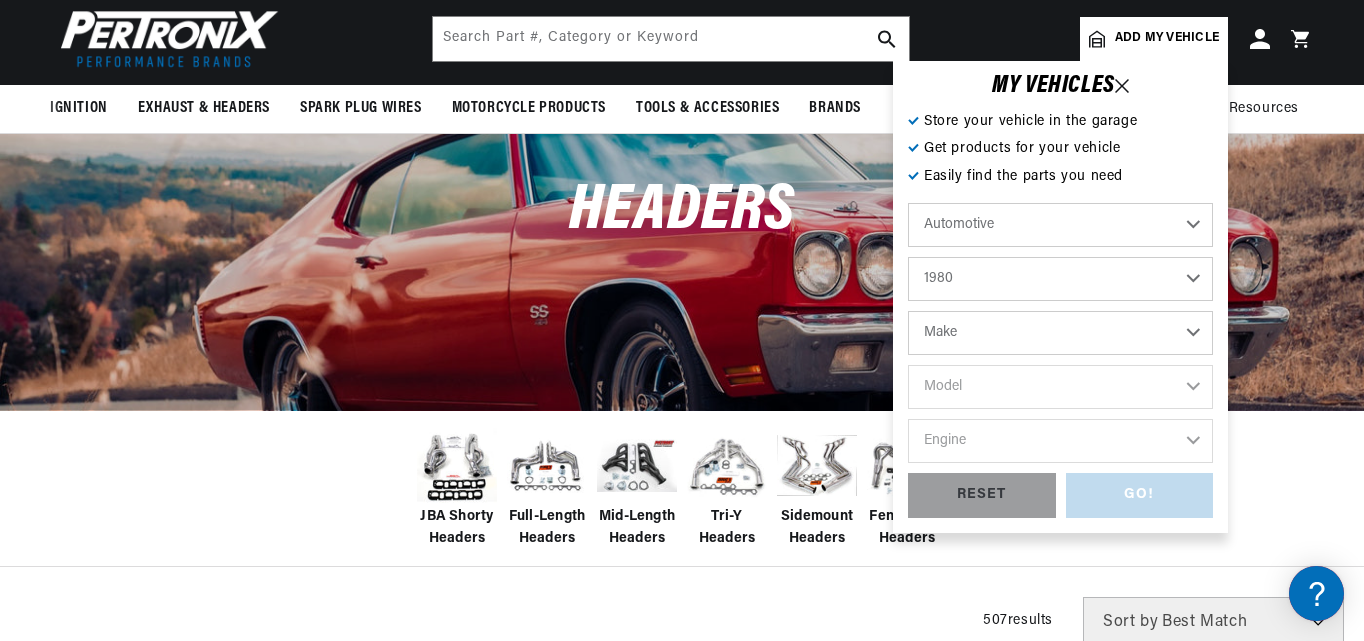 scroll, scrollTop: 200, scrollLeft: 0, axis: vertical 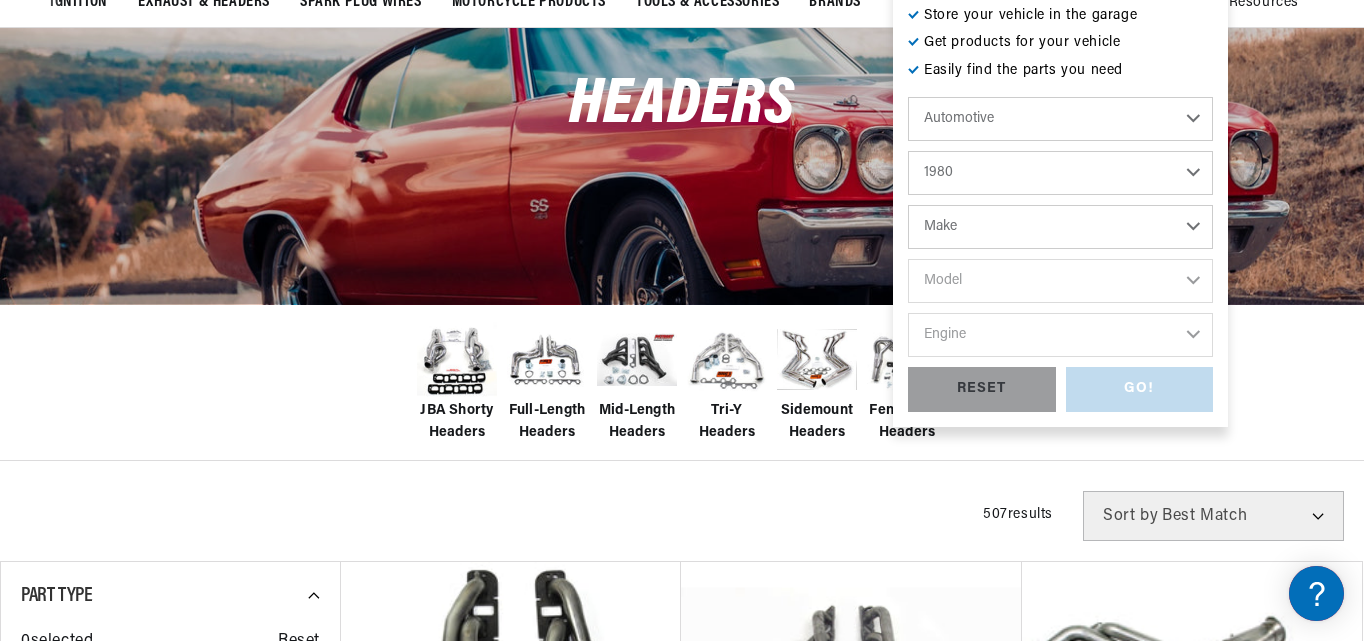 click on "Make
Alfa Romeo
American Motors
Audi
Avanti
Buick
Cadillac
Checker
Chevrolet
Chrysler
Dodge
Ford
GMC
IHC Truck
International
Jaguar
Jeep
Lincoln
Mercury
MG
Nissan
Oldsmobile
Plymouth
Pontiac
Rolls-Royce
Triumph
Volkswagen" at bounding box center [1060, 227] 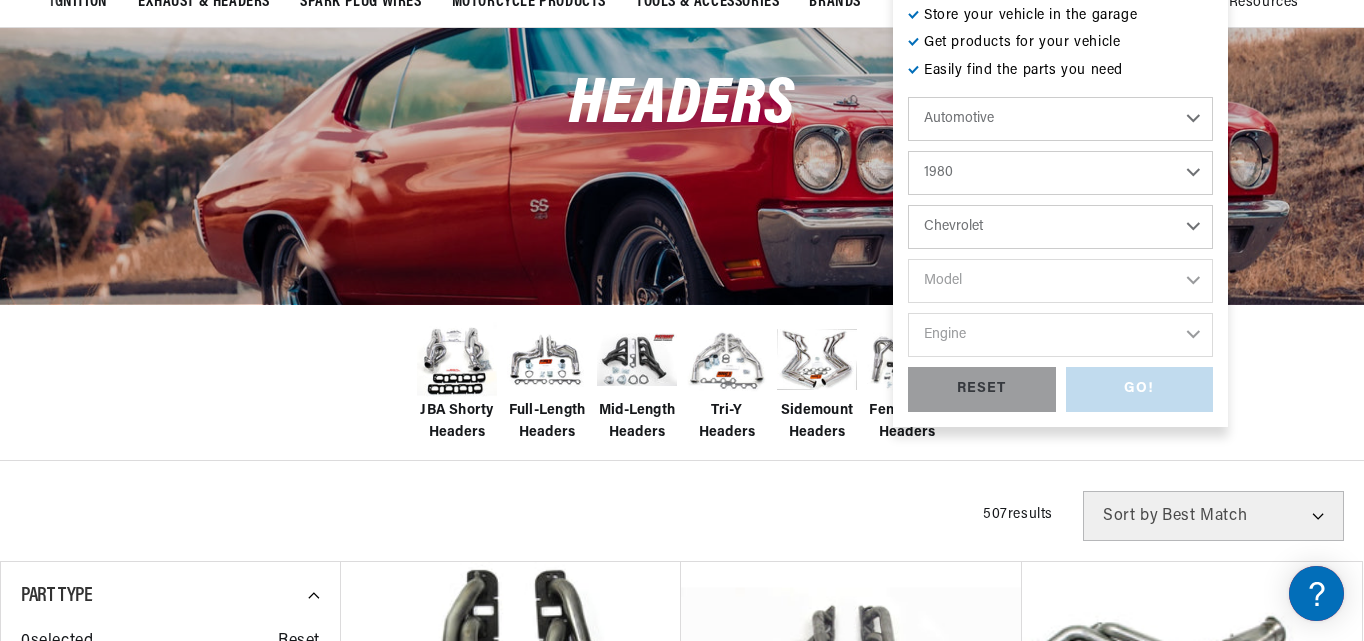 click on "Make
Alfa Romeo
American Motors
Audi
Avanti
Buick
Cadillac
Checker
Chevrolet
Chrysler
Dodge
Ford
GMC
IHC Truck
International
Jaguar
Jeep
Lincoln
Mercury
MG
Nissan
Oldsmobile
Plymouth
Pontiac
Rolls-Royce
Triumph
Volkswagen" at bounding box center [1060, 227] 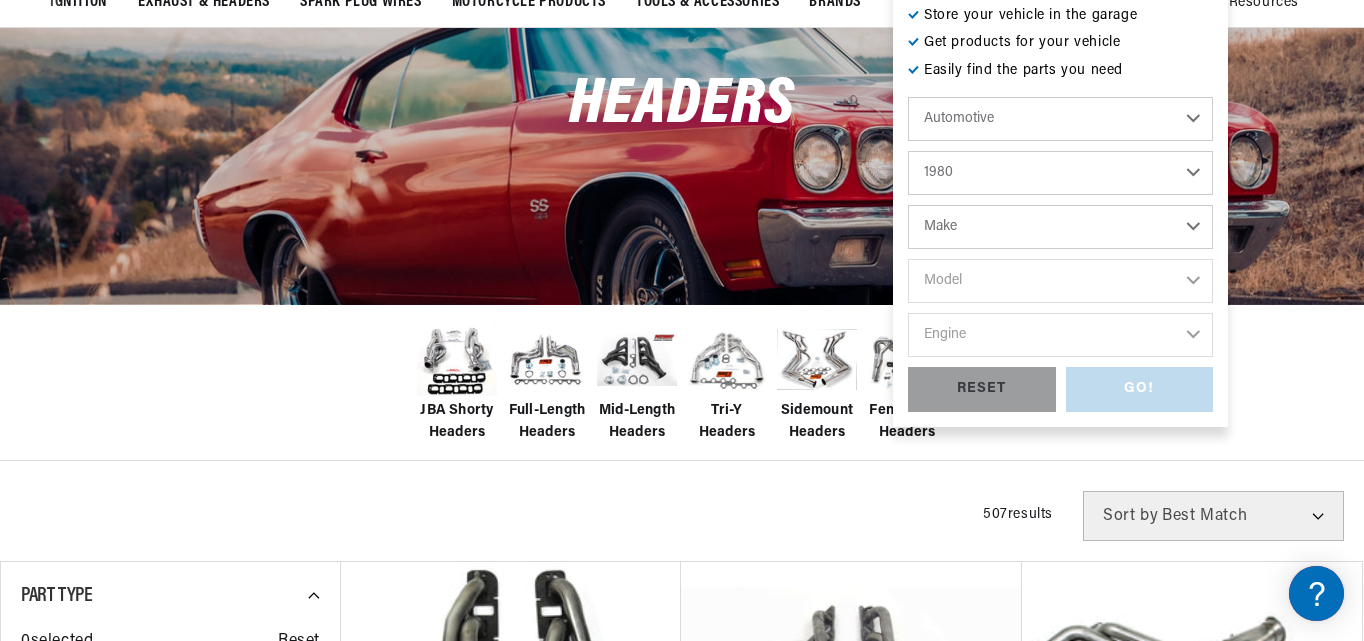 select on "Chevrolet" 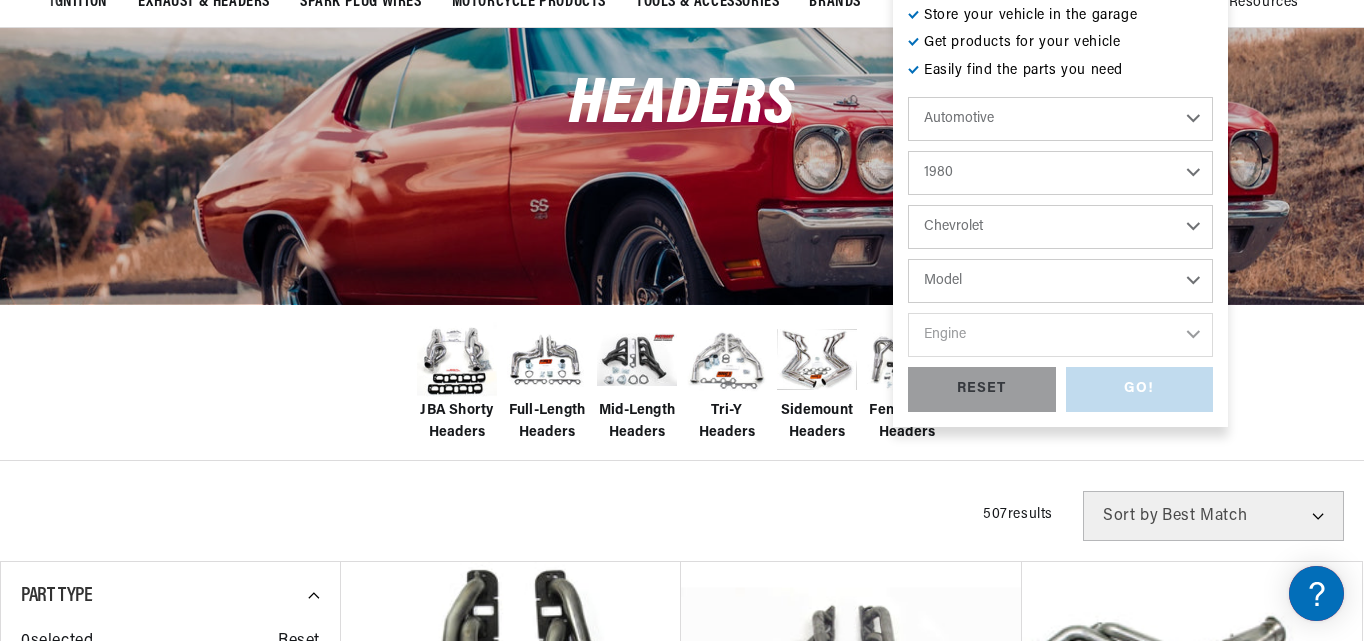 click on "Model
B60
C10
C10 Suburban
C20
C20 Suburban
C30
C60
C70
Camaro
Caprice
Citation
Corvette
El Camino
G10
G20
G30
Impala
K5 Blazer
K10
K10 Suburban
K20
K20 Suburban
K30
LUV
Malibu
Monte Carlo
Monza
P20
P30" at bounding box center (1060, 281) 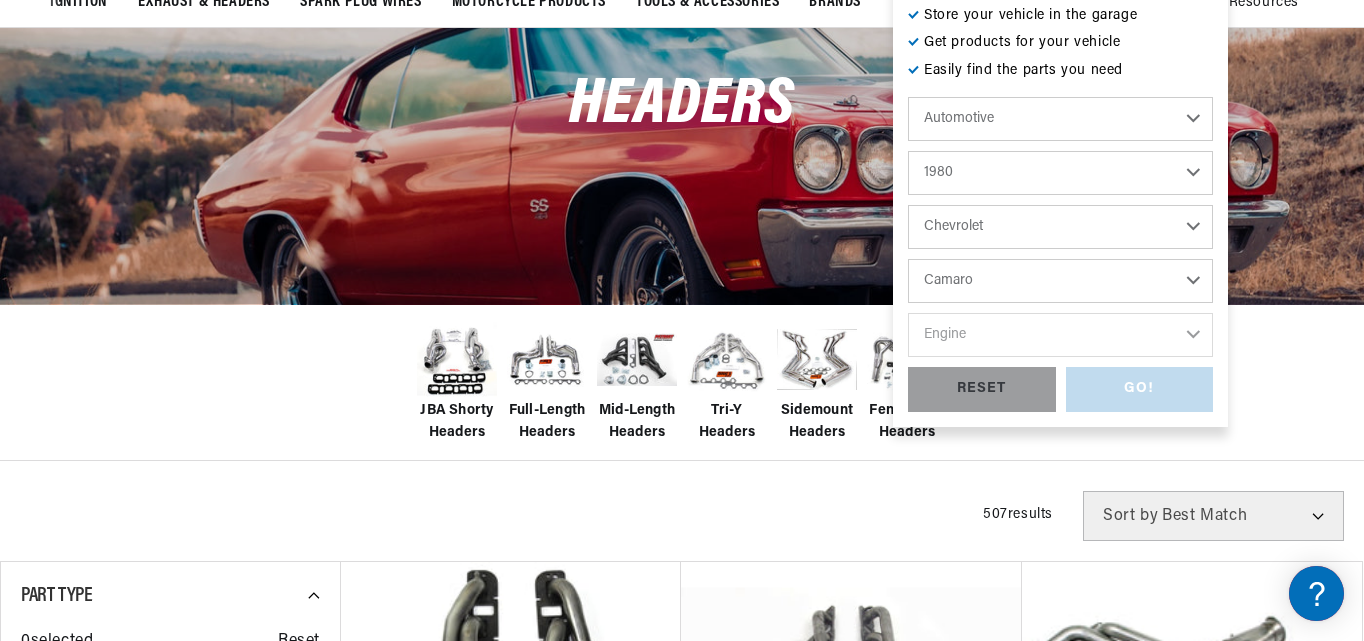 click on "Model
B60
C10
C10 Suburban
C20
C20 Suburban
C30
C60
C70
Camaro
Caprice
Citation
Corvette
El Camino
G10
G20
G30
Impala
K5 Blazer
K10
K10 Suburban
K20
K20 Suburban
K30
LUV
Malibu
Monte Carlo
Monza
P20
P30" at bounding box center (1060, 281) 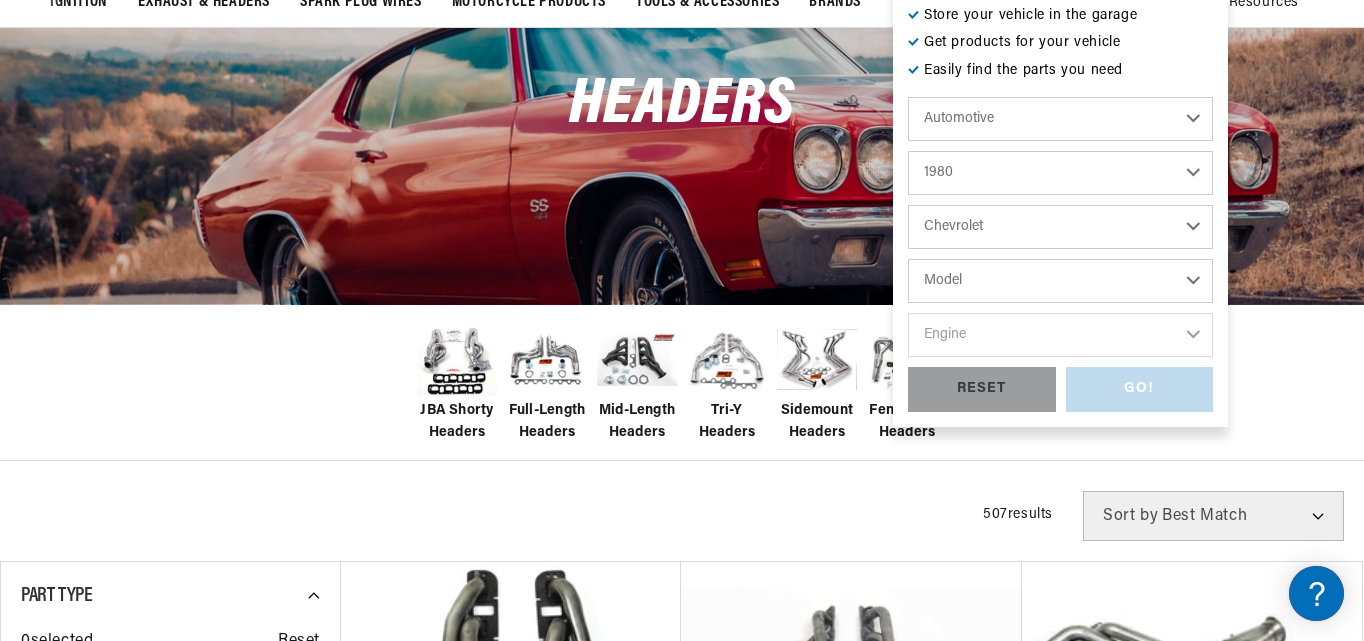 select on "Camaro" 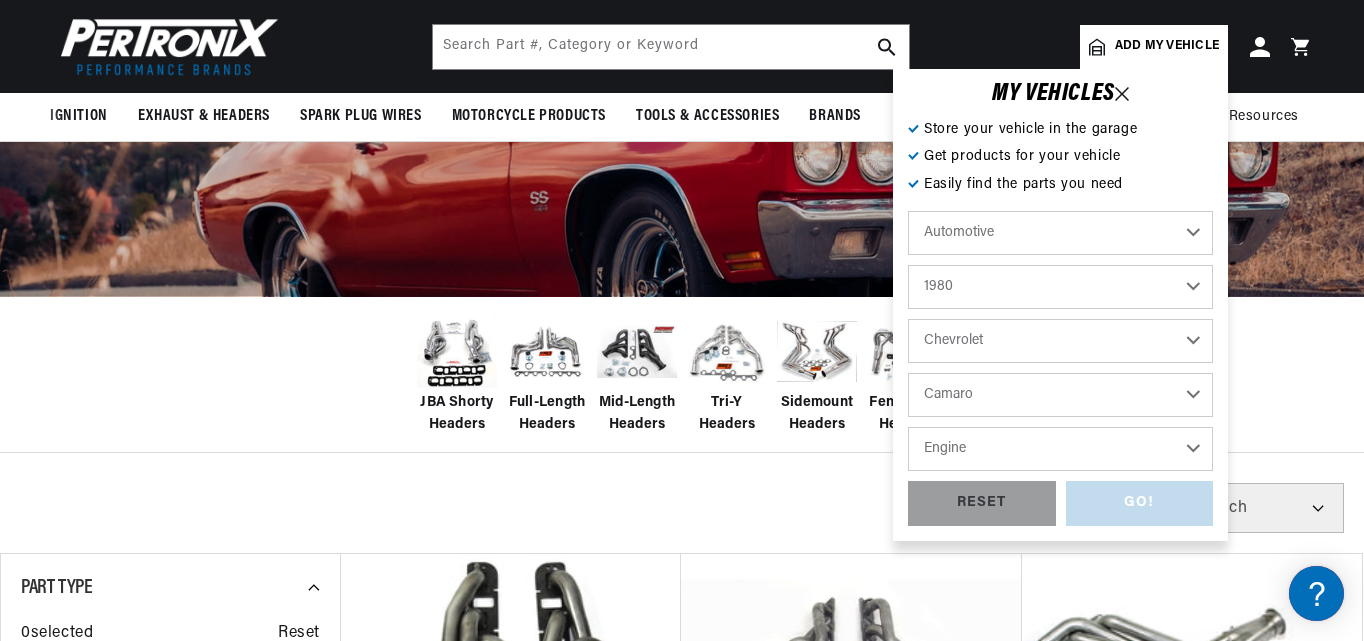 scroll, scrollTop: 200, scrollLeft: 0, axis: vertical 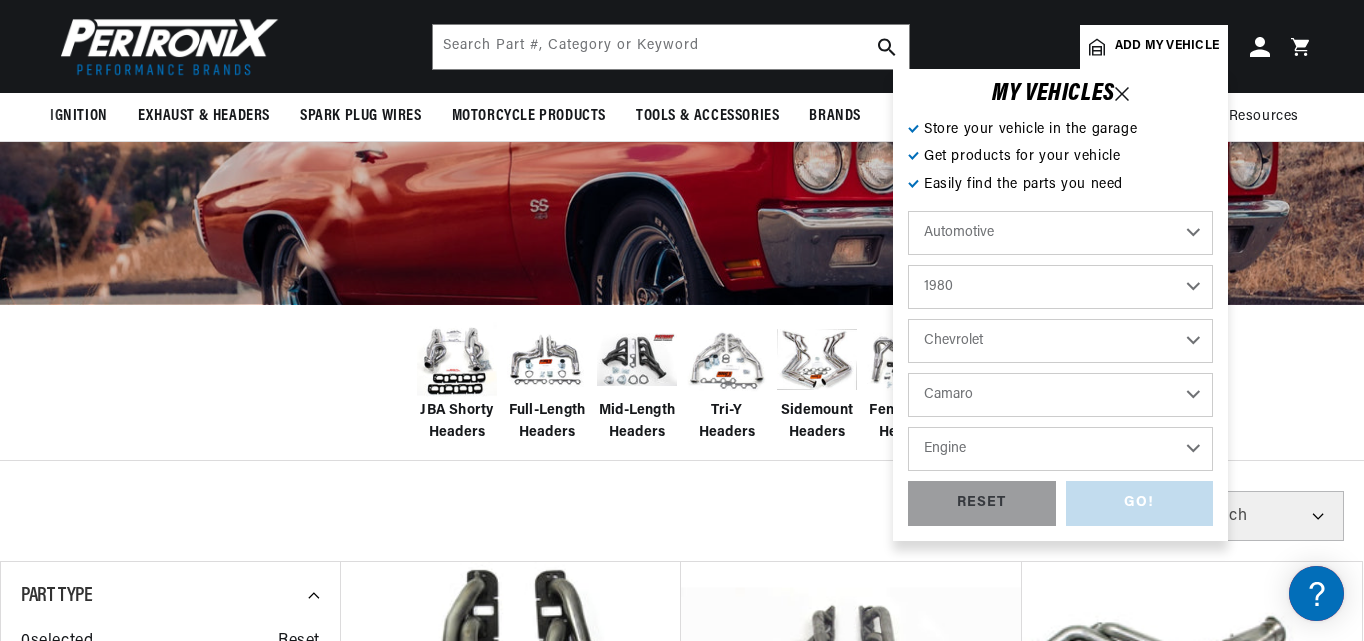 click on "Engine
3.8L
4.4L
5.0L
5.7L" at bounding box center [1060, 449] 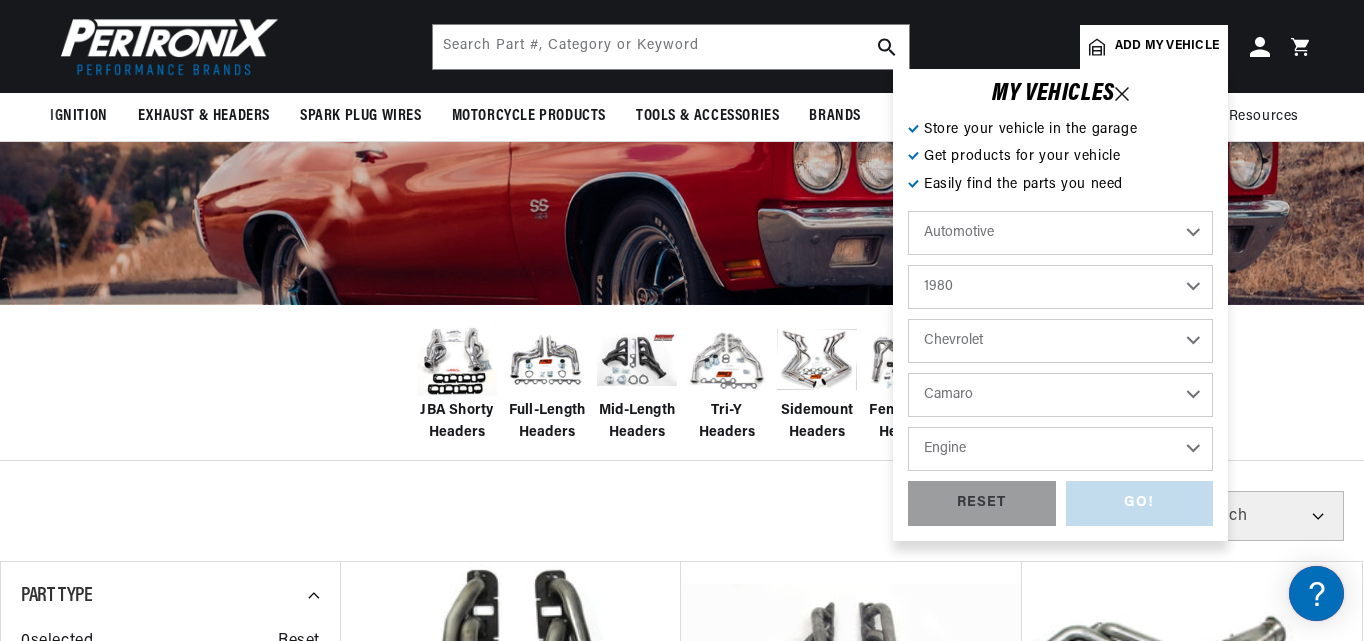 select on "5.7L" 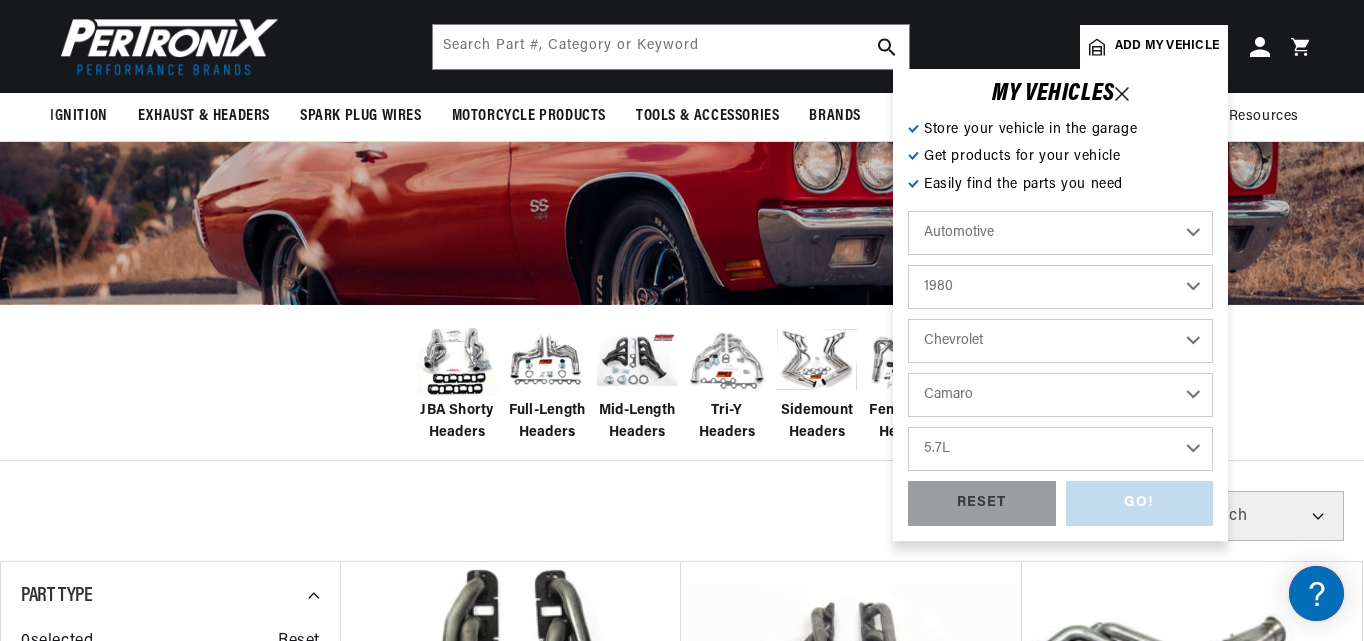 click on "Engine
3.8L
4.4L
5.0L
5.7L" at bounding box center [1060, 449] 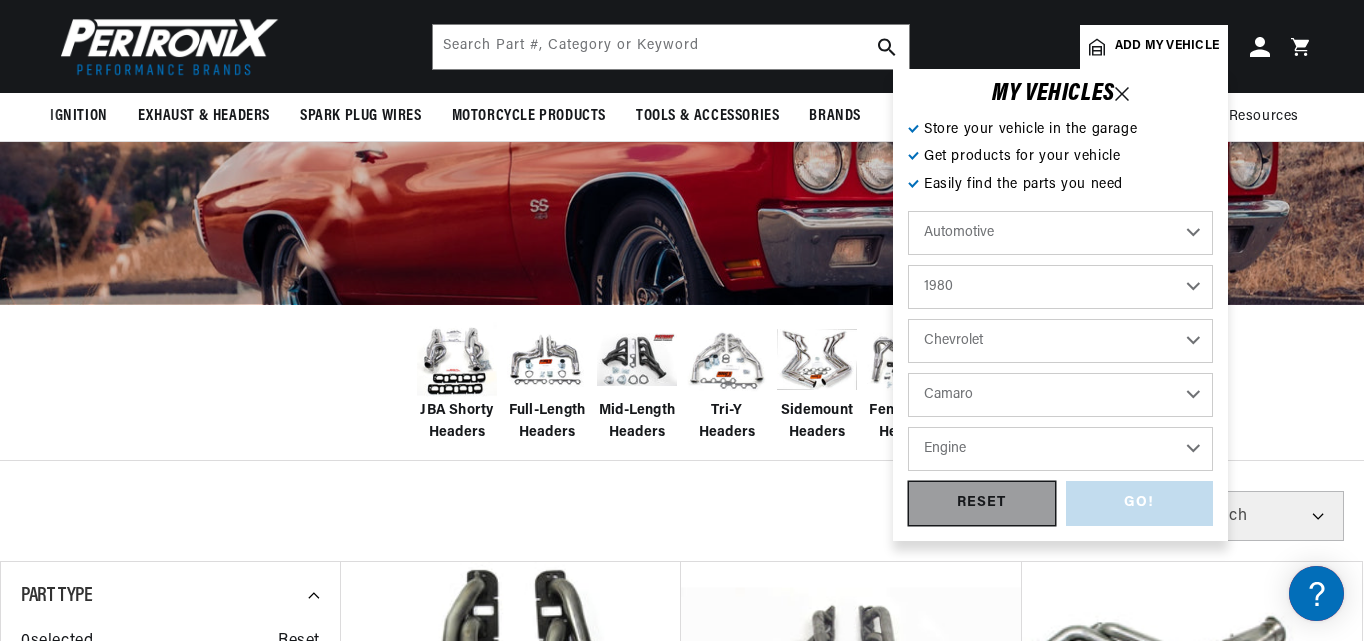 select on "5.7L" 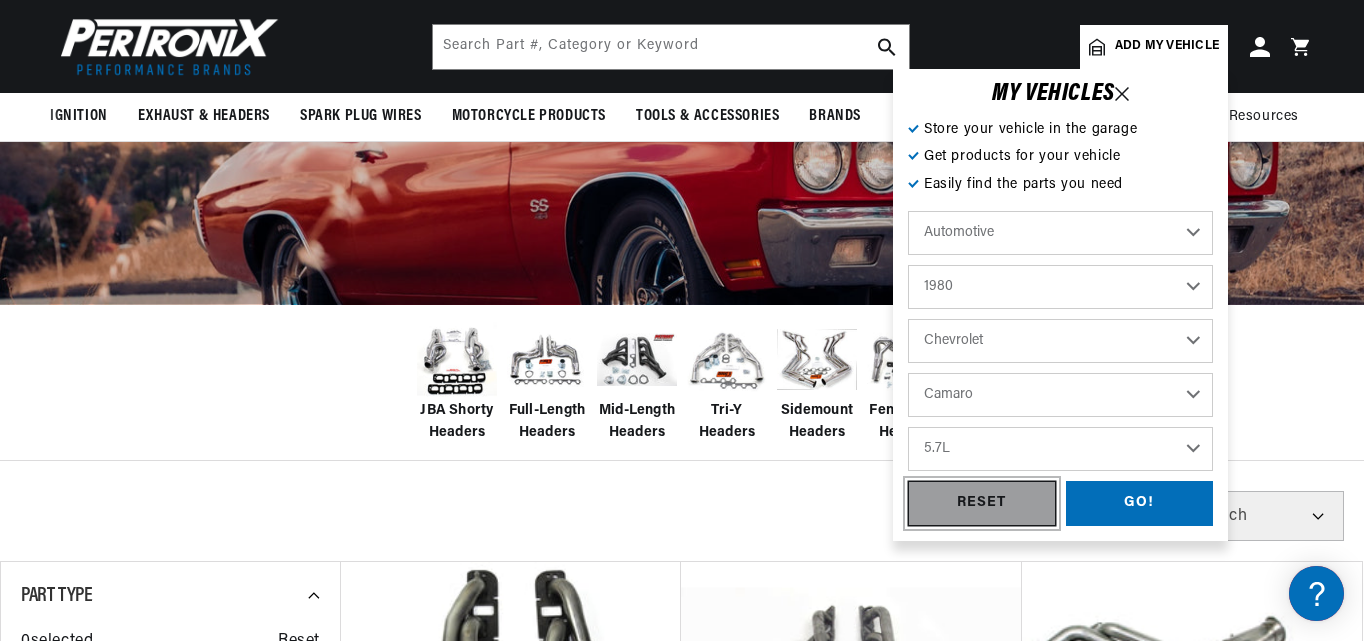 click on "RESET" at bounding box center [982, 503] 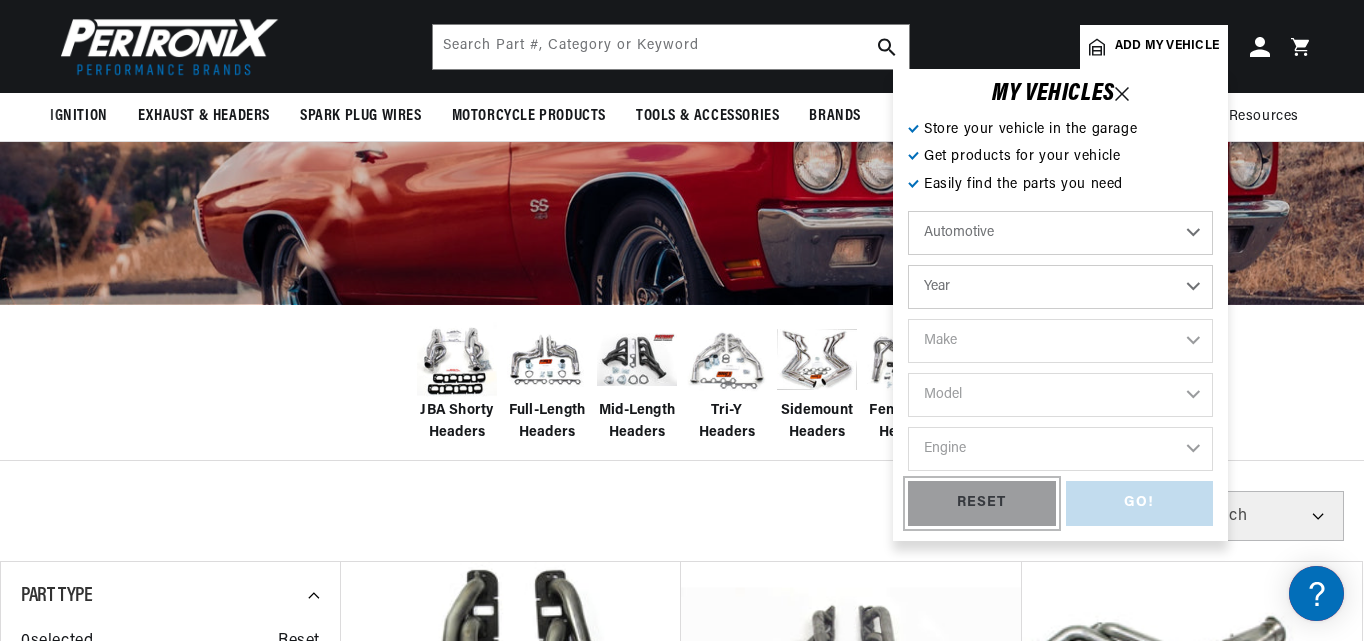 scroll, scrollTop: 0, scrollLeft: 0, axis: both 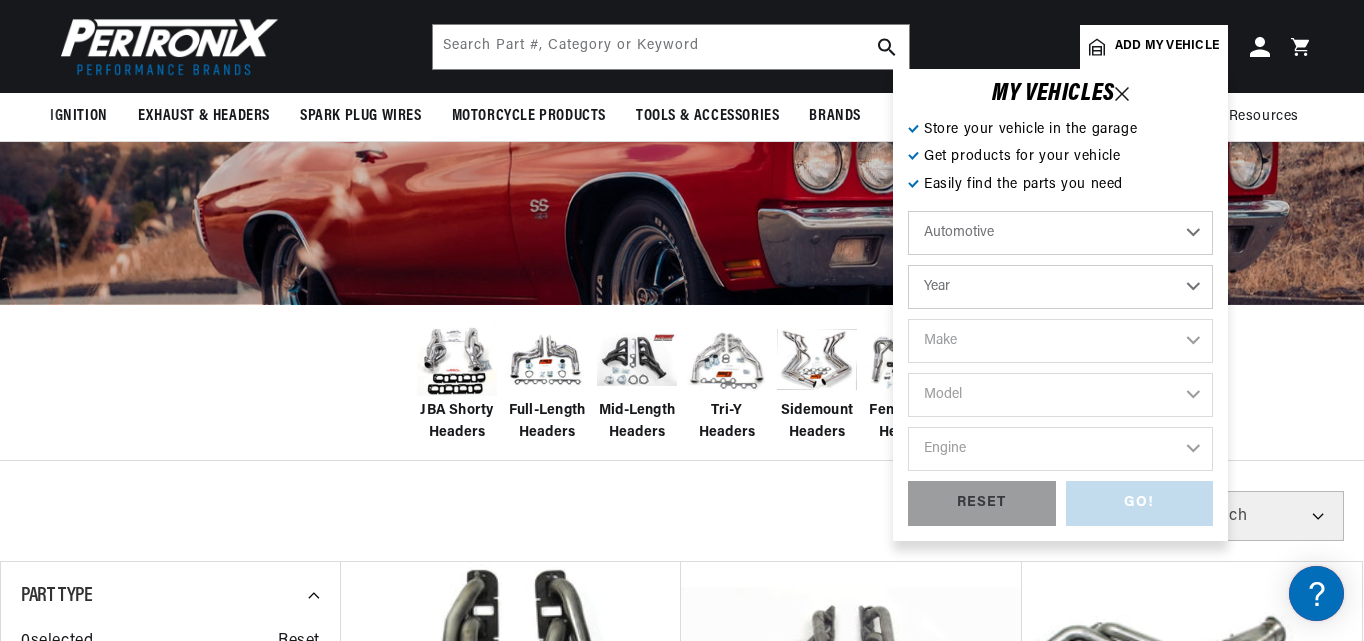click on "Automotive
Agricultural
Industrial
Marine
Motorcycle" at bounding box center (1060, 233) 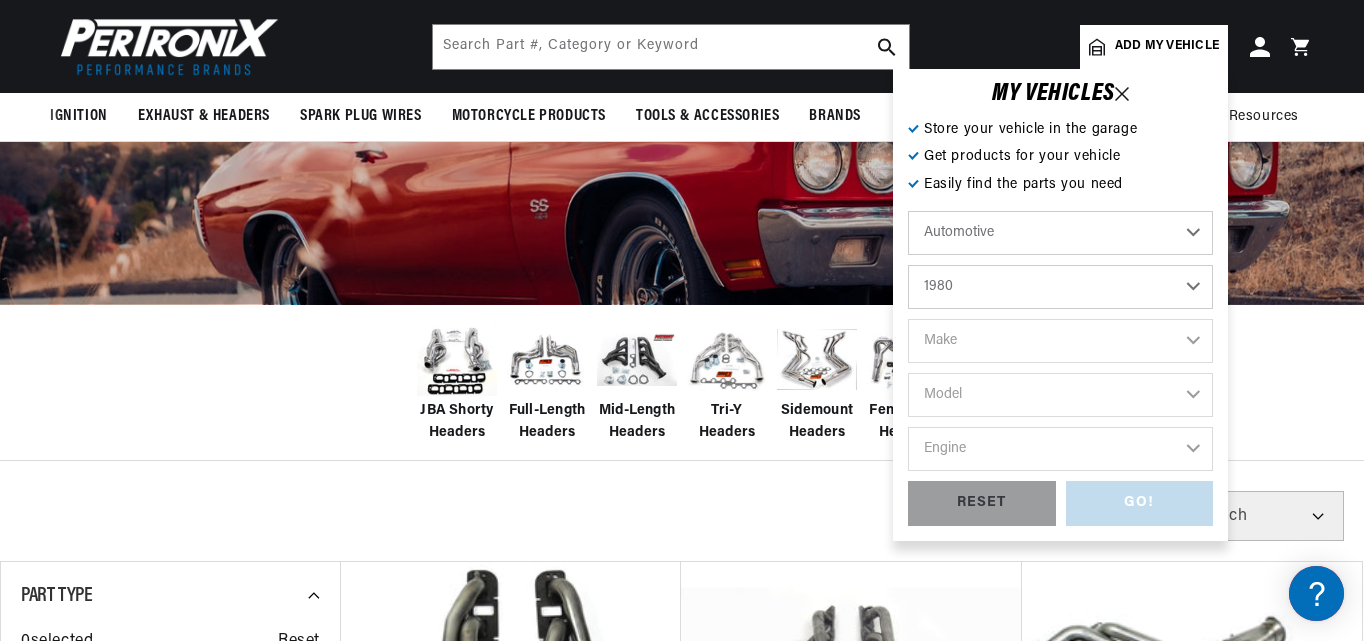 click on "Year
2022
2021
2020
2019
2018
2017
2016
2015
2014
2013
2012
2011
2010
2009
2008
2007
2006
2005
2004
2003
2002
2001
2000
1999
1998
1997
1996
1995
1994
1993
1992
1991
1990
1989
1988
1987
1986 1985" at bounding box center (1060, 287) 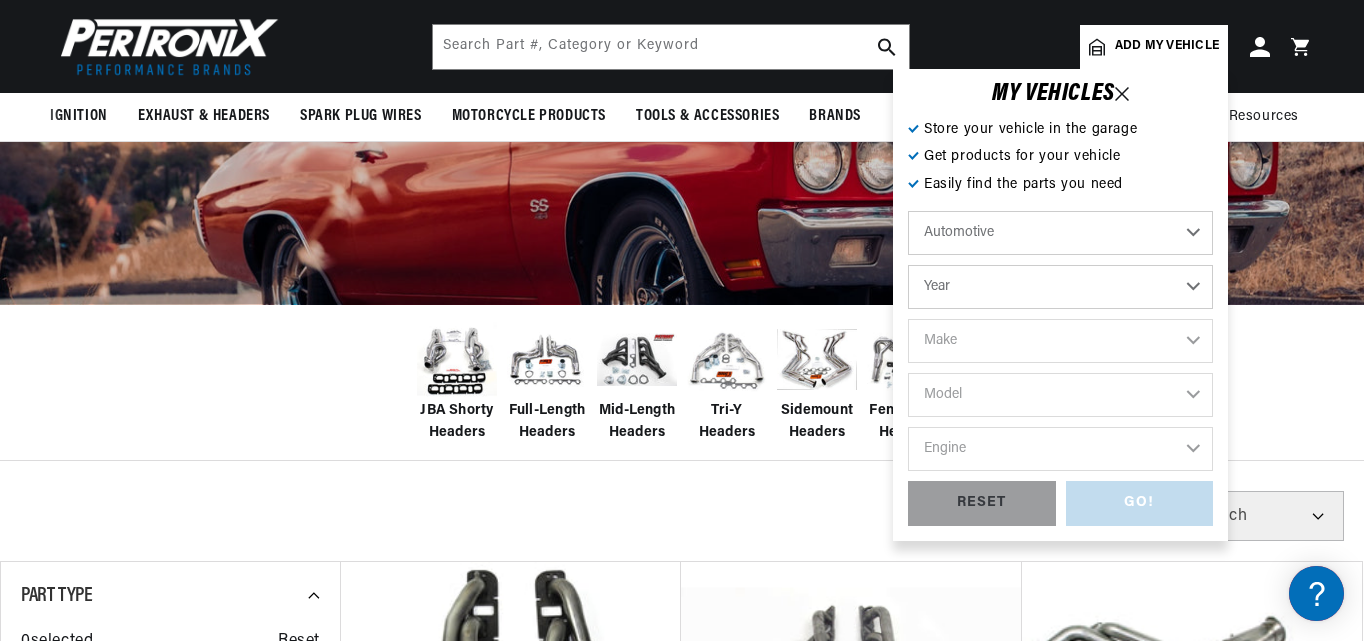 select on "1980" 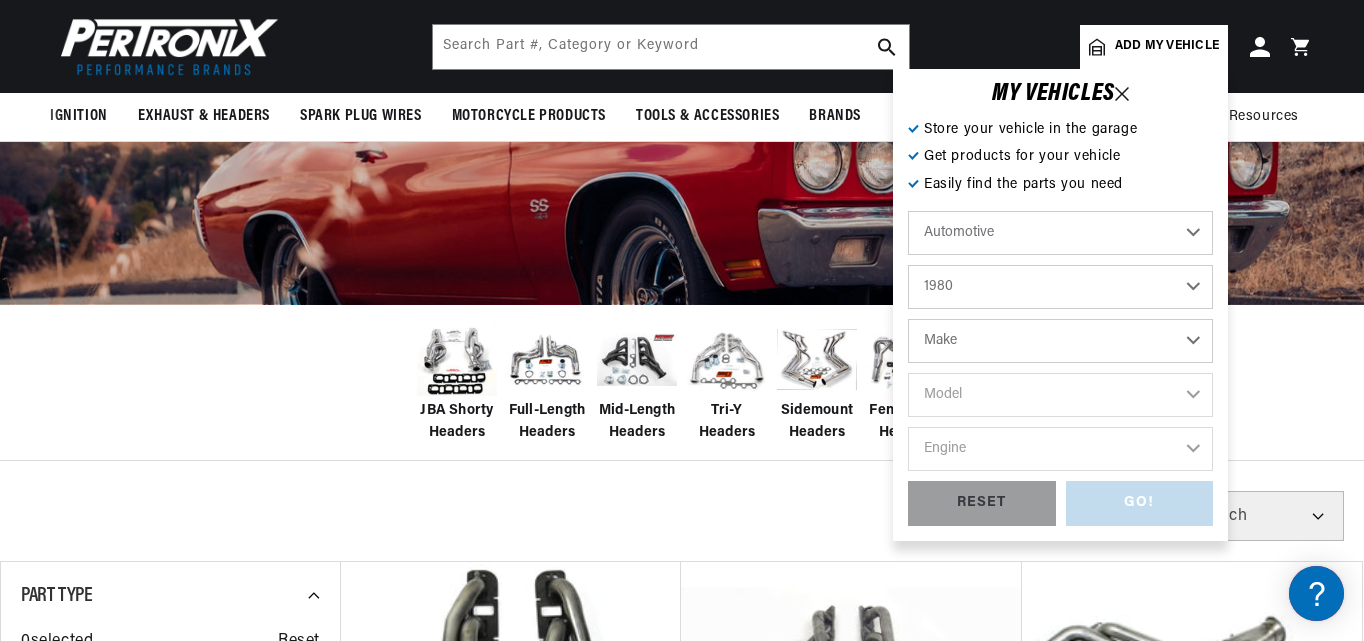 click on "Make
Alfa Romeo
American Motors
Audi
Avanti
Buick
Cadillac
Checker
Chevrolet
Chrysler
Dodge
Ford
GMC
IHC Truck
International
Jaguar
Jeep
Lincoln
Mercury
MG
Nissan
Oldsmobile
Plymouth
Pontiac
Rolls-Royce
Triumph
Volkswagen" at bounding box center (1060, 341) 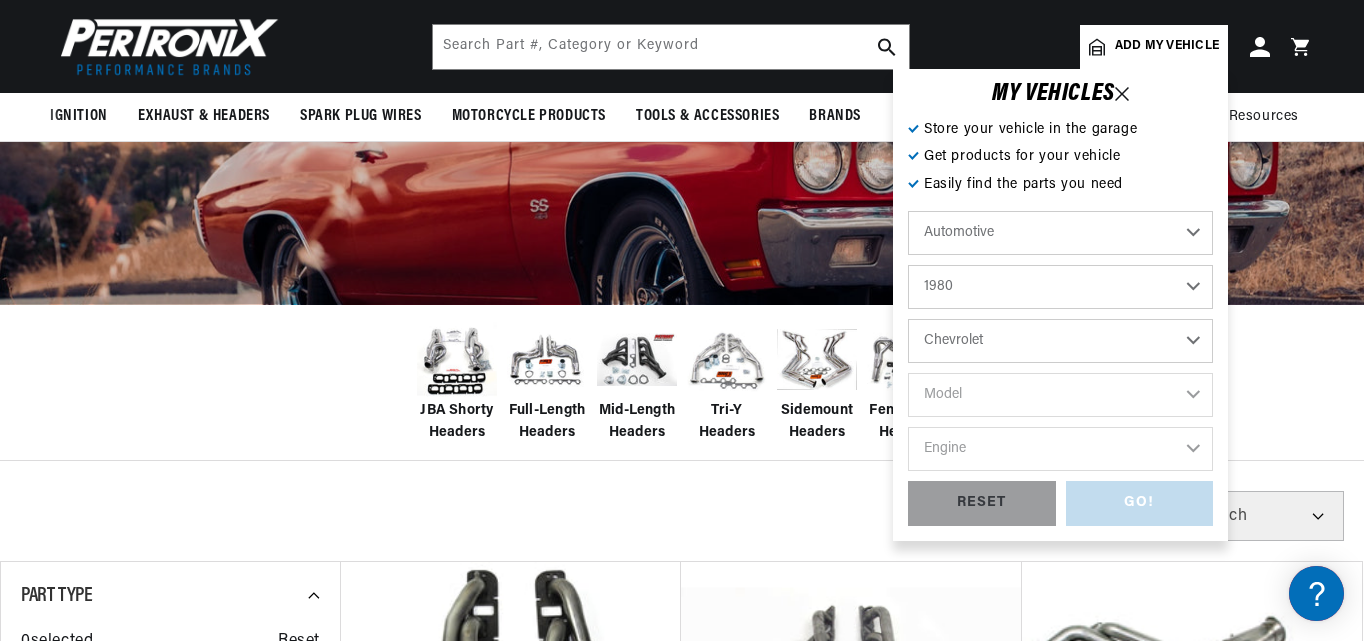 click on "Make
Alfa Romeo
American Motors
Audi
Avanti
Buick
Cadillac
Checker
Chevrolet
Chrysler
Dodge
Ford
GMC
IHC Truck
International
Jaguar
Jeep
Lincoln
Mercury
MG
Nissan
Oldsmobile
Plymouth
Pontiac
Rolls-Royce
Triumph
Volkswagen" at bounding box center [1060, 341] 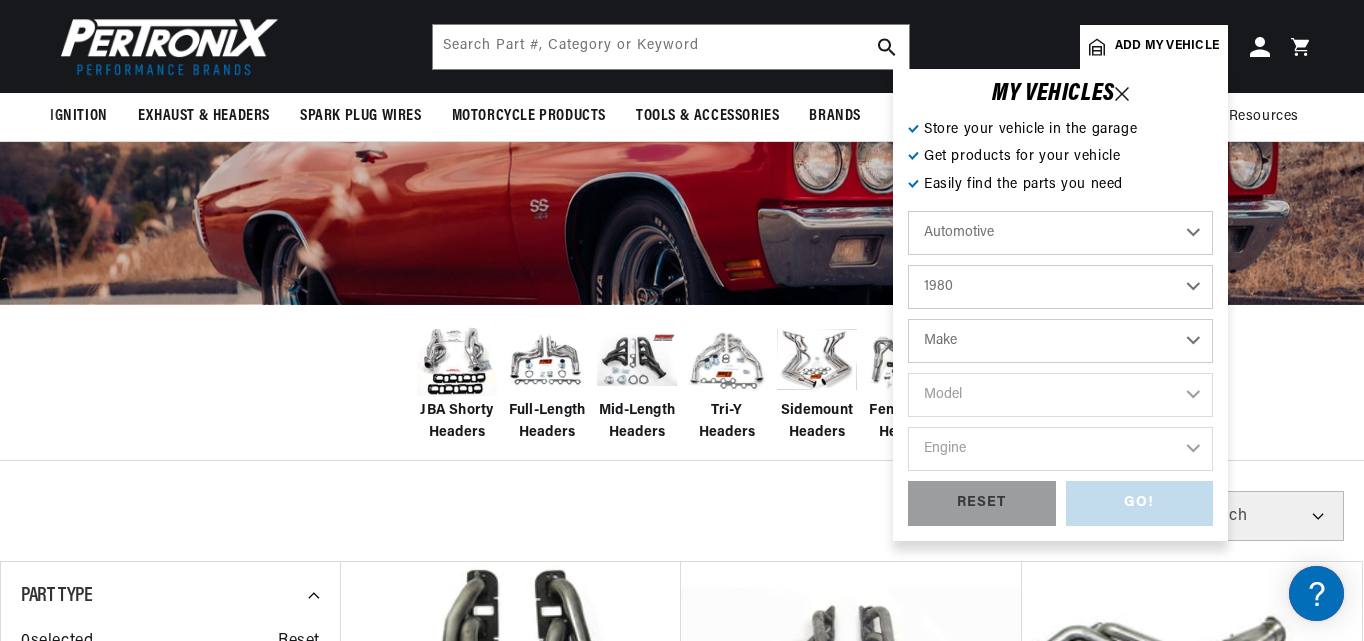 select on "Chevrolet" 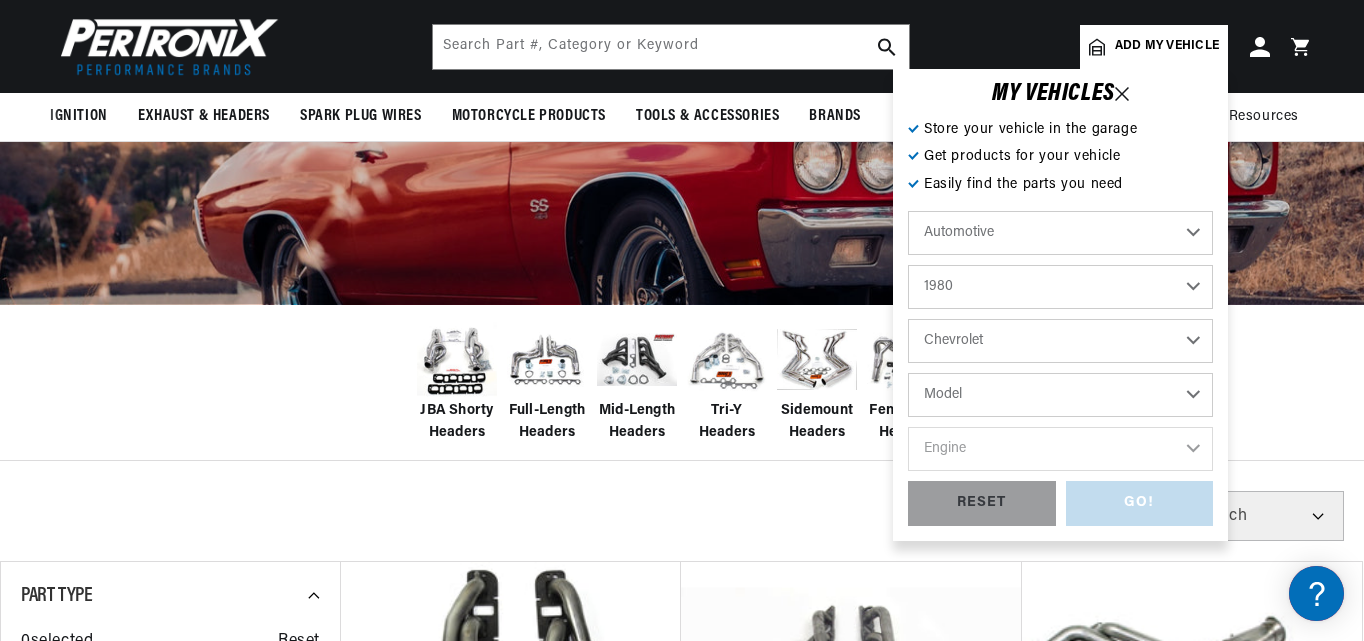 click on "Model
B60
C10
C10 Suburban
C20
C20 Suburban
C30
C60
C70
Camaro
Caprice
Citation
Corvette
El Camino
G10
G20
G30
Impala
K5 Blazer
K10
K10 Suburban
K20
K20 Suburban
K30
LUV
Malibu
Monte Carlo
Monza
P20
P30" at bounding box center (1060, 395) 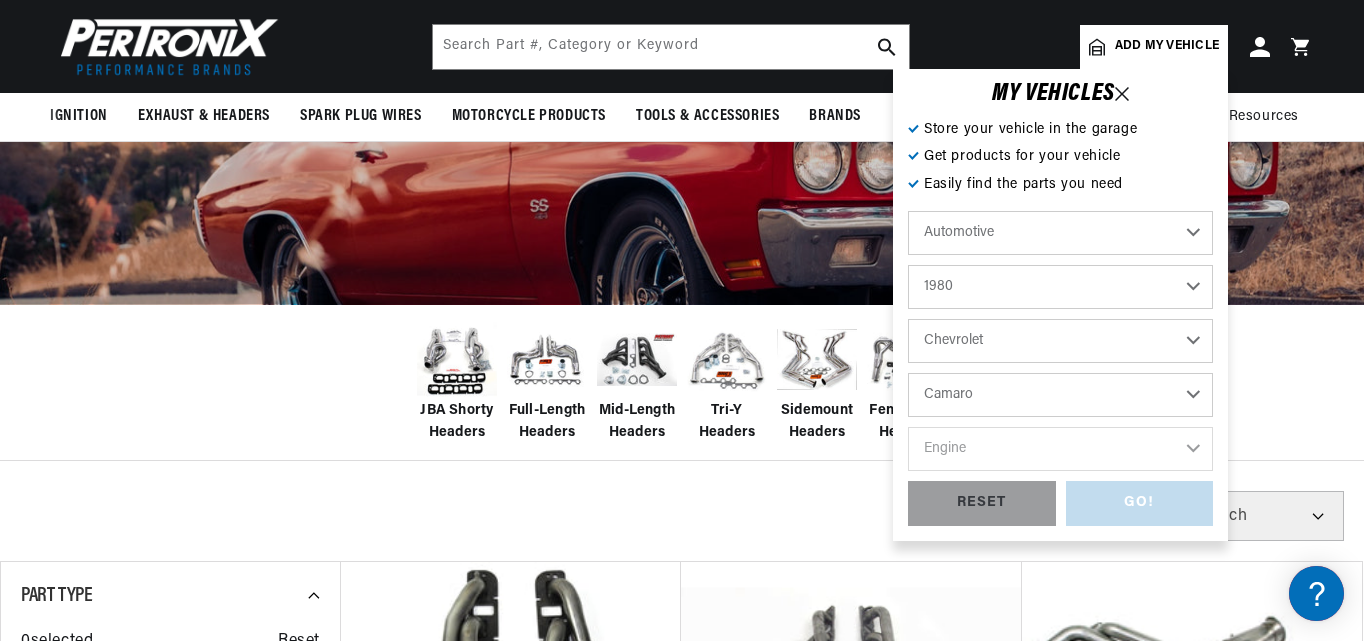 click on "Model
B60
C10
C10 Suburban
C20
C20 Suburban
C30
C60
C70
Camaro
Caprice
Citation
Corvette
El Camino
G10
G20
G30
Impala
K5 Blazer
K10
K10 Suburban
K20
K20 Suburban
K30
LUV
Malibu
Monte Carlo
Monza
P20
P30" at bounding box center [1060, 395] 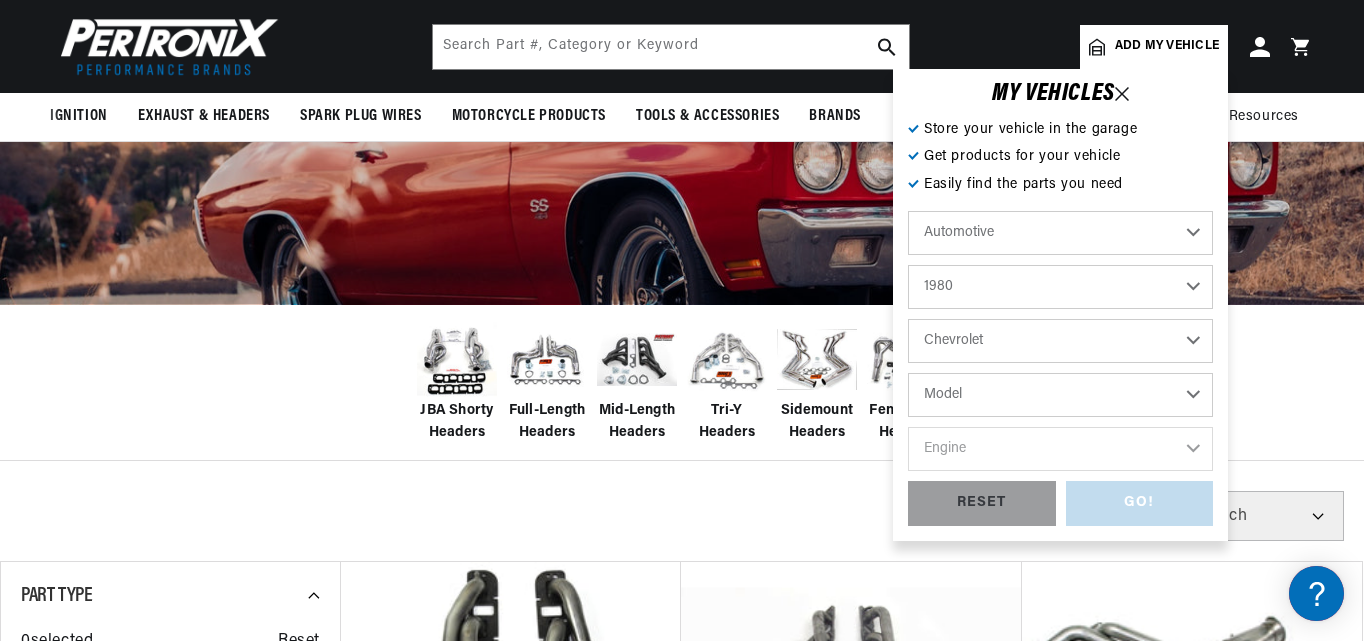 select on "Camaro" 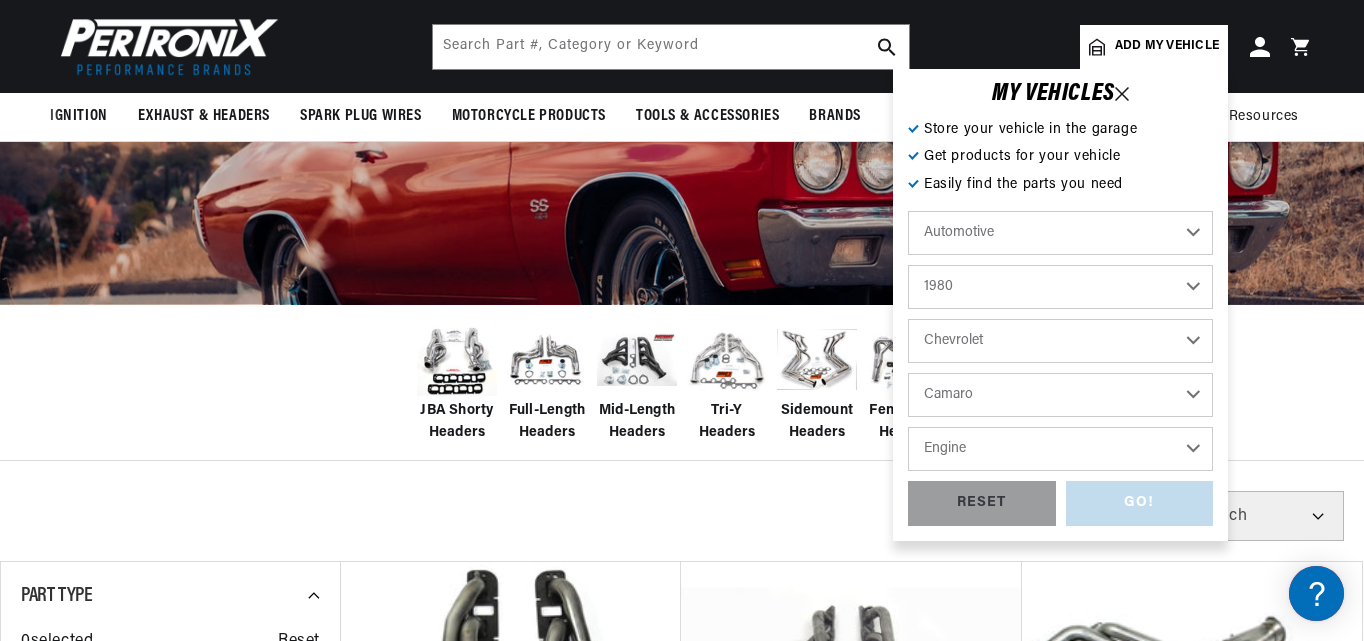 click on "Engine
3.8L
4.4L
5.0L
5.7L" at bounding box center (1060, 449) 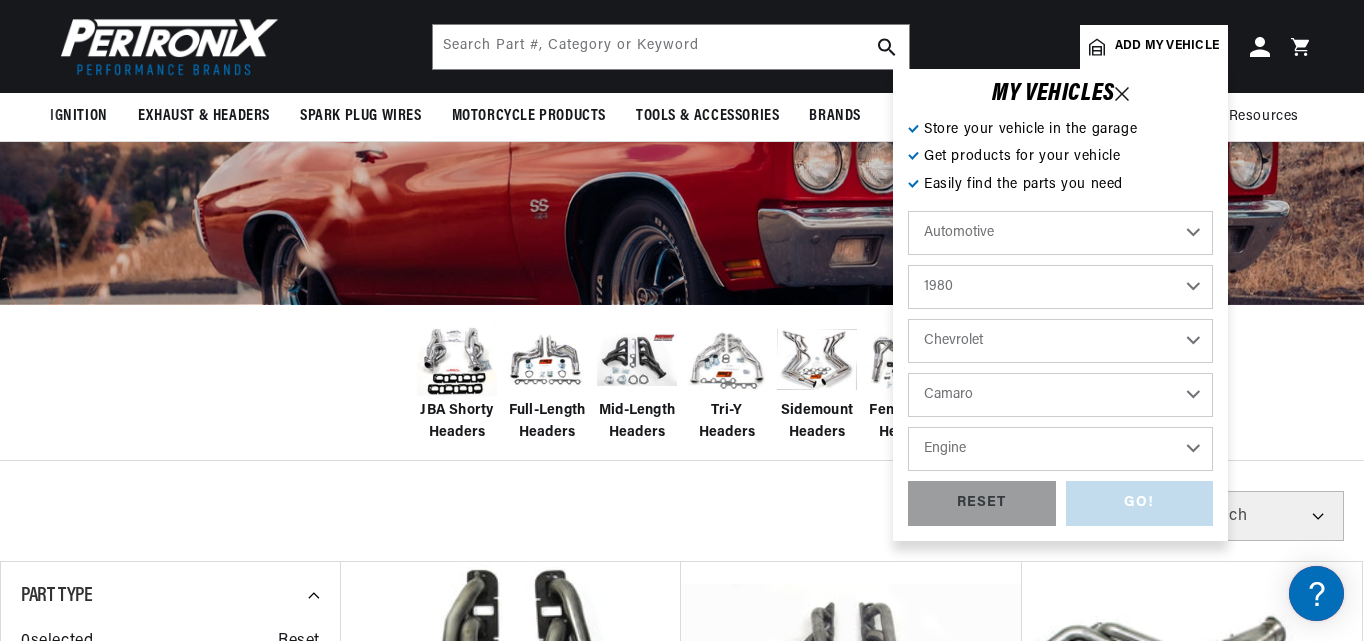 select on "5.7L" 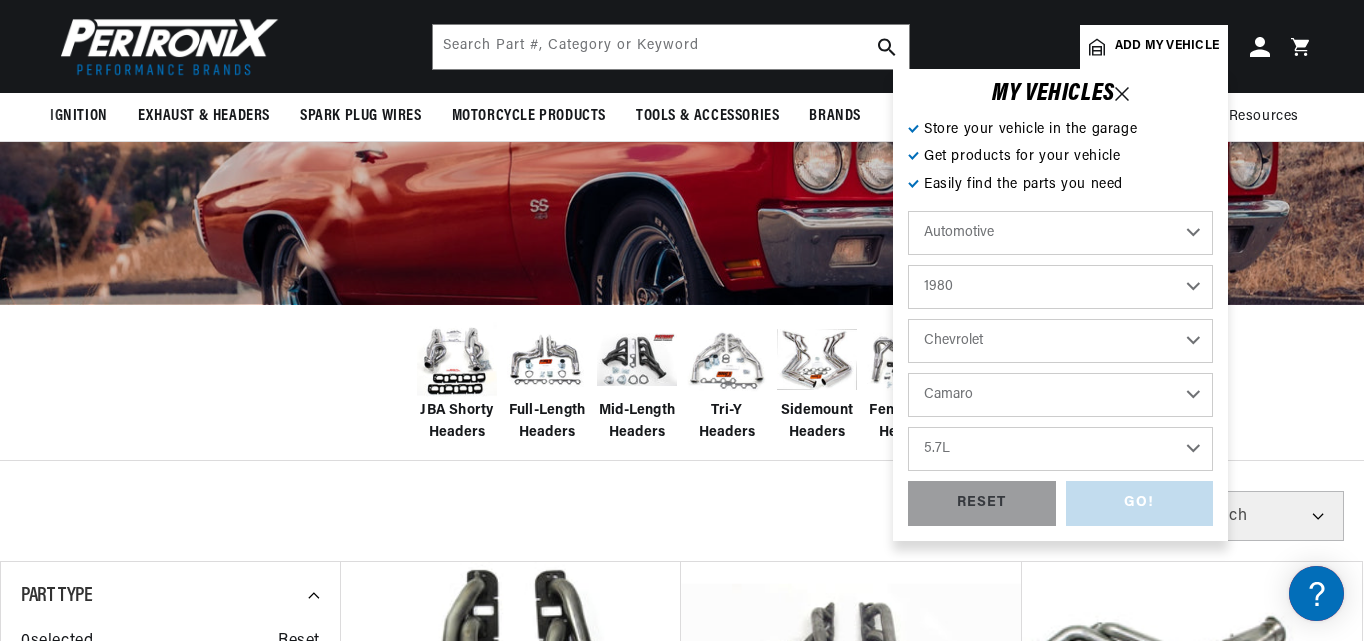 click on "Engine
3.8L
4.4L
5.0L
5.7L" at bounding box center [1060, 449] 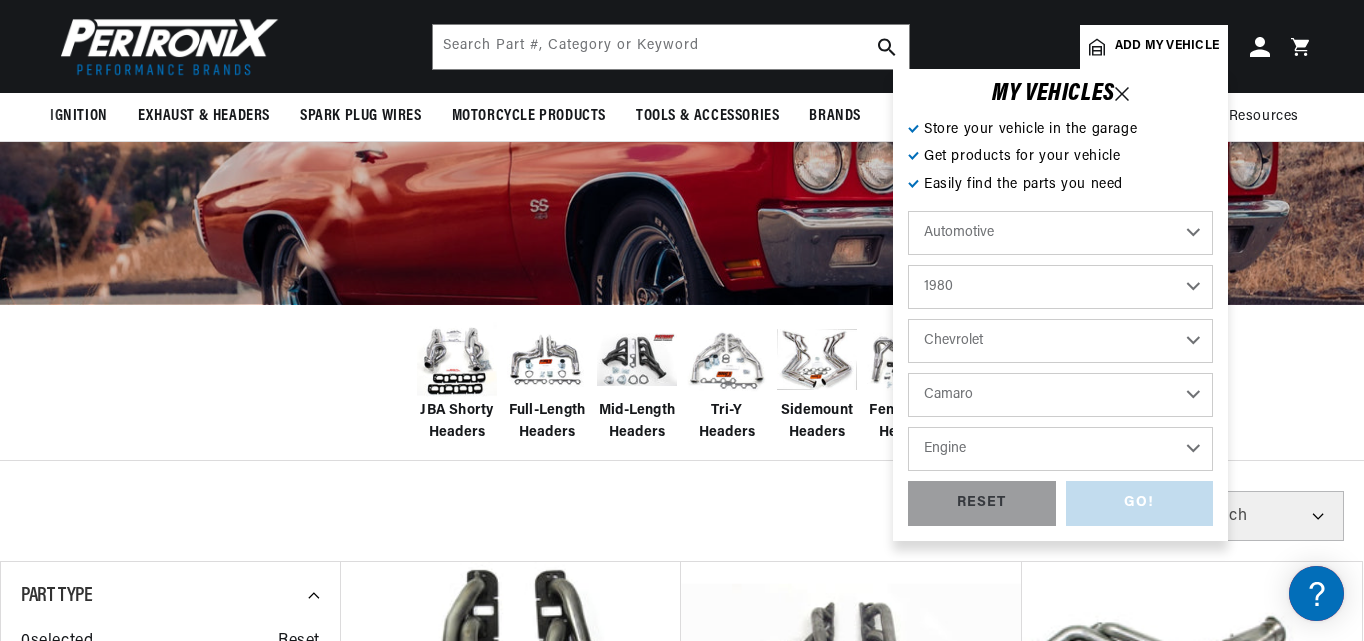 select on "5.7L" 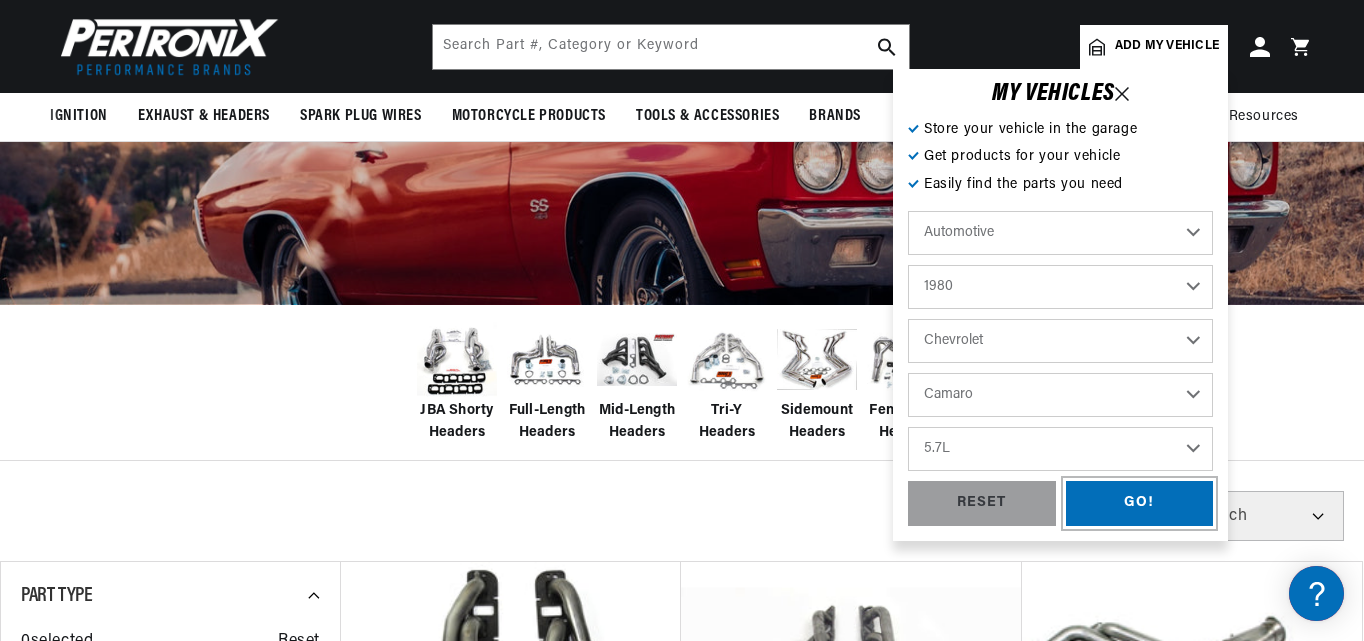 click on "GO!" at bounding box center [1140, 503] 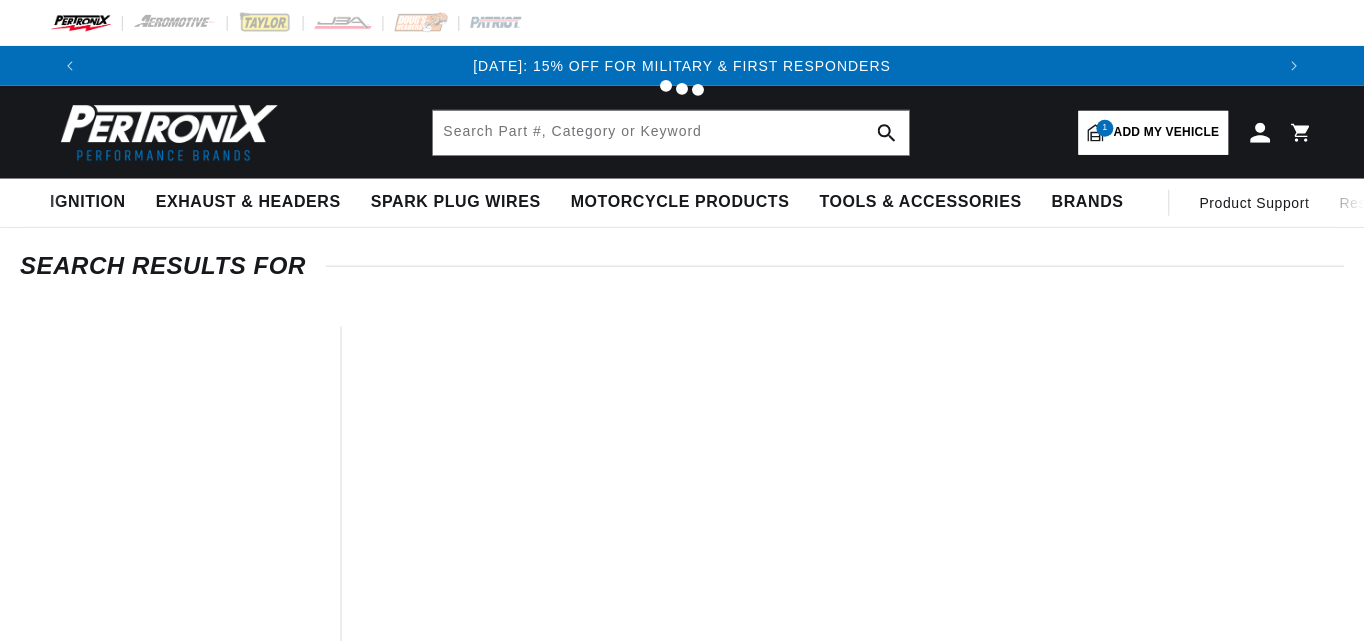 scroll, scrollTop: 0, scrollLeft: 0, axis: both 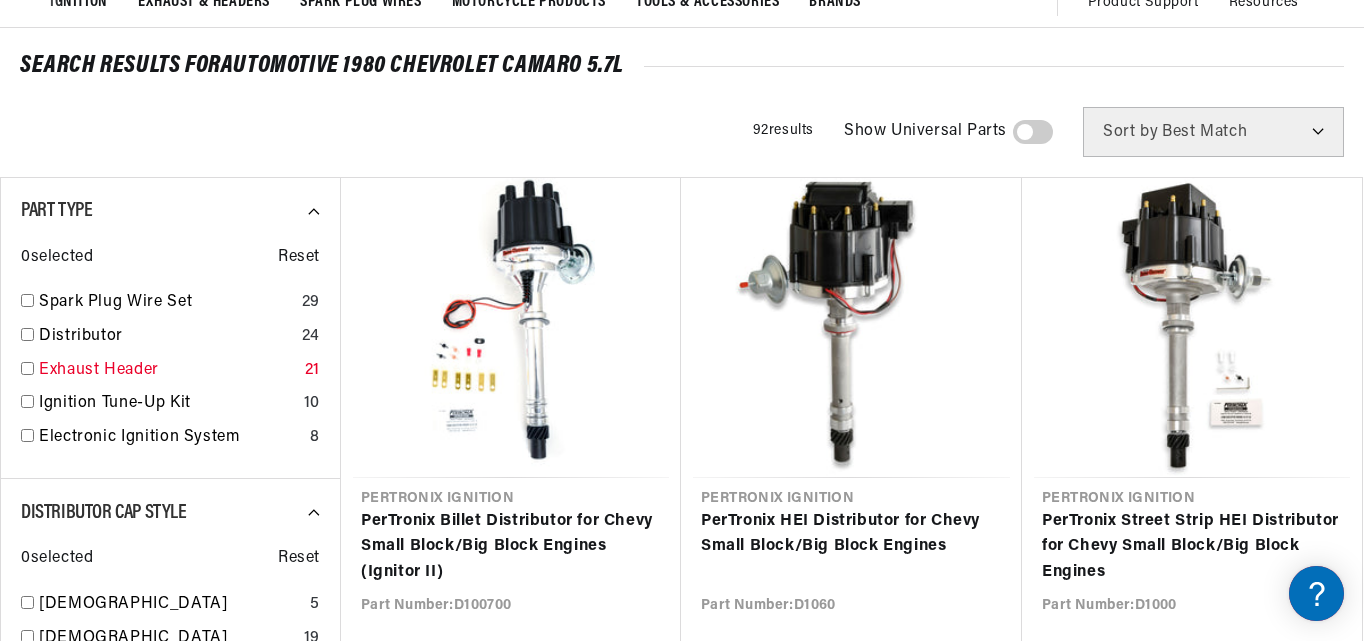 click on "Exhaust Header" at bounding box center [168, 371] 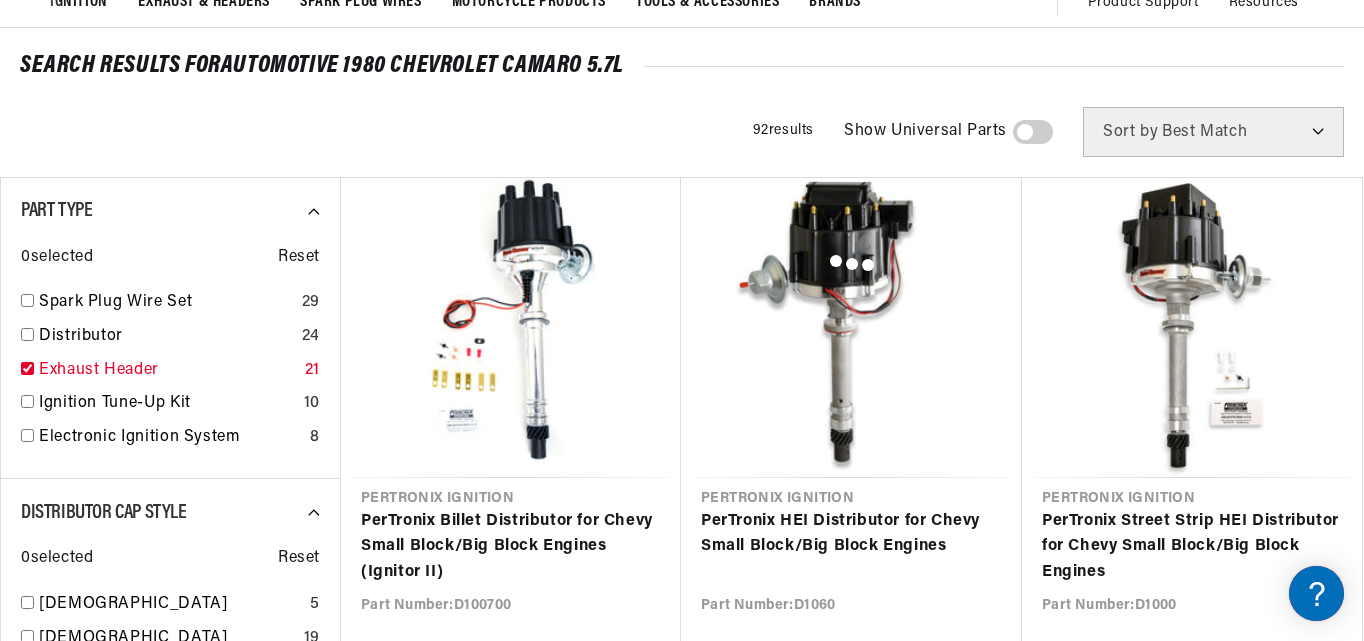 checkbox on "true" 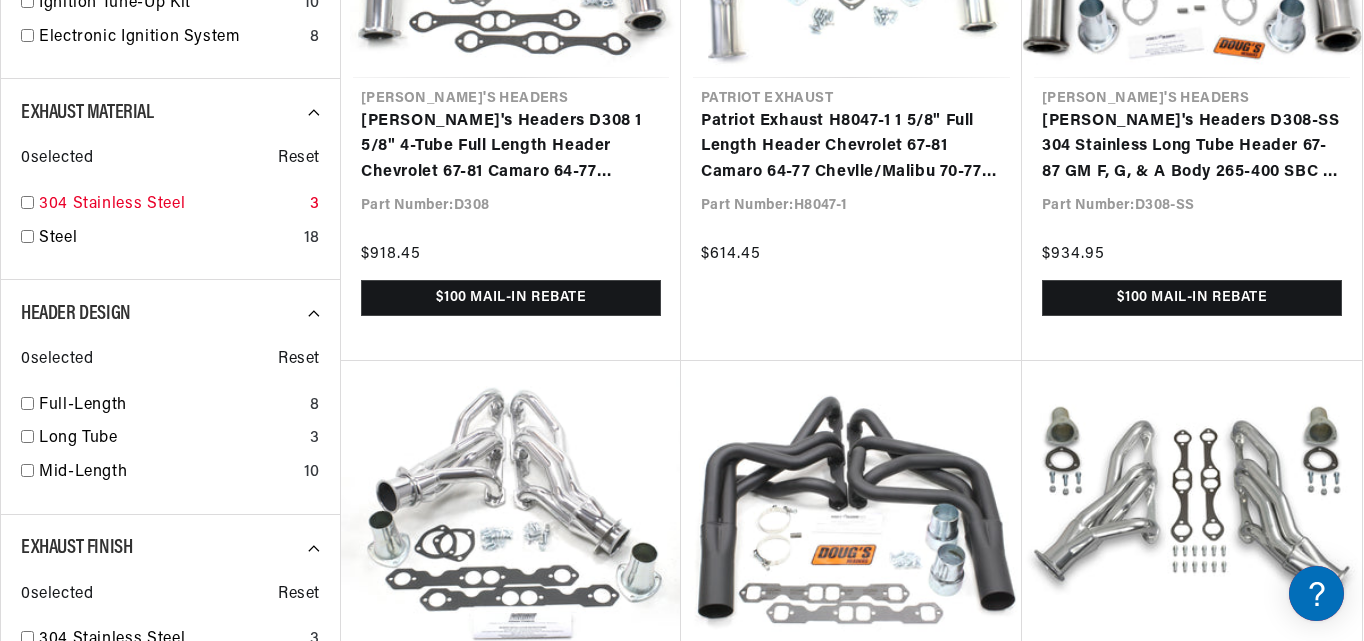 click at bounding box center [27, 202] 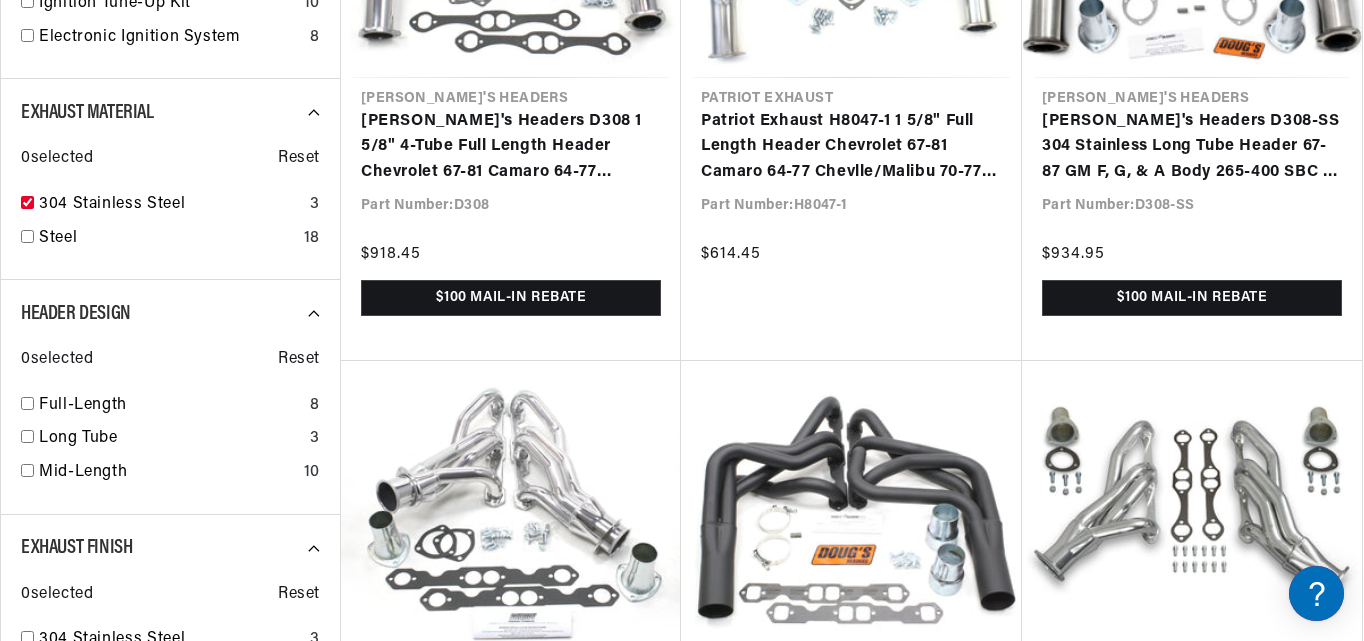 checkbox on "true" 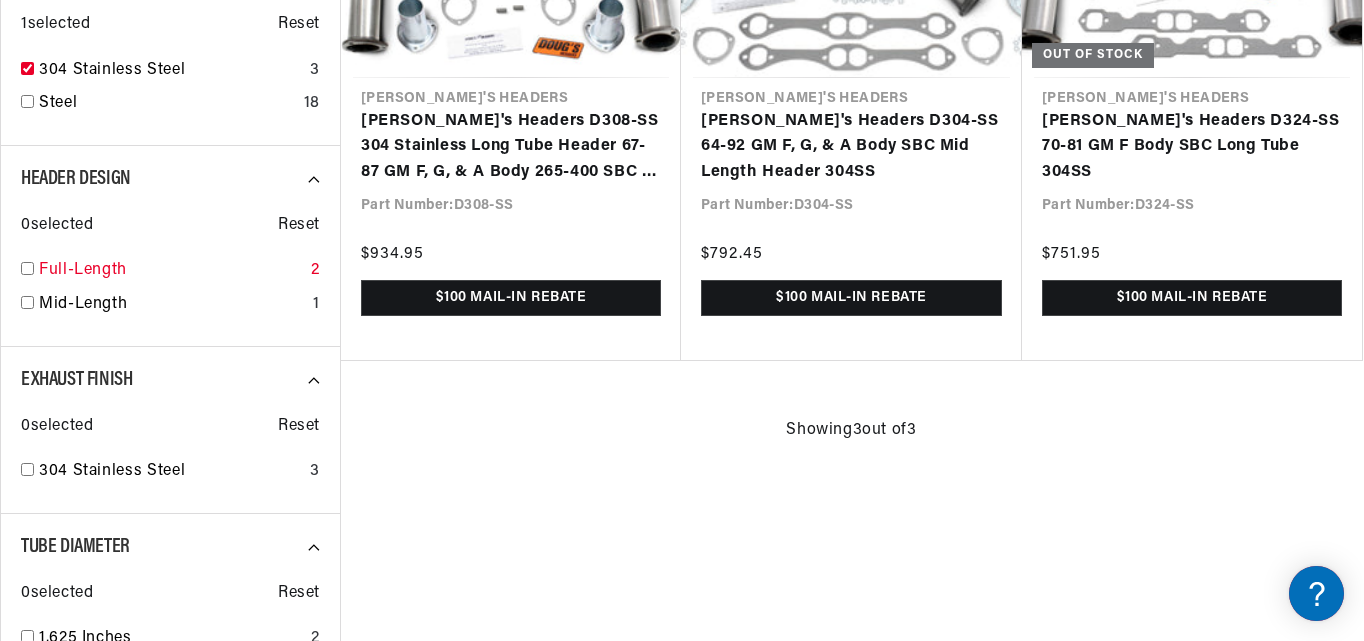 click at bounding box center [27, 268] 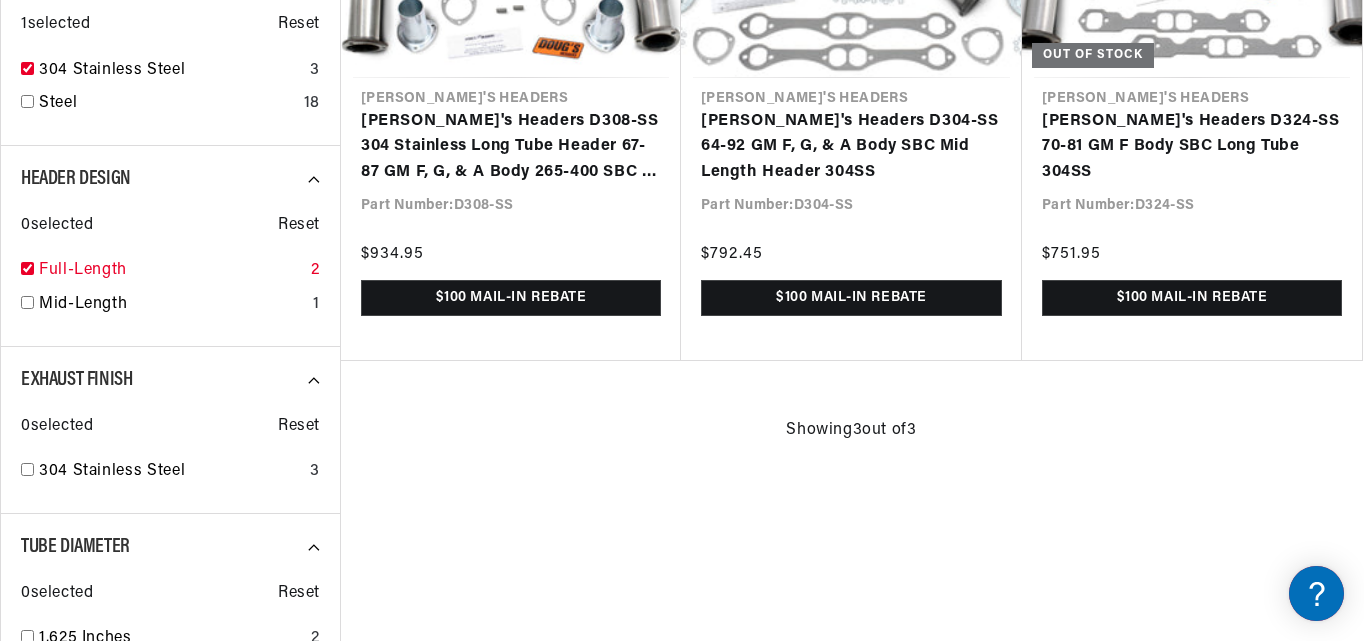 checkbox on "true" 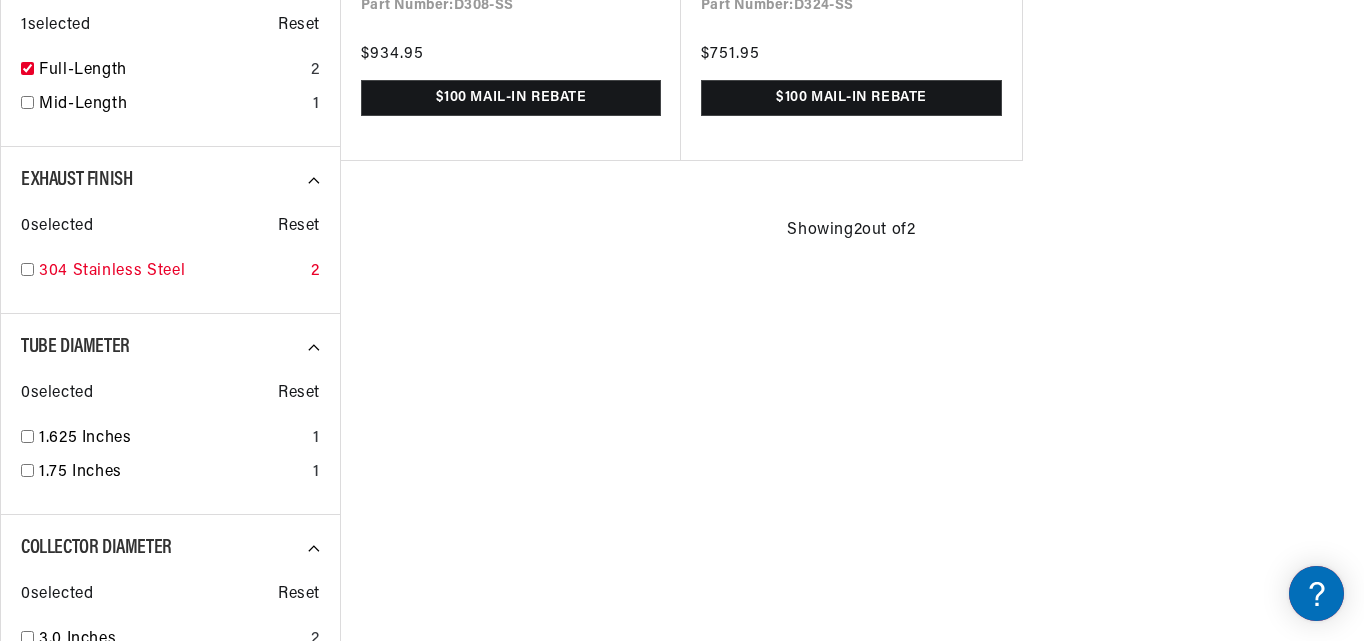 click at bounding box center (27, 269) 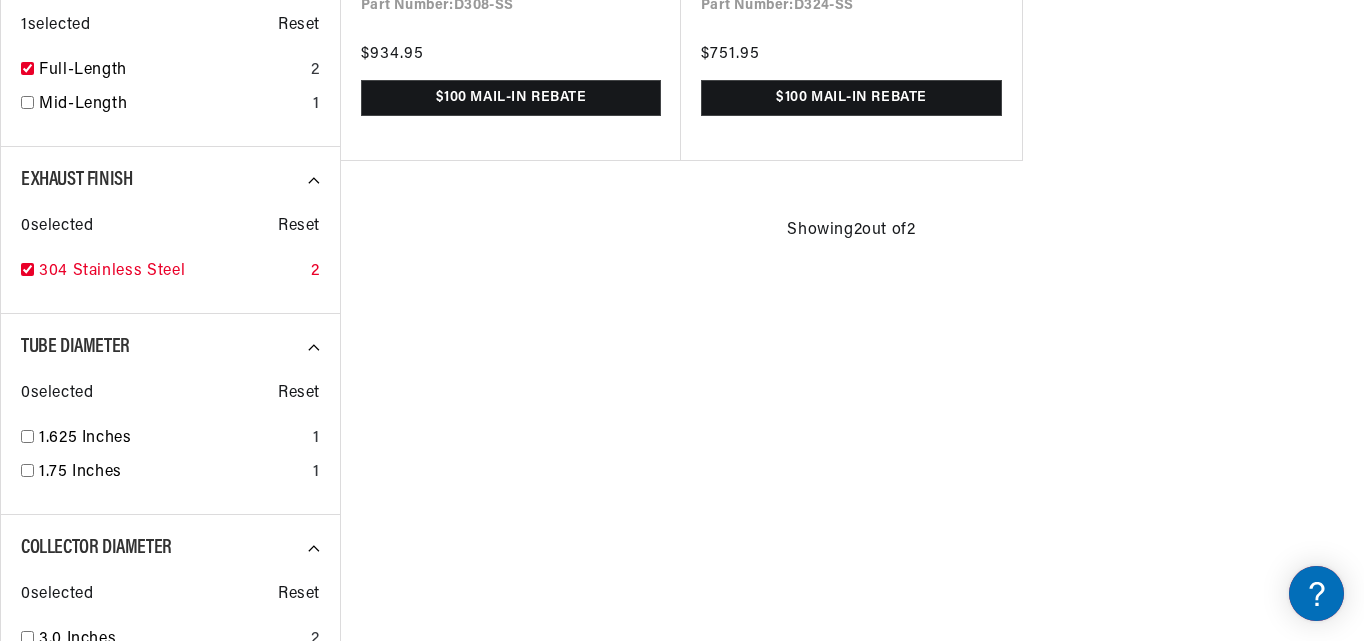 checkbox on "true" 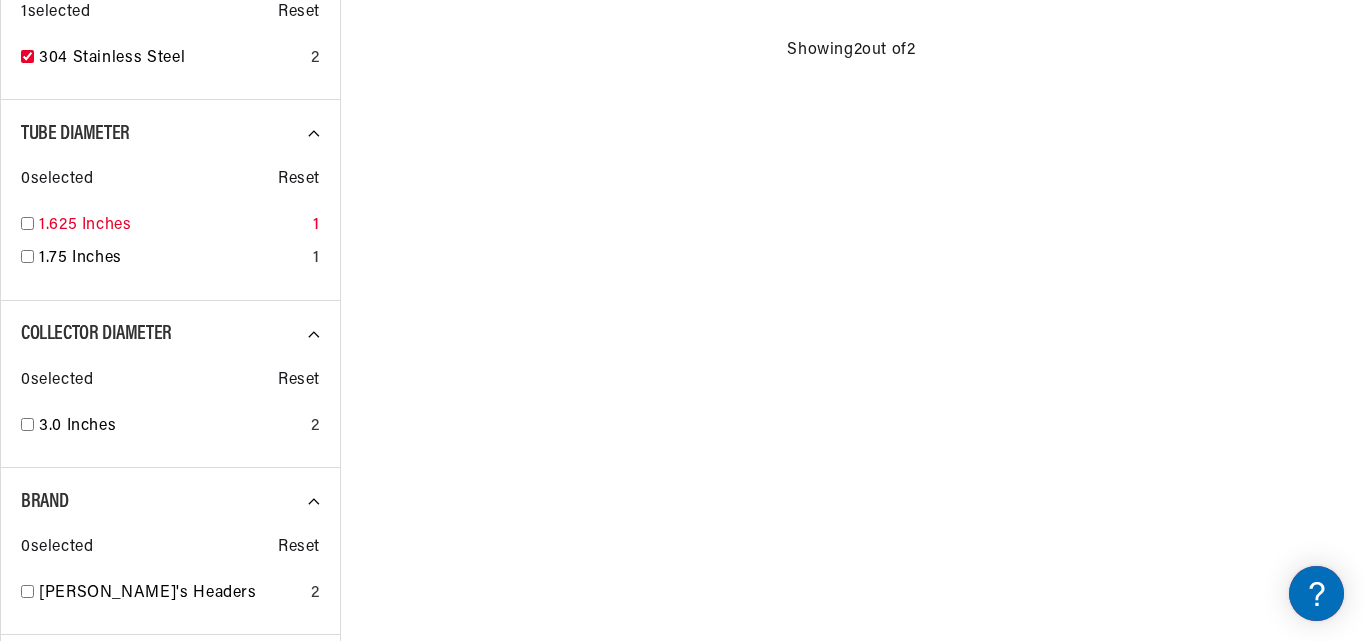 click at bounding box center [27, 223] 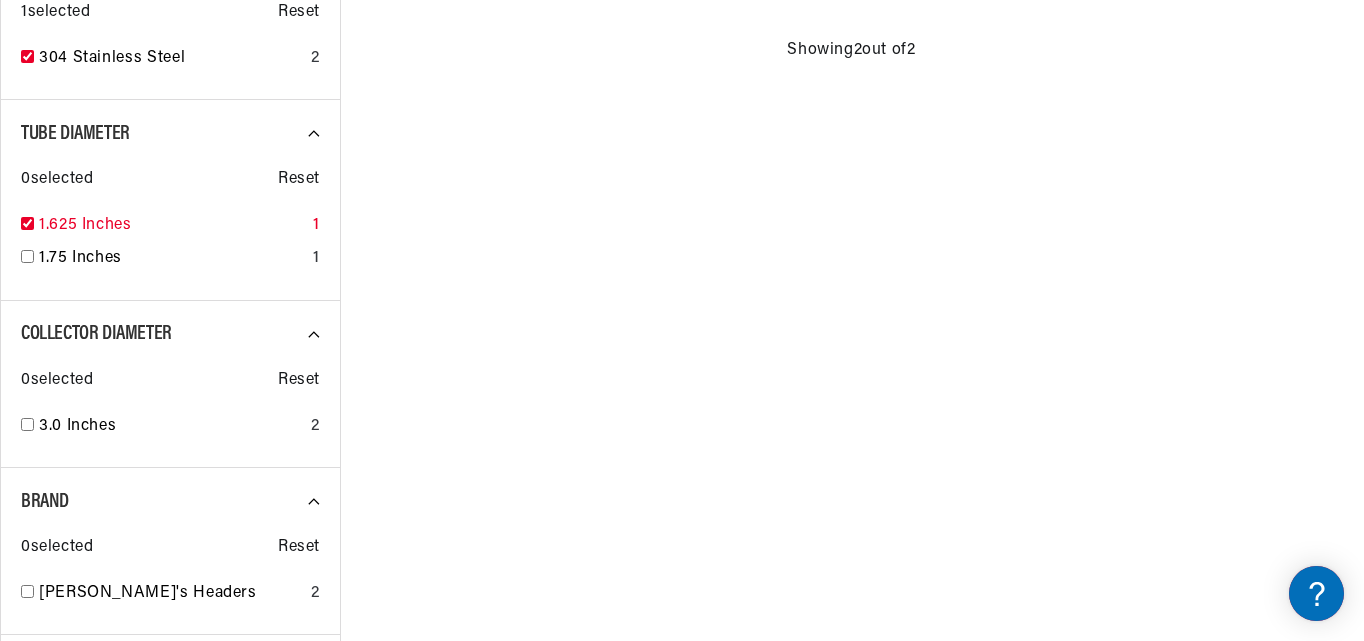 checkbox on "true" 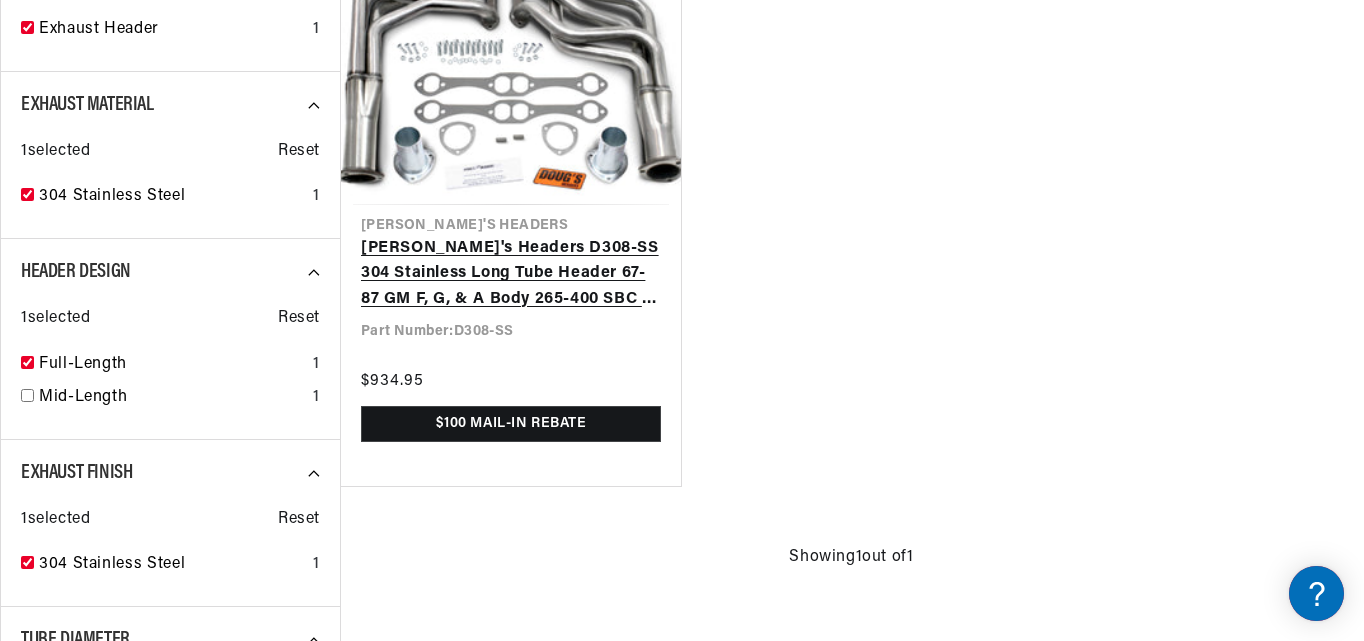 click on "Doug's Headers D308-SS 304 Stainless Long Tube Header 67-87 GM F, G, & A Body 265-400 SBC 1 5/8" Primary 3" Collector" at bounding box center (511, 274) 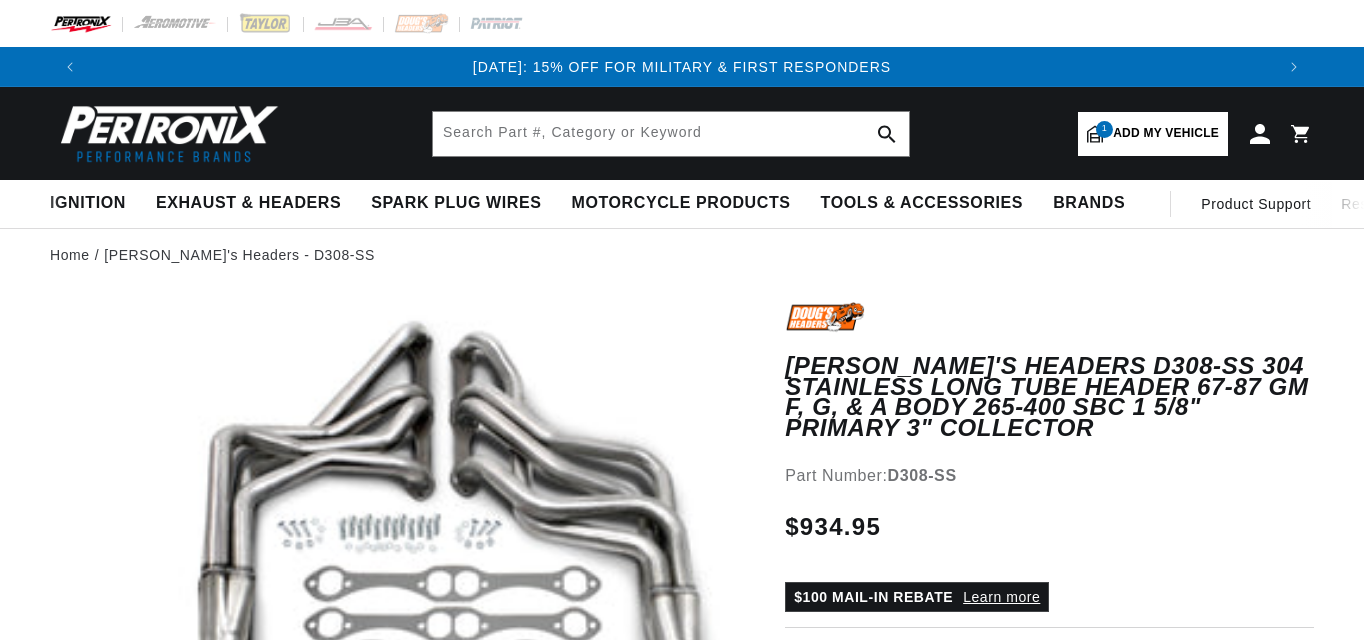 scroll, scrollTop: 0, scrollLeft: 0, axis: both 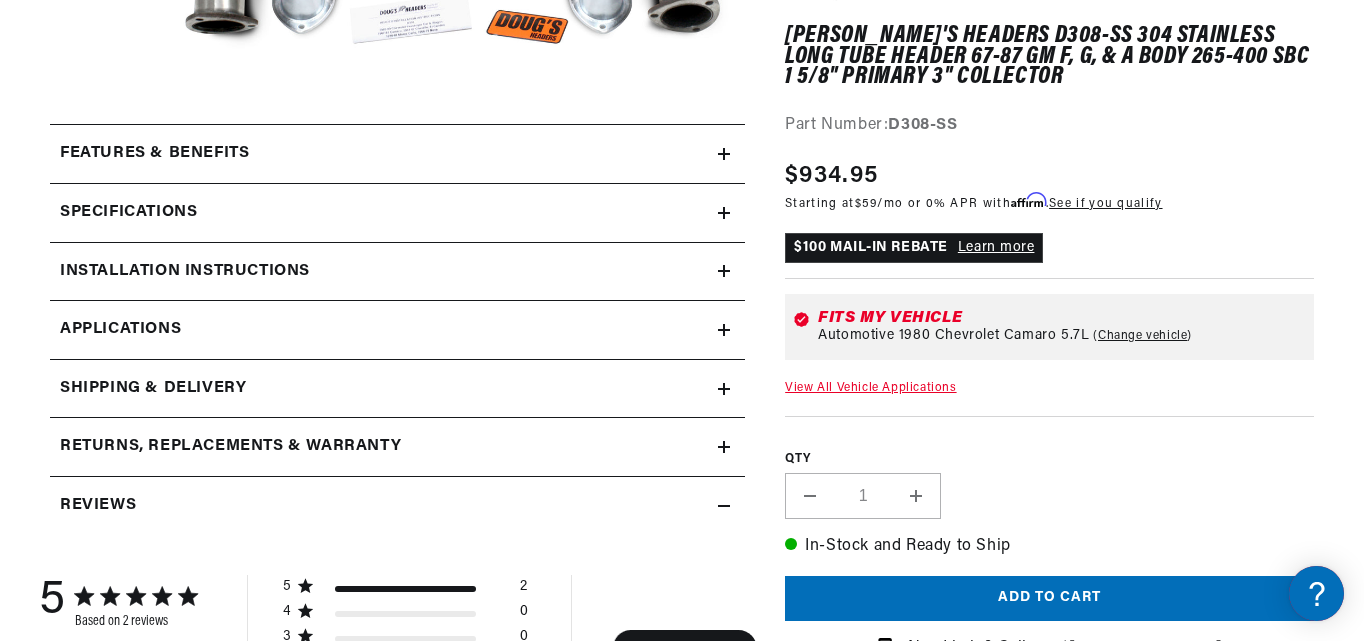 click on "Applications" at bounding box center [397, 330] 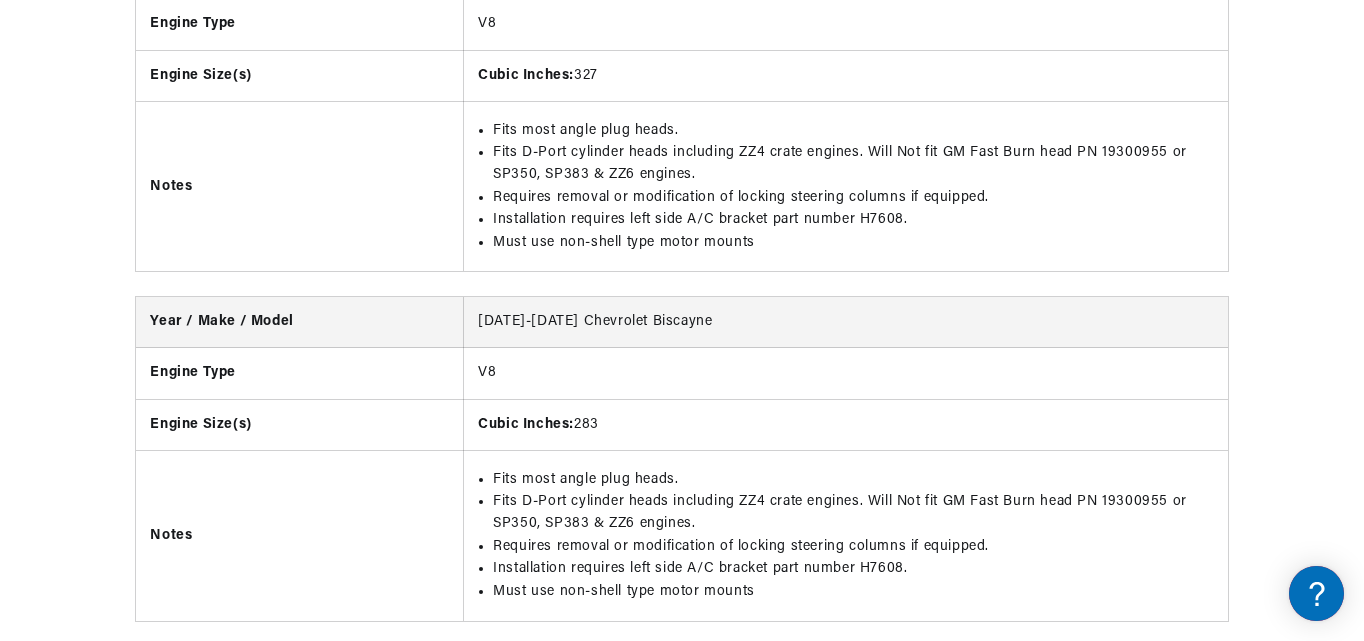 scroll, scrollTop: 3150, scrollLeft: 0, axis: vertical 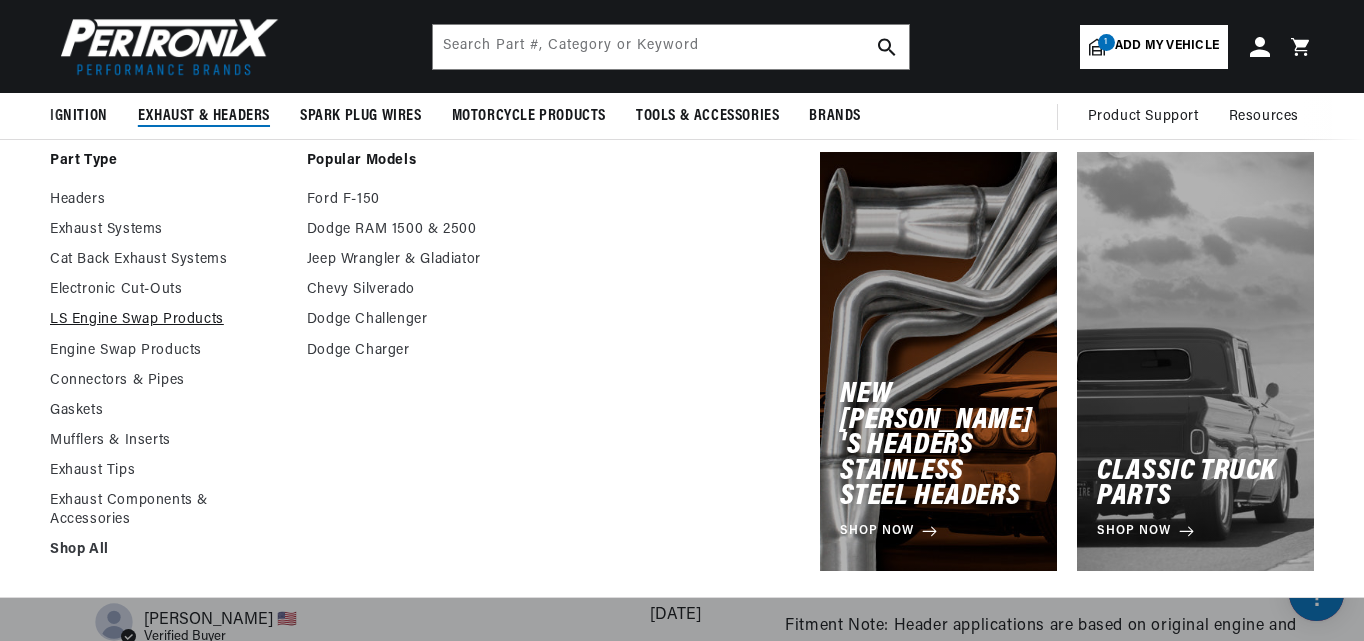 click on "LS Engine Swap Products" at bounding box center (168, 320) 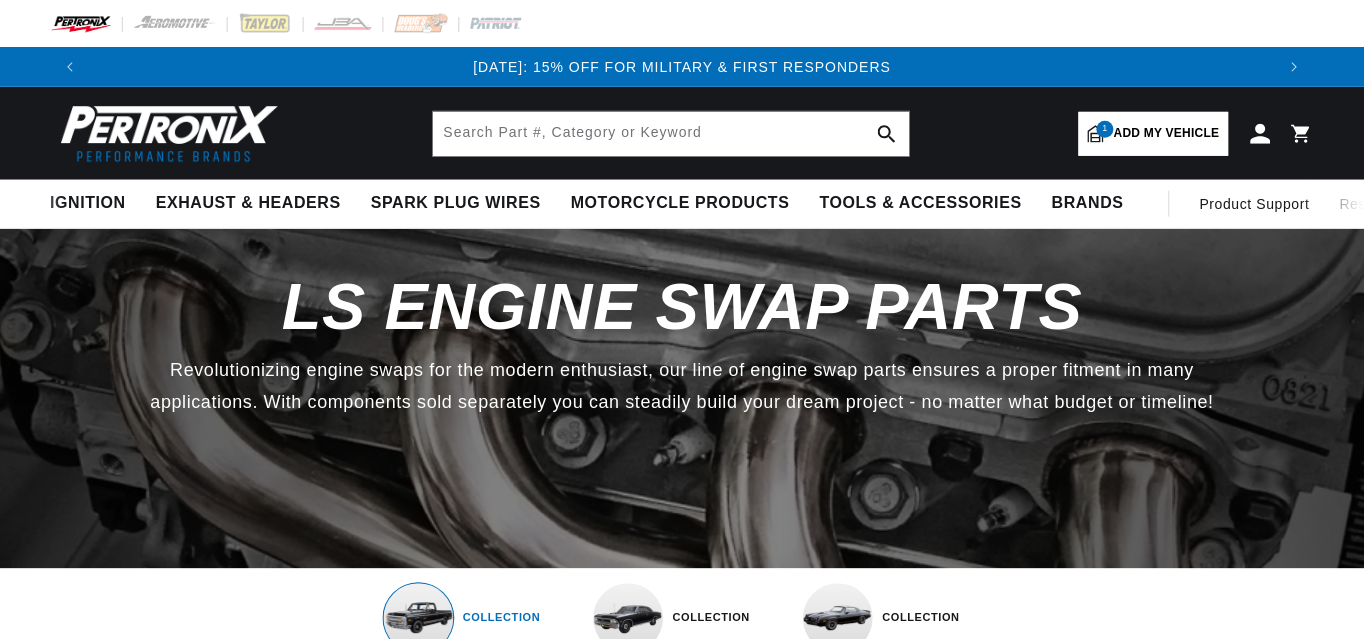 scroll, scrollTop: 0, scrollLeft: 0, axis: both 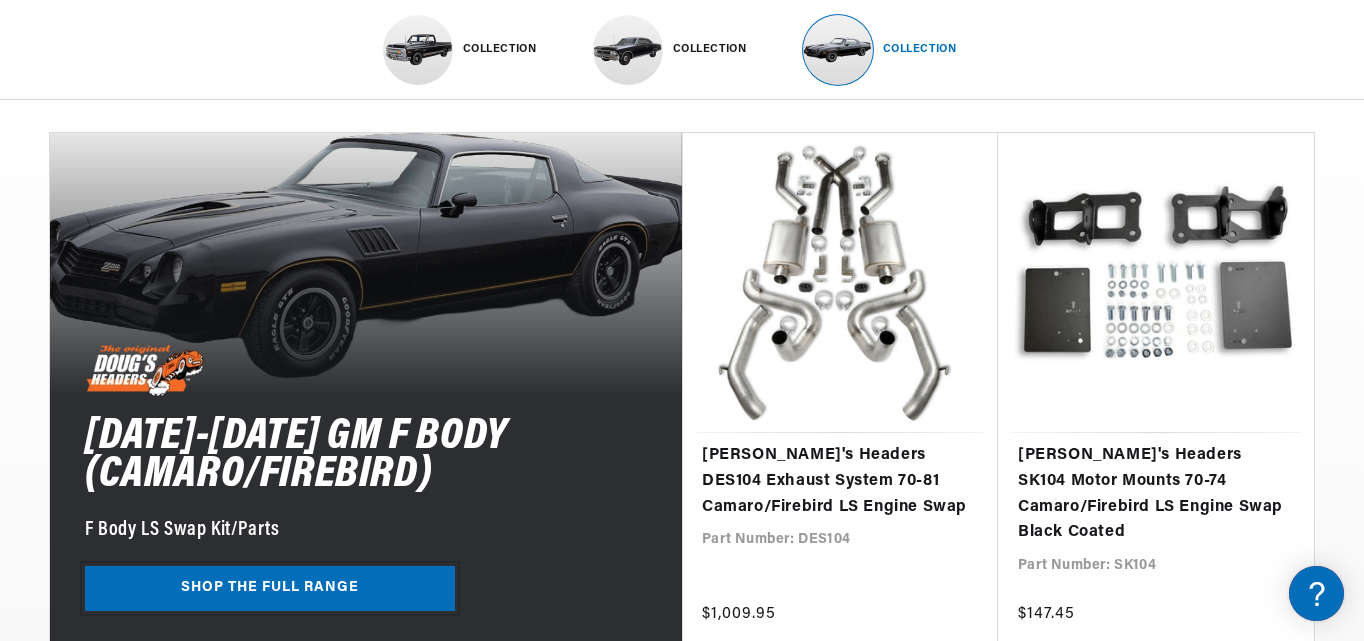 click on "Shop The Full Range" at bounding box center (270, 588) 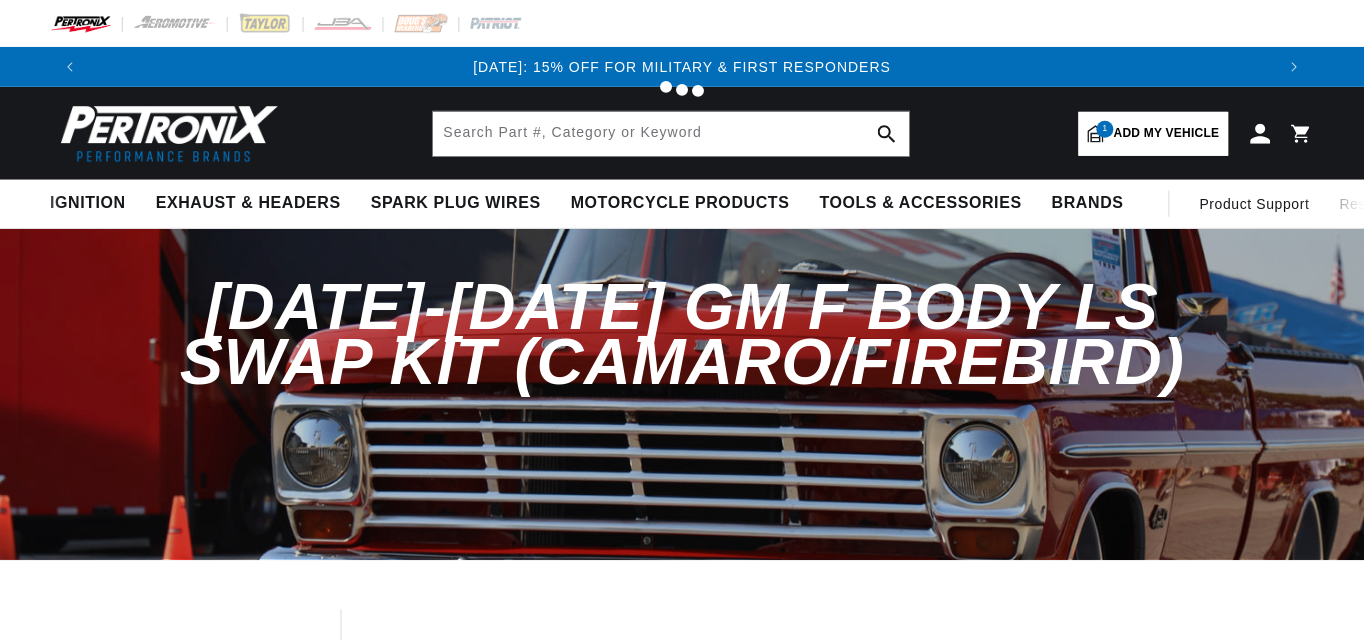 scroll, scrollTop: 0, scrollLeft: 0, axis: both 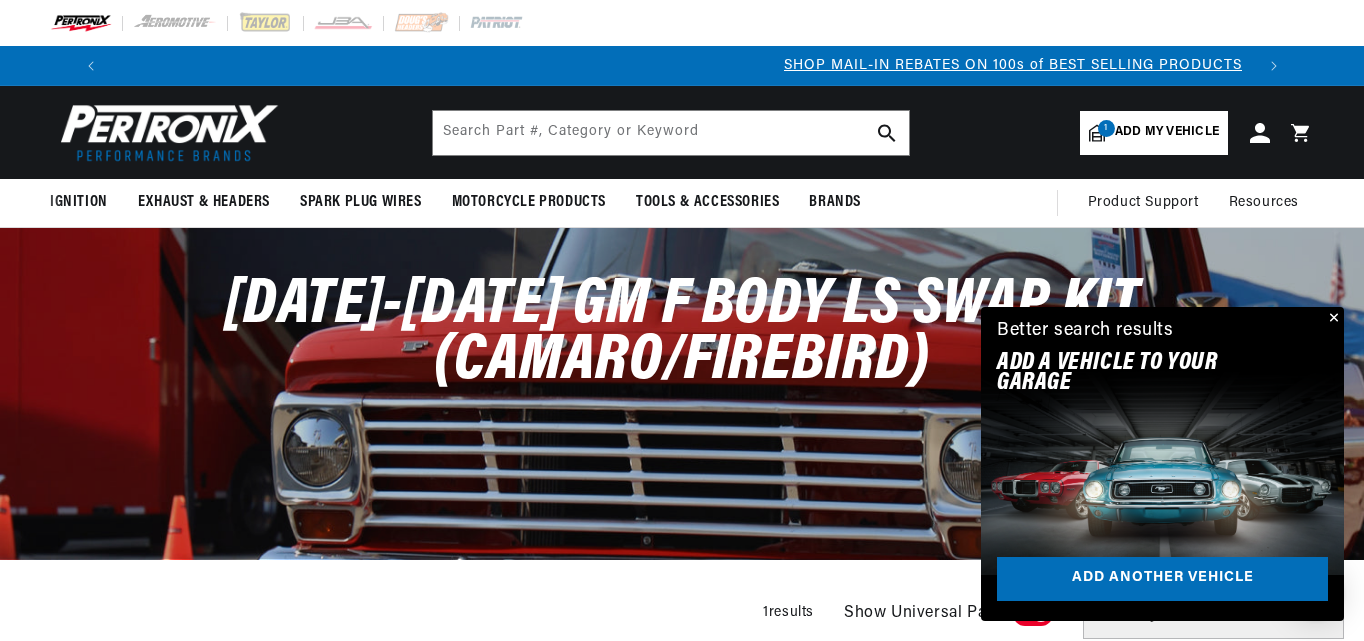 click at bounding box center (1332, 319) 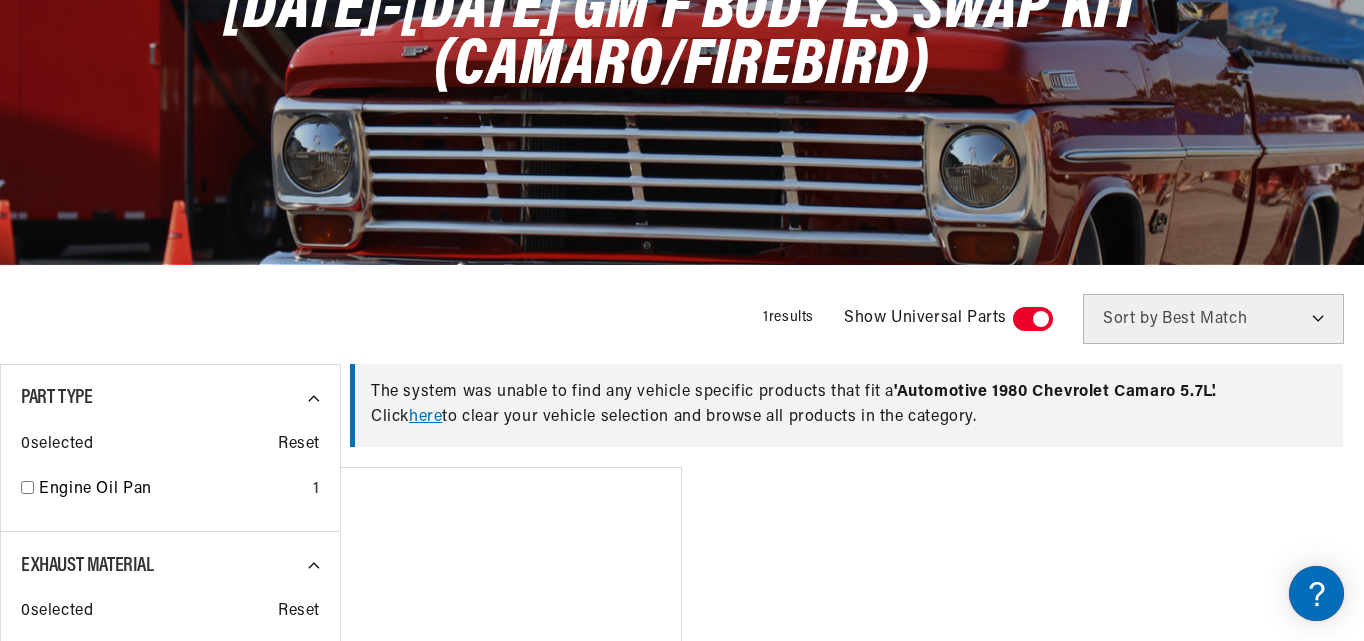 scroll, scrollTop: 300, scrollLeft: 0, axis: vertical 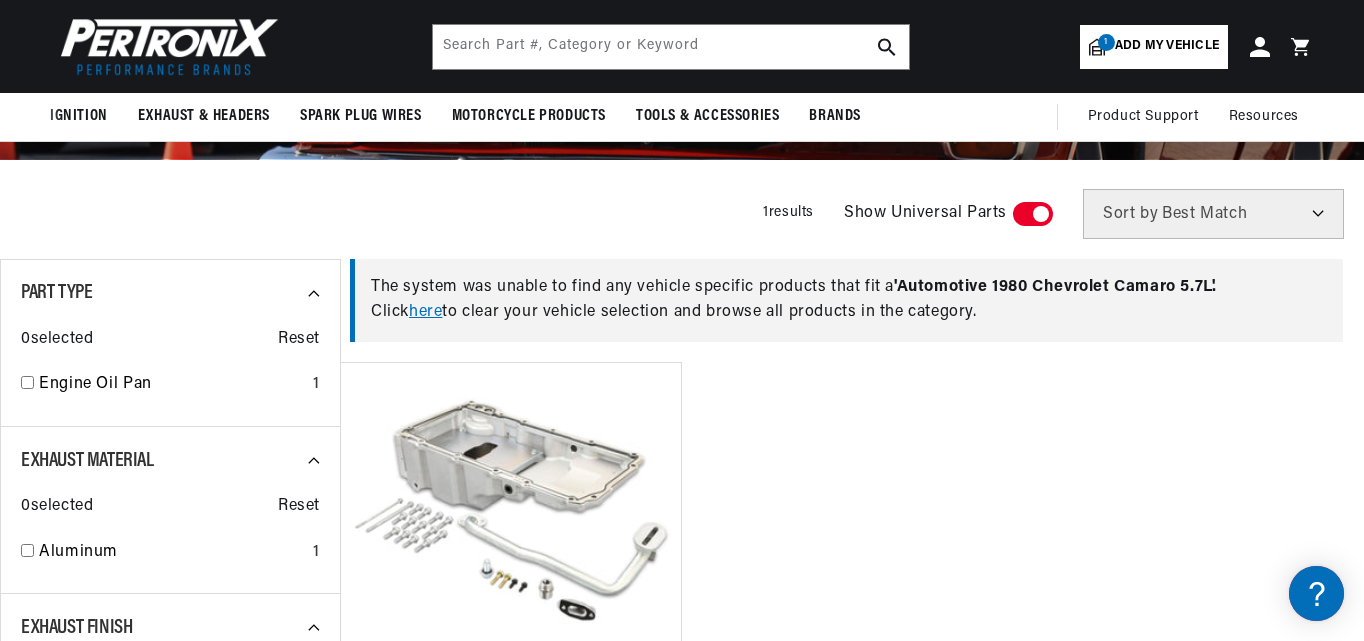 click on "here" at bounding box center [425, 312] 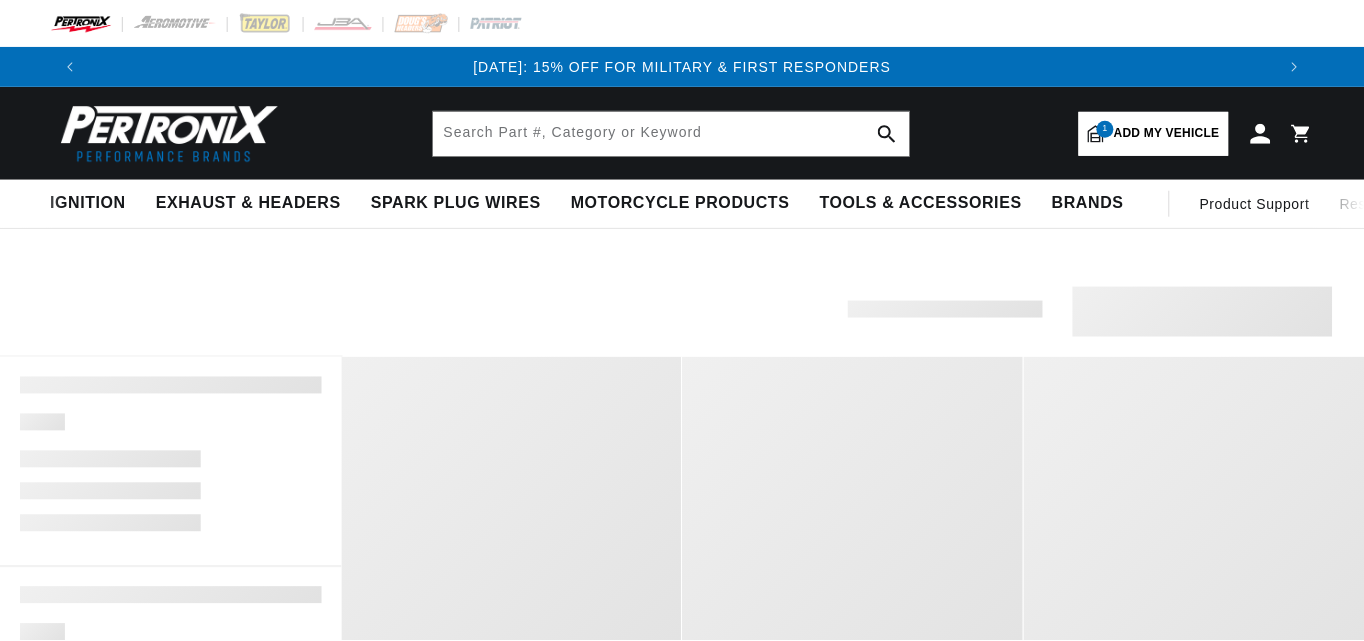 scroll, scrollTop: 0, scrollLeft: 0, axis: both 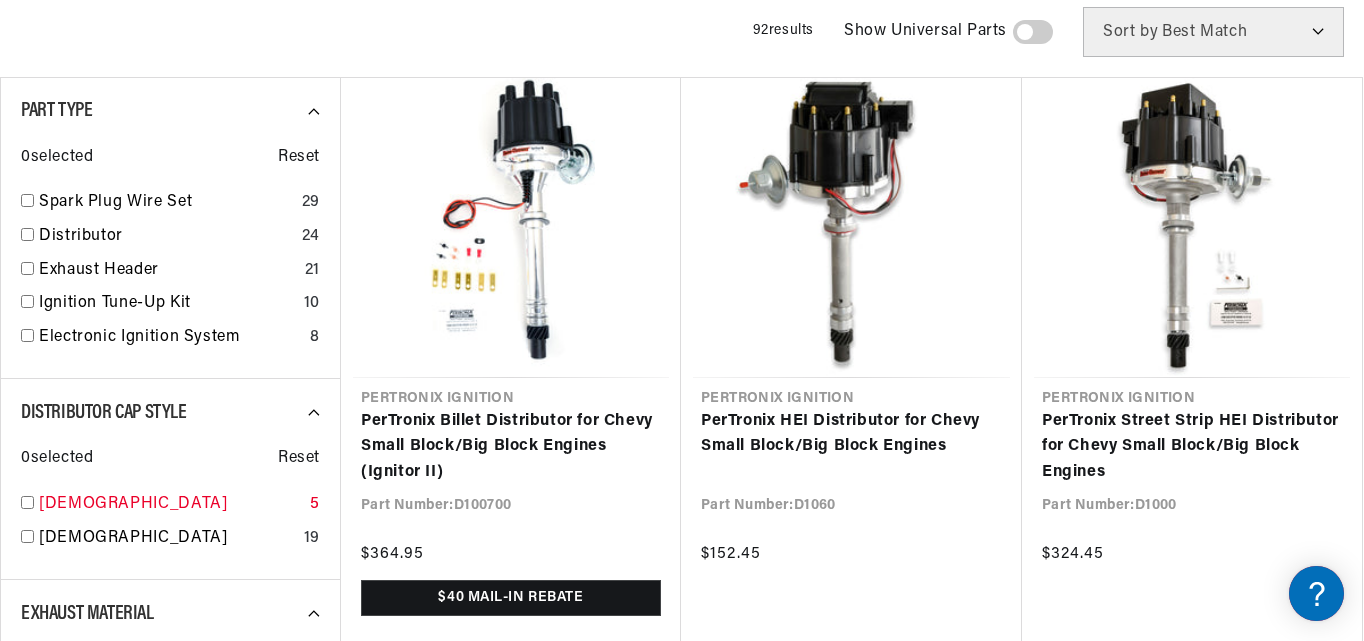 click on "[DEMOGRAPHIC_DATA]" at bounding box center [170, 505] 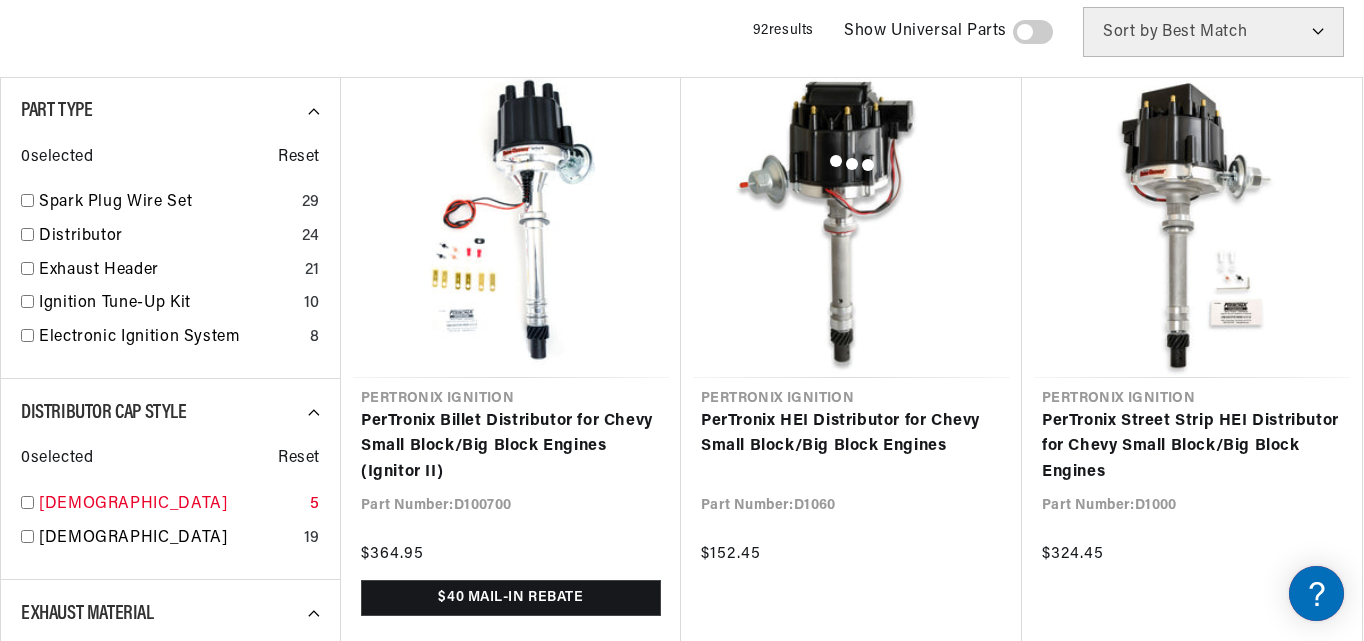 scroll, scrollTop: 0, scrollLeft: 2362, axis: horizontal 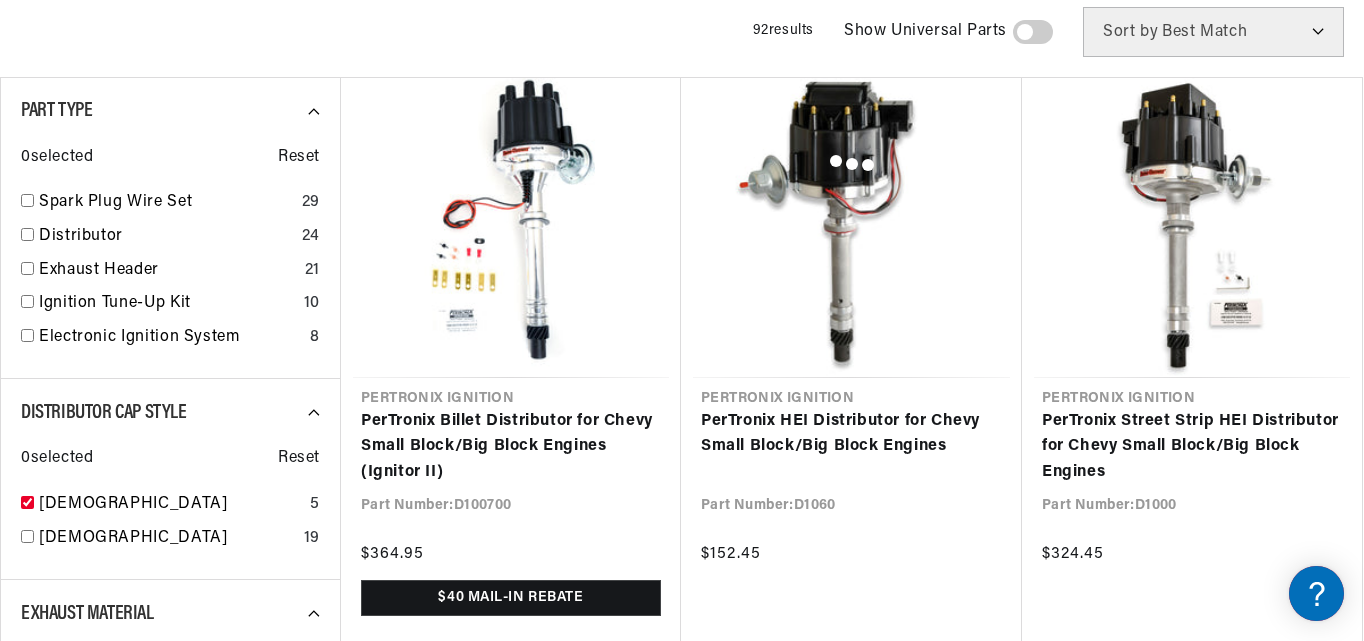 checkbox on "true" 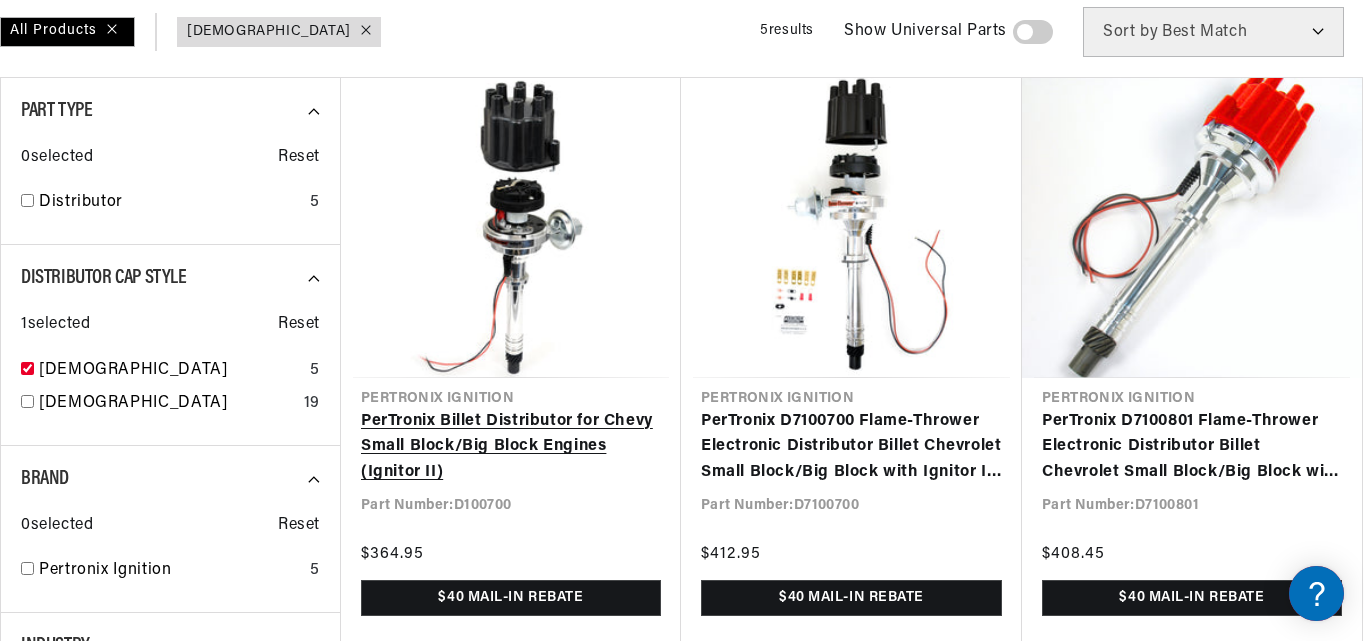 scroll, scrollTop: 0, scrollLeft: 0, axis: both 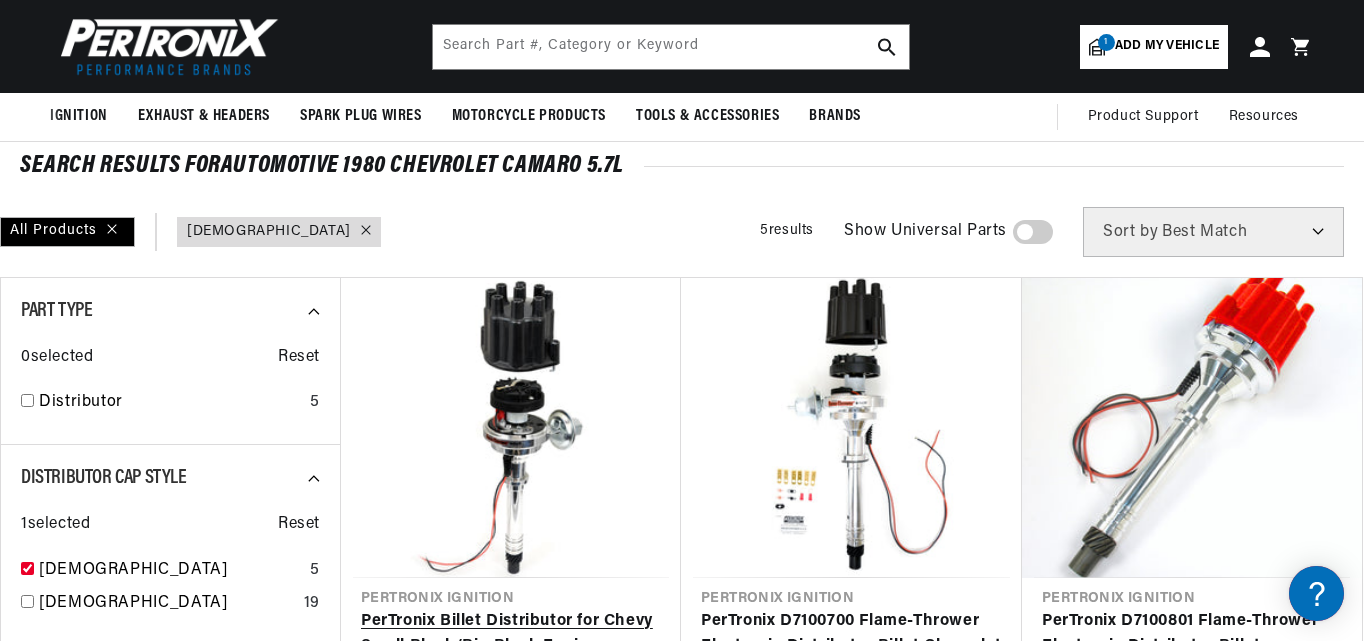 click on "PerTronix Billet Distributor for Chevy Small Block/Big Block Engines (Ignitor II)" at bounding box center [511, 647] 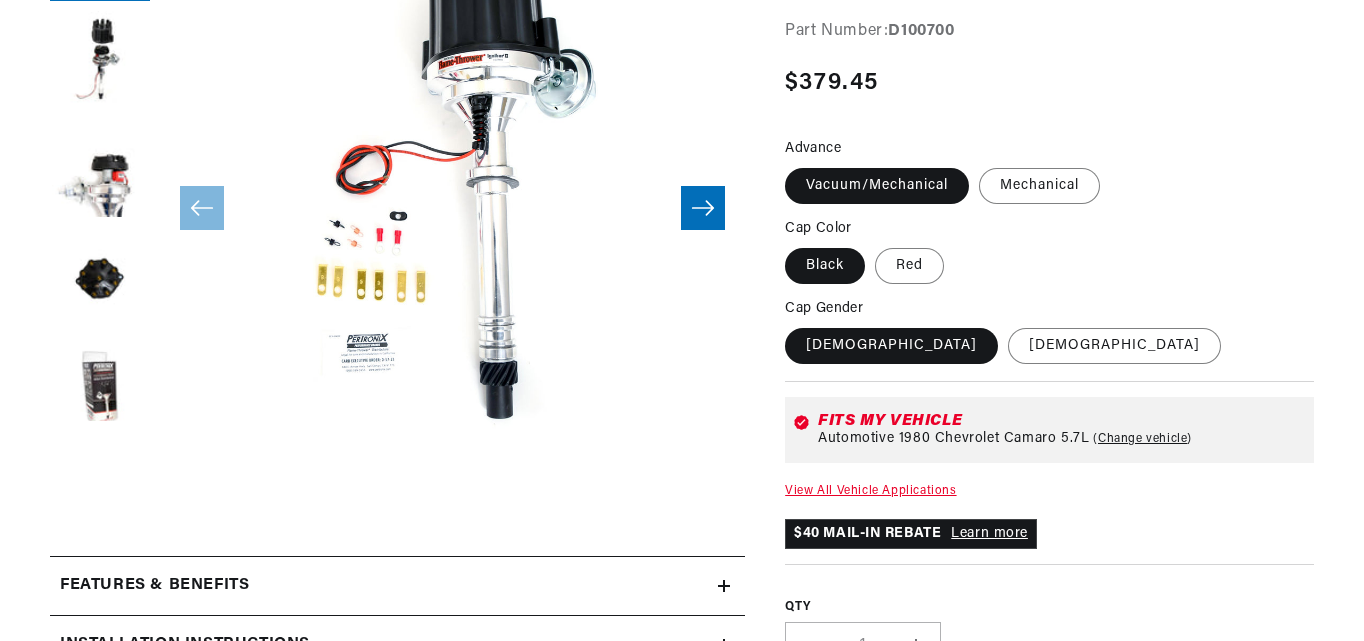 scroll, scrollTop: 500, scrollLeft: 0, axis: vertical 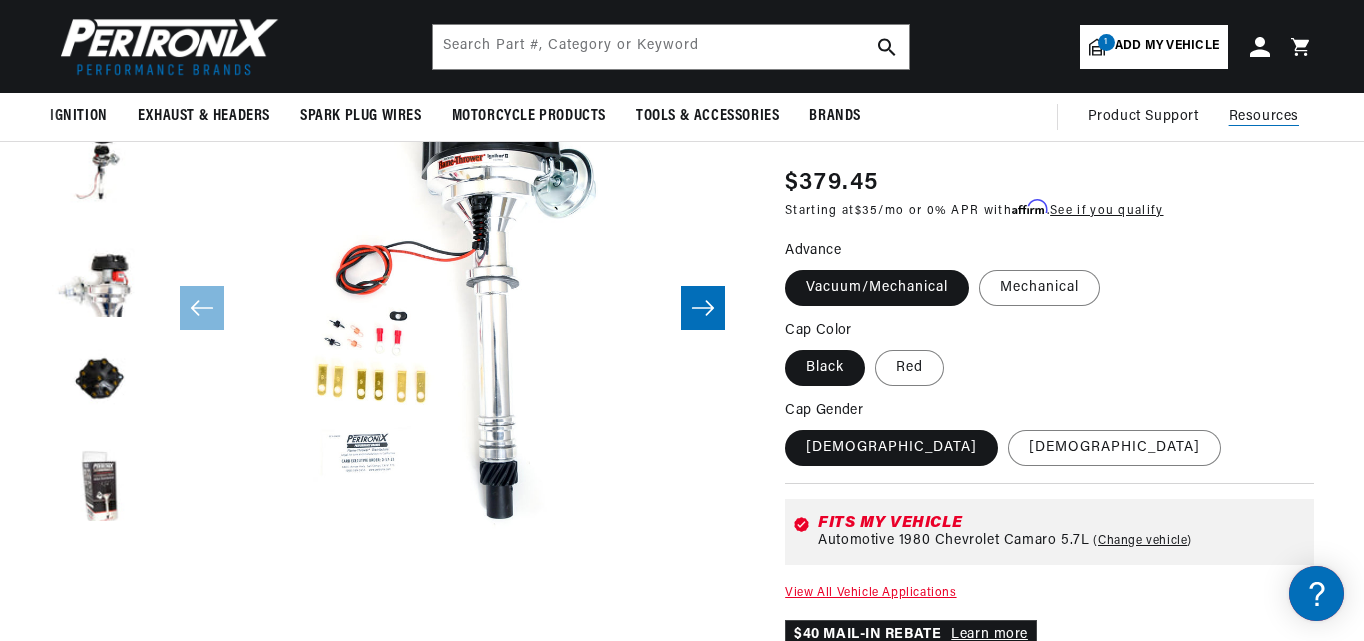 click on "Resources" at bounding box center (1264, 116) 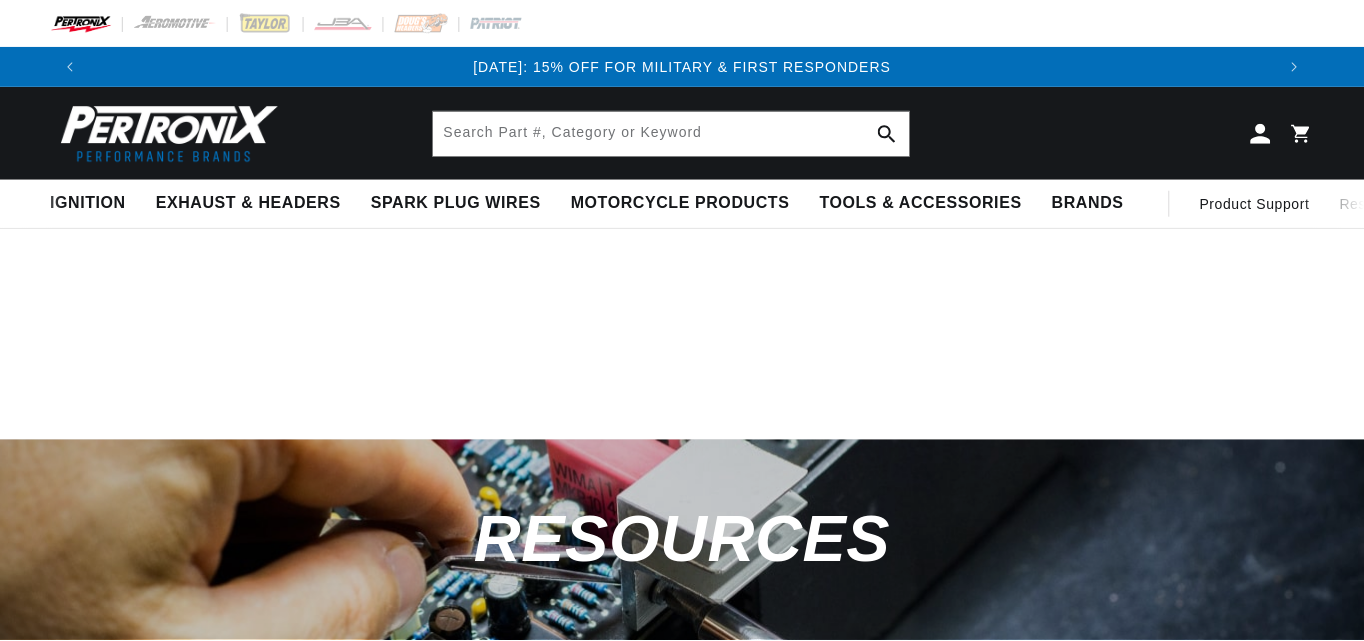 scroll, scrollTop: 0, scrollLeft: 0, axis: both 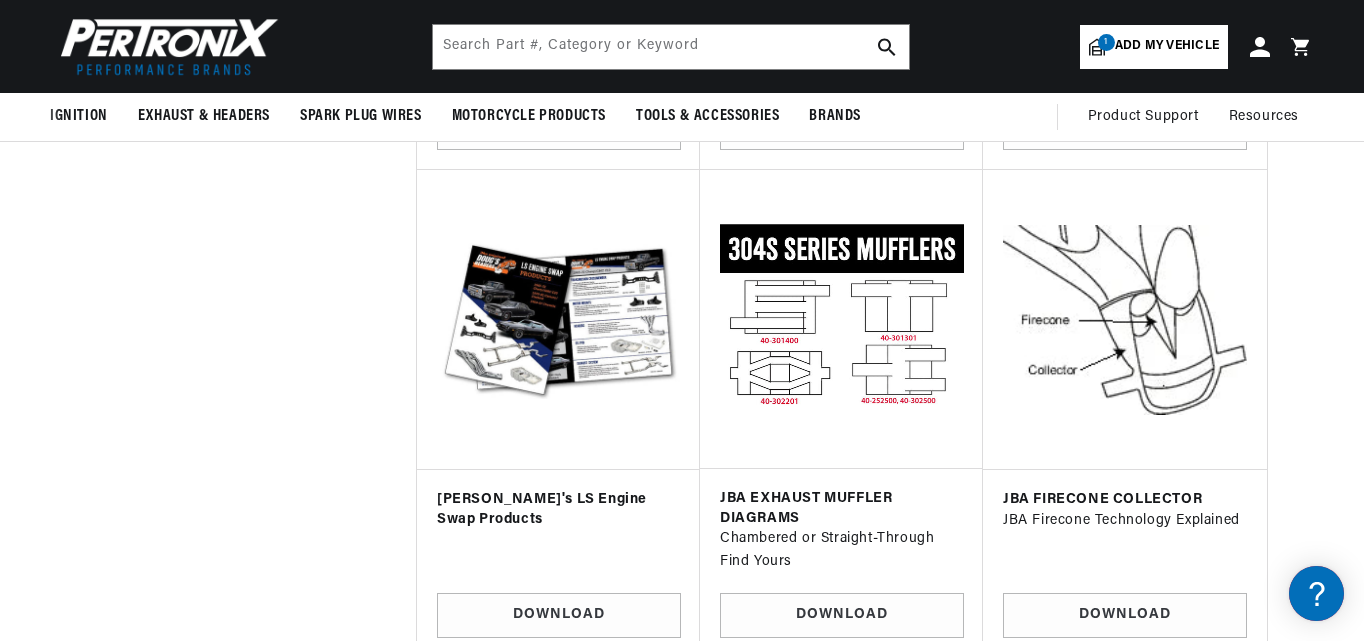 click at bounding box center (841, 319) 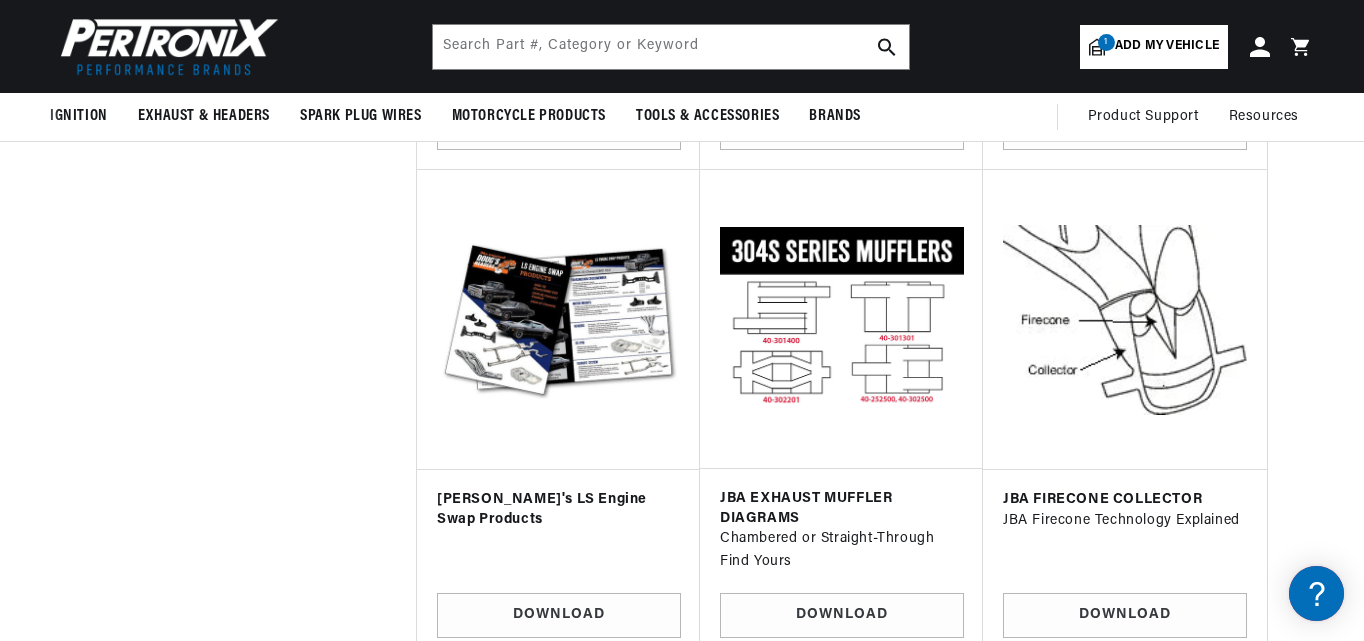 scroll, scrollTop: 0, scrollLeft: 1813, axis: horizontal 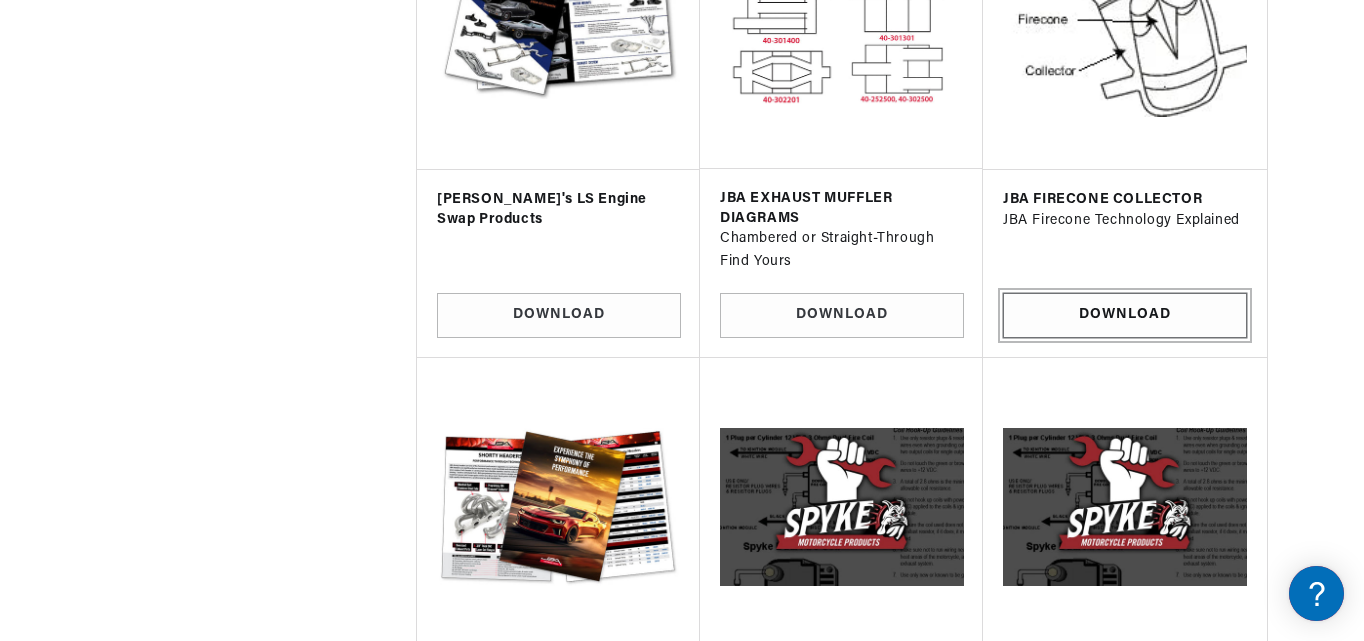 click on "Download" at bounding box center [1125, 315] 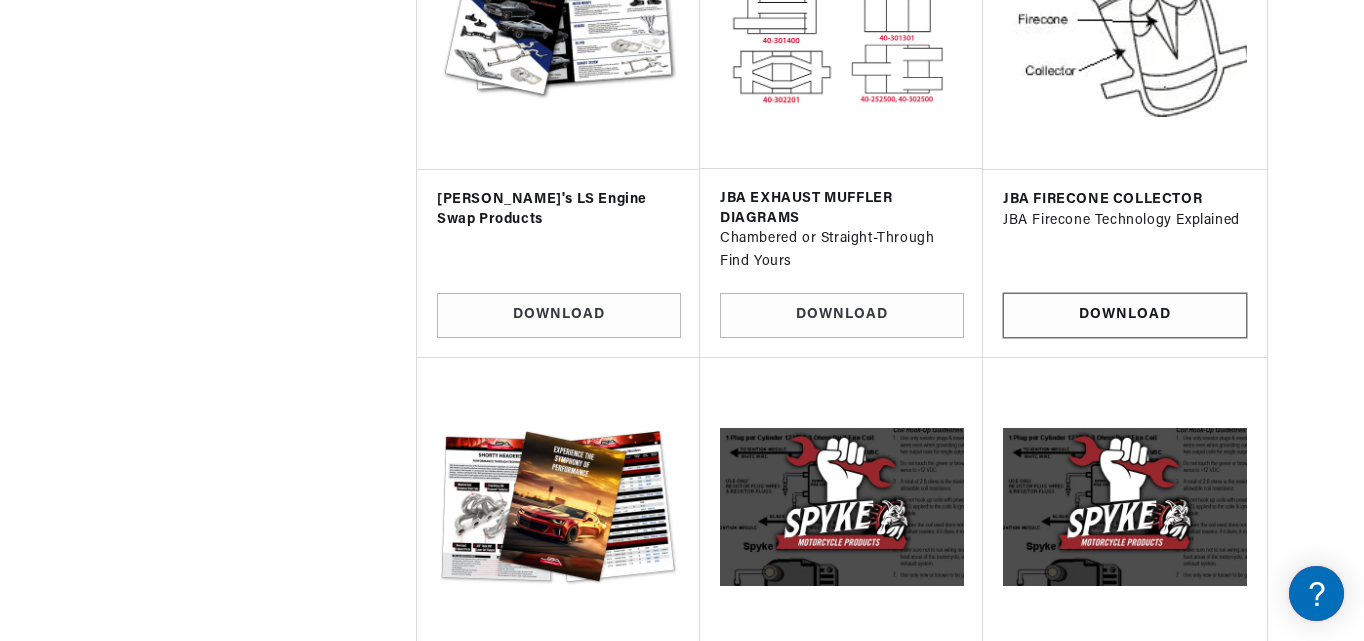 scroll, scrollTop: 0, scrollLeft: 1181, axis: horizontal 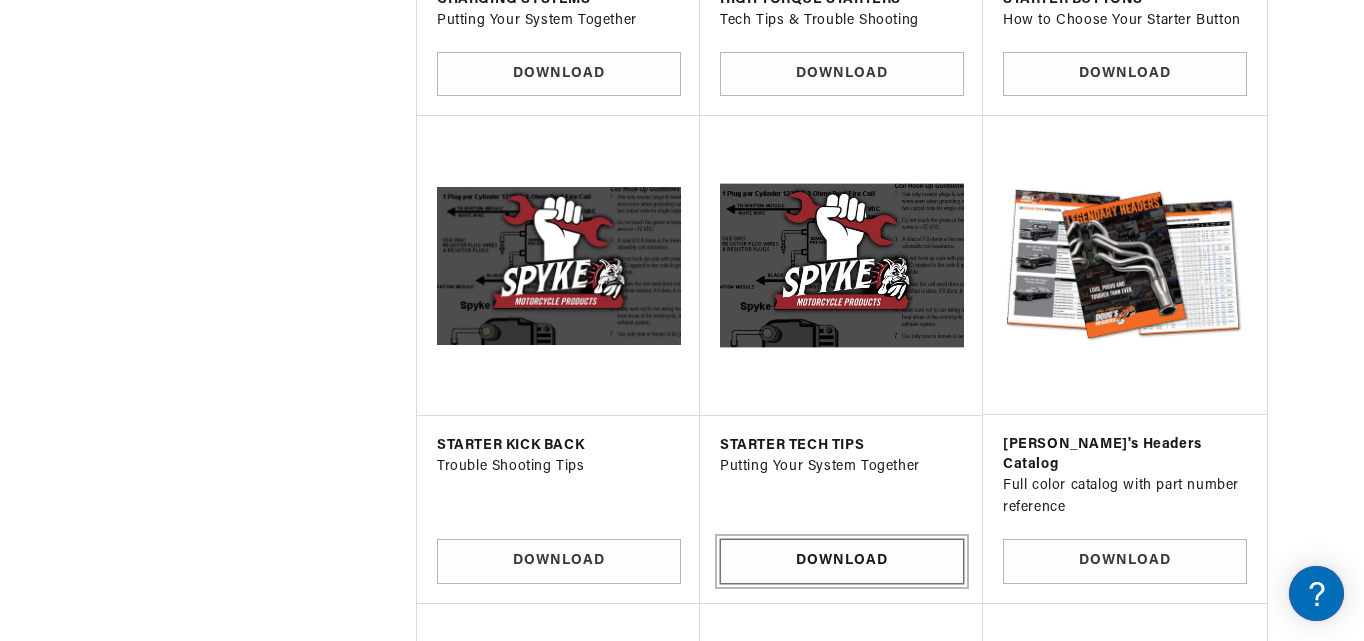 click on "Download" at bounding box center (842, 561) 